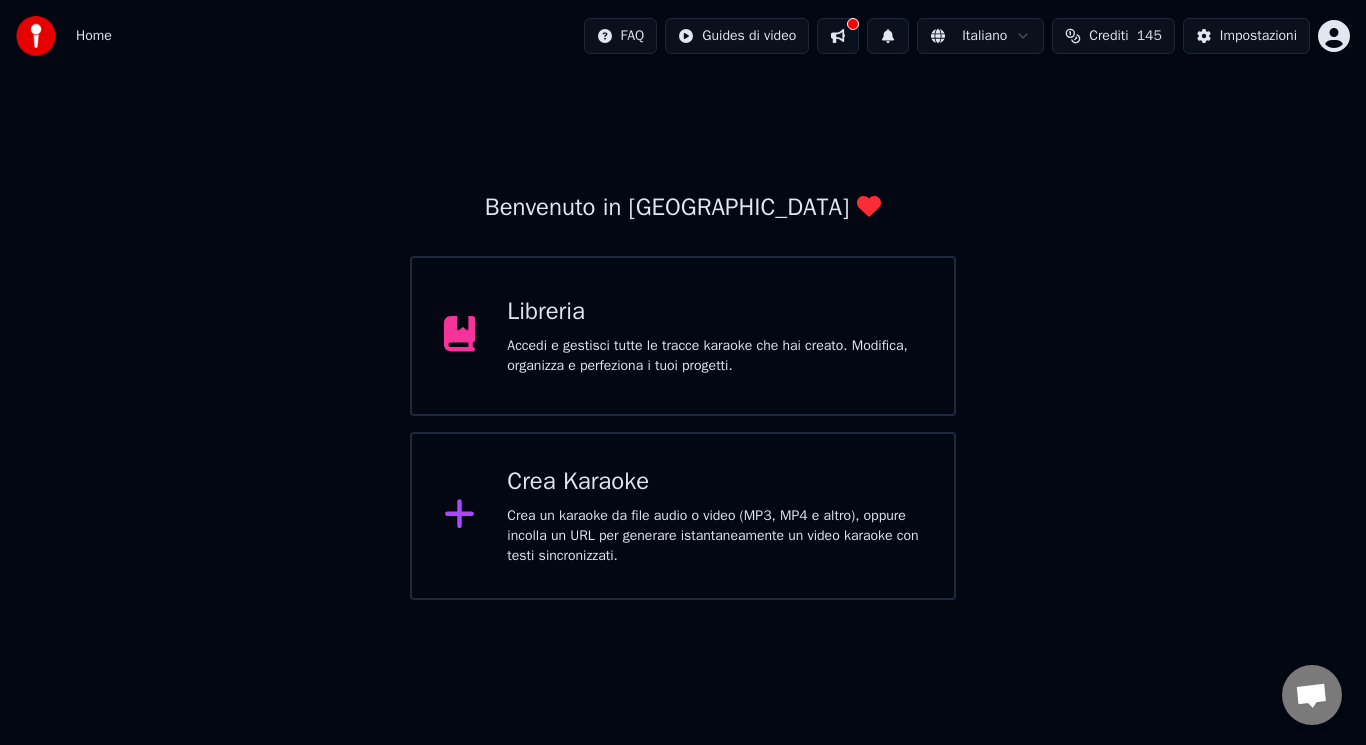 scroll, scrollTop: 0, scrollLeft: 0, axis: both 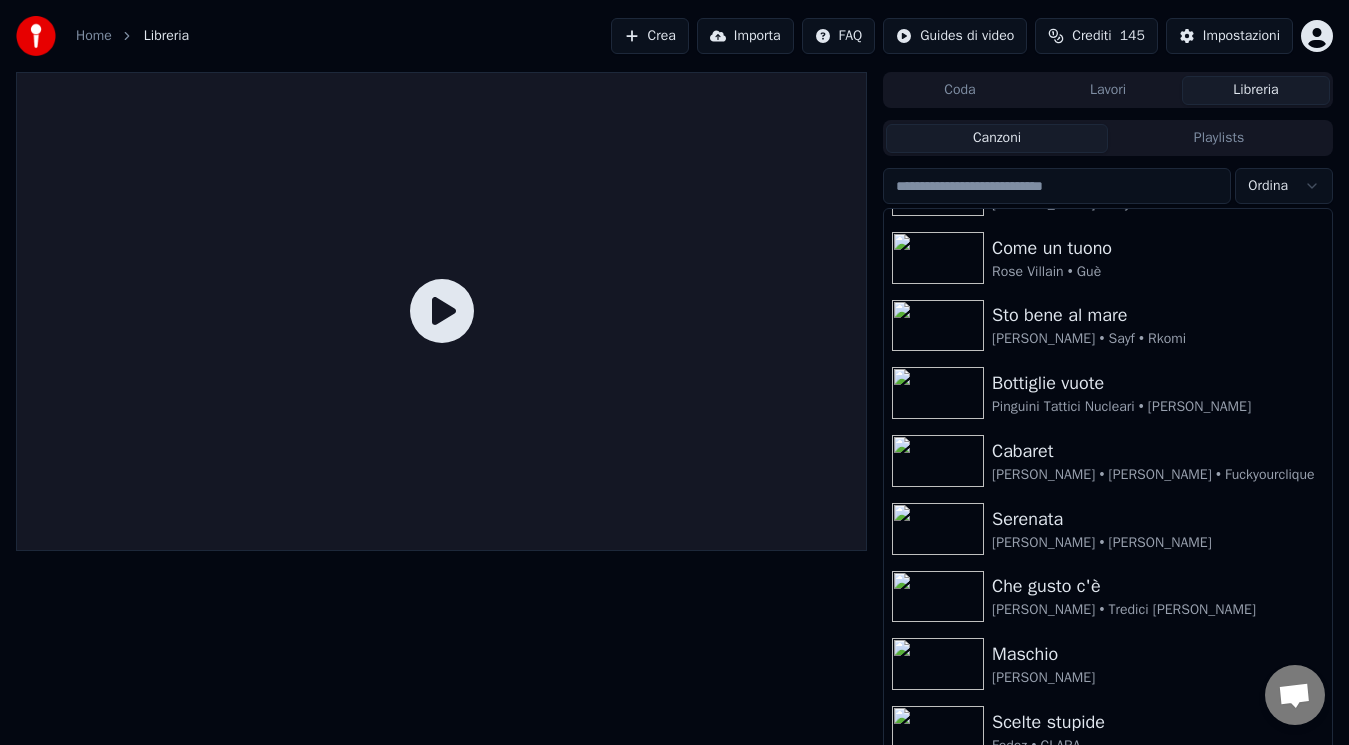 click at bounding box center (36, 36) 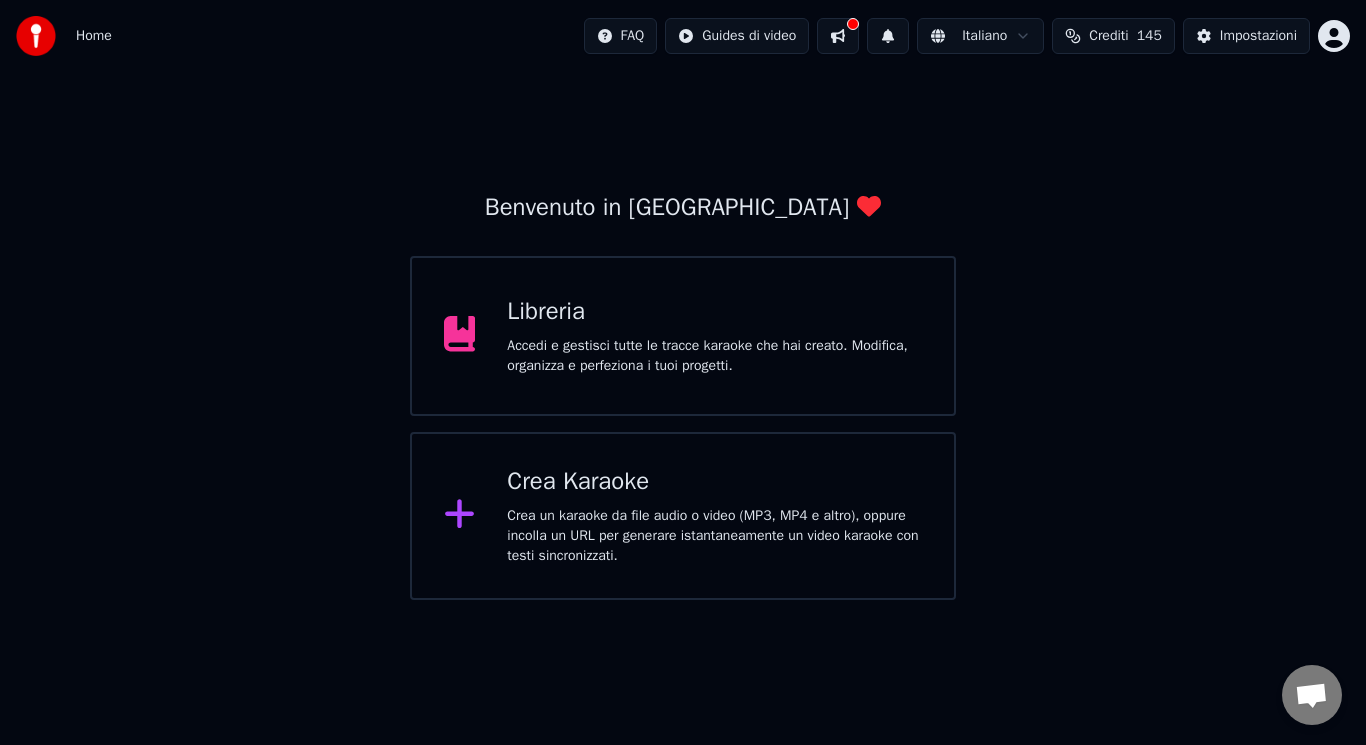 click on "Crea un karaoke da file audio o video (MP3, MP4 e altro), oppure incolla un URL per generare istantaneamente un video karaoke con testi sincronizzati." at bounding box center (714, 536) 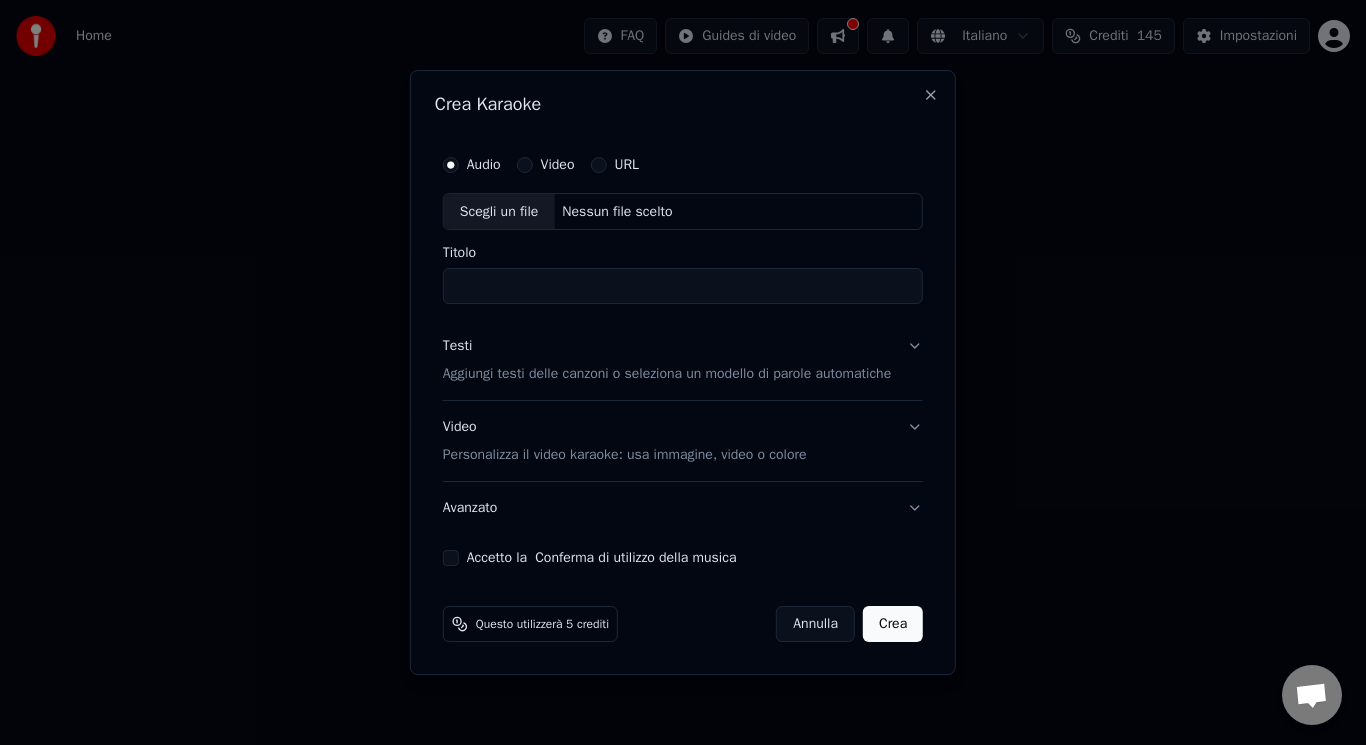 click on "Avanzato" at bounding box center (683, 508) 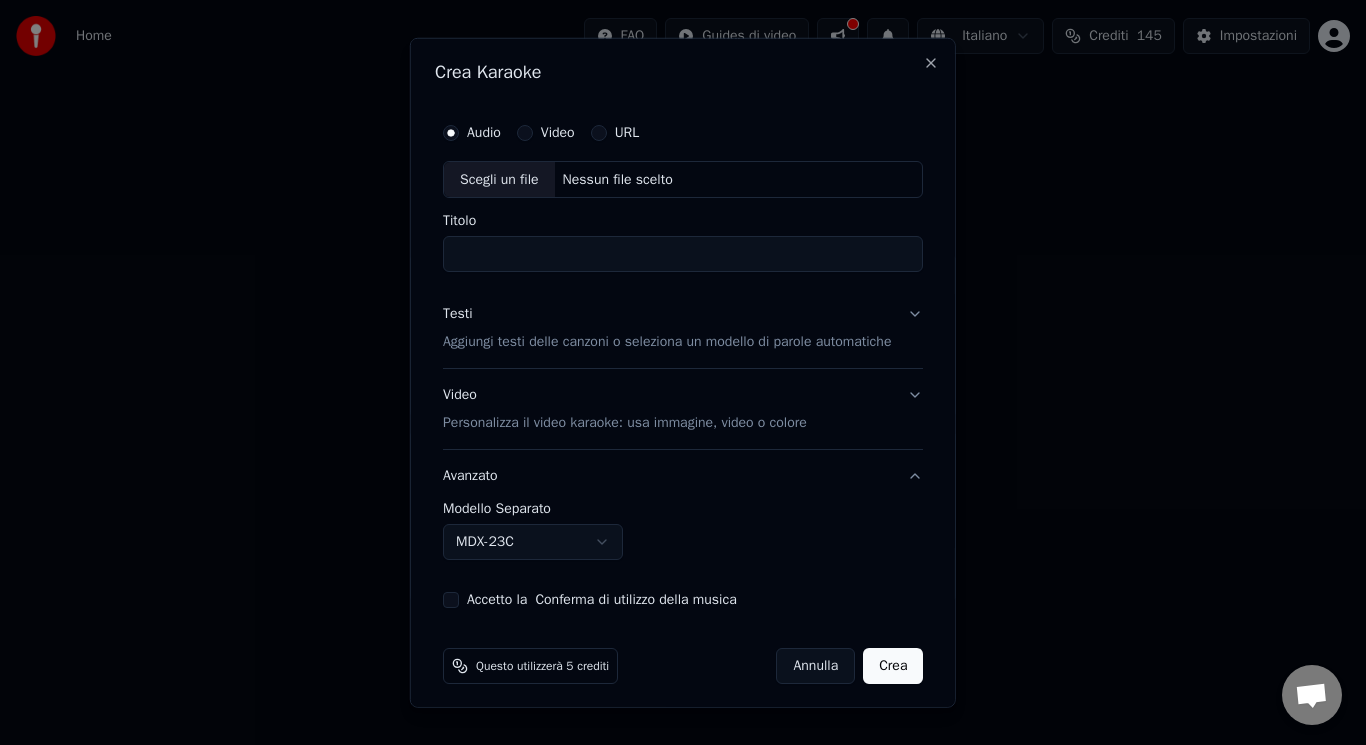 click on "**********" at bounding box center [683, 398] 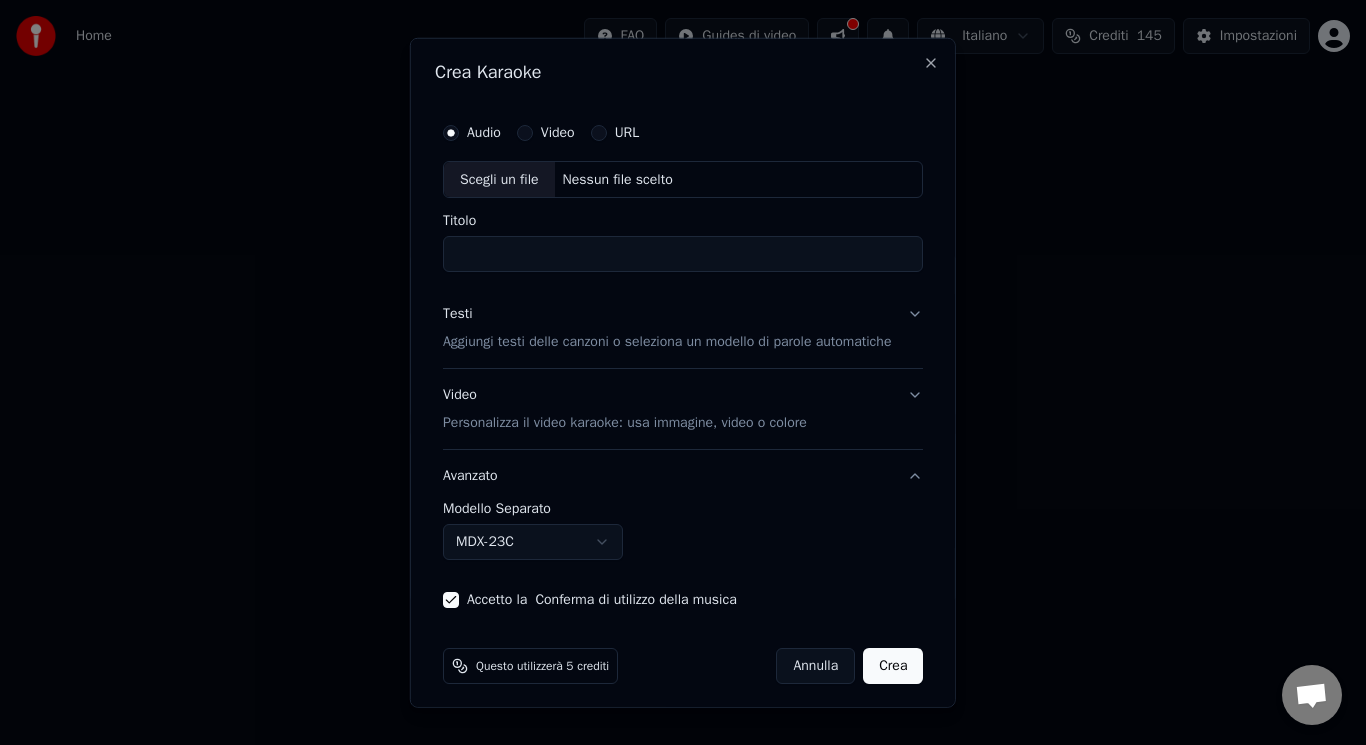 click on "Personalizza il video karaoke: usa immagine, video o colore" at bounding box center [625, 423] 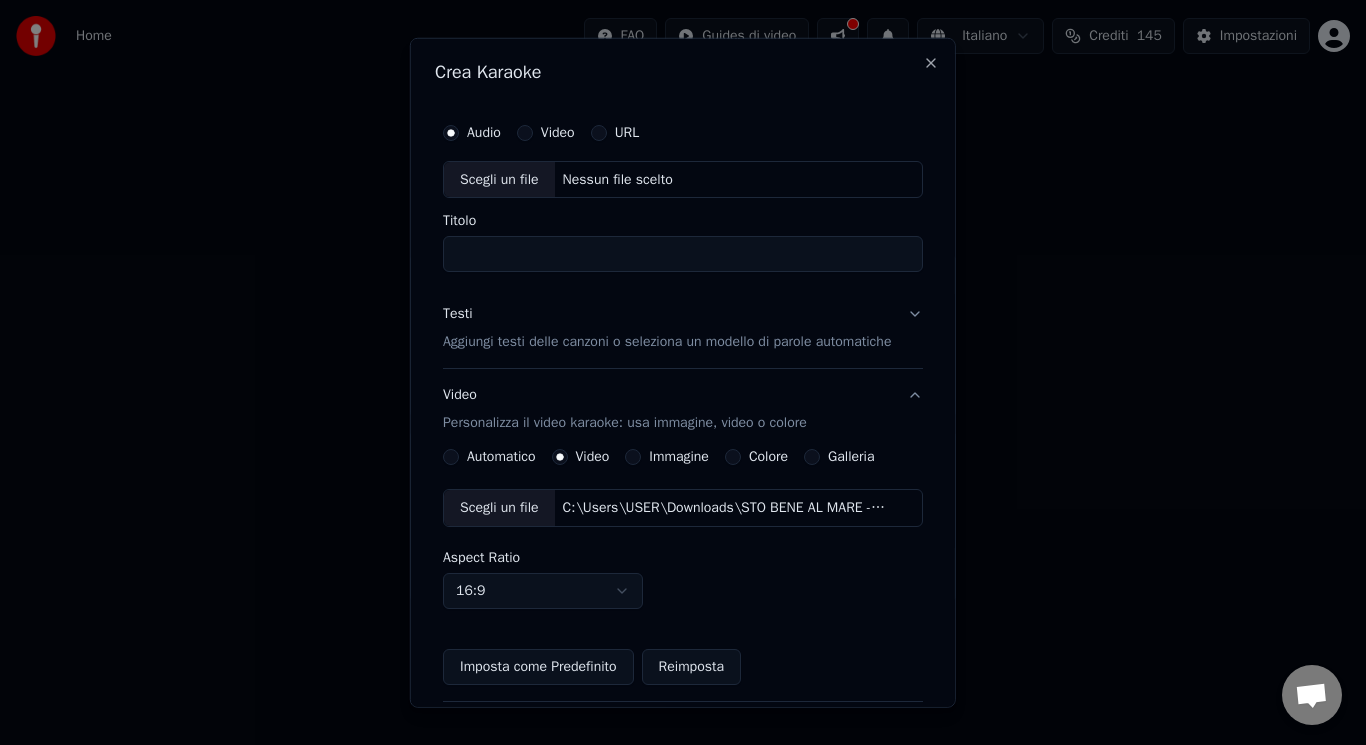 click on "Reimposta" at bounding box center (690, 667) 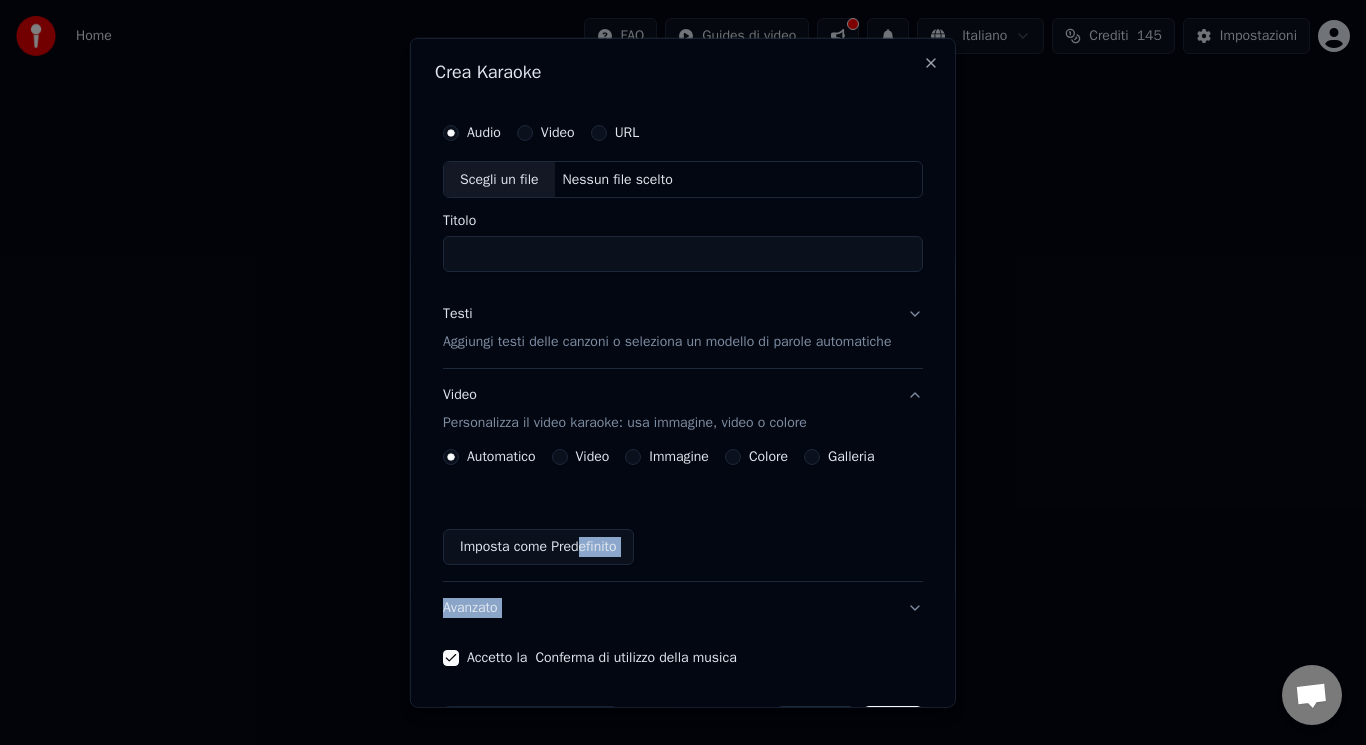 drag, startPoint x: 658, startPoint y: 668, endPoint x: 557, endPoint y: 573, distance: 138.65785 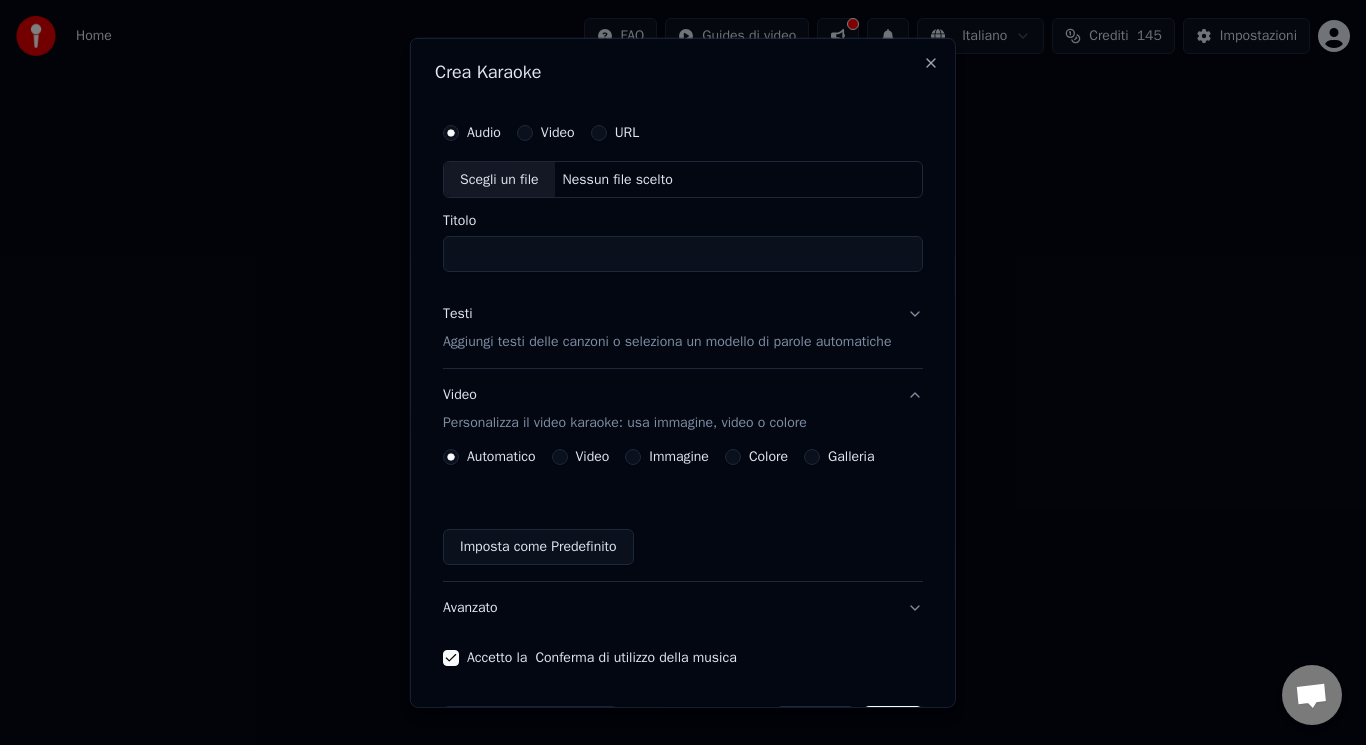 click on "Automatico Video Immagine Colore Galleria Imposta come Predefinito" at bounding box center (683, 507) 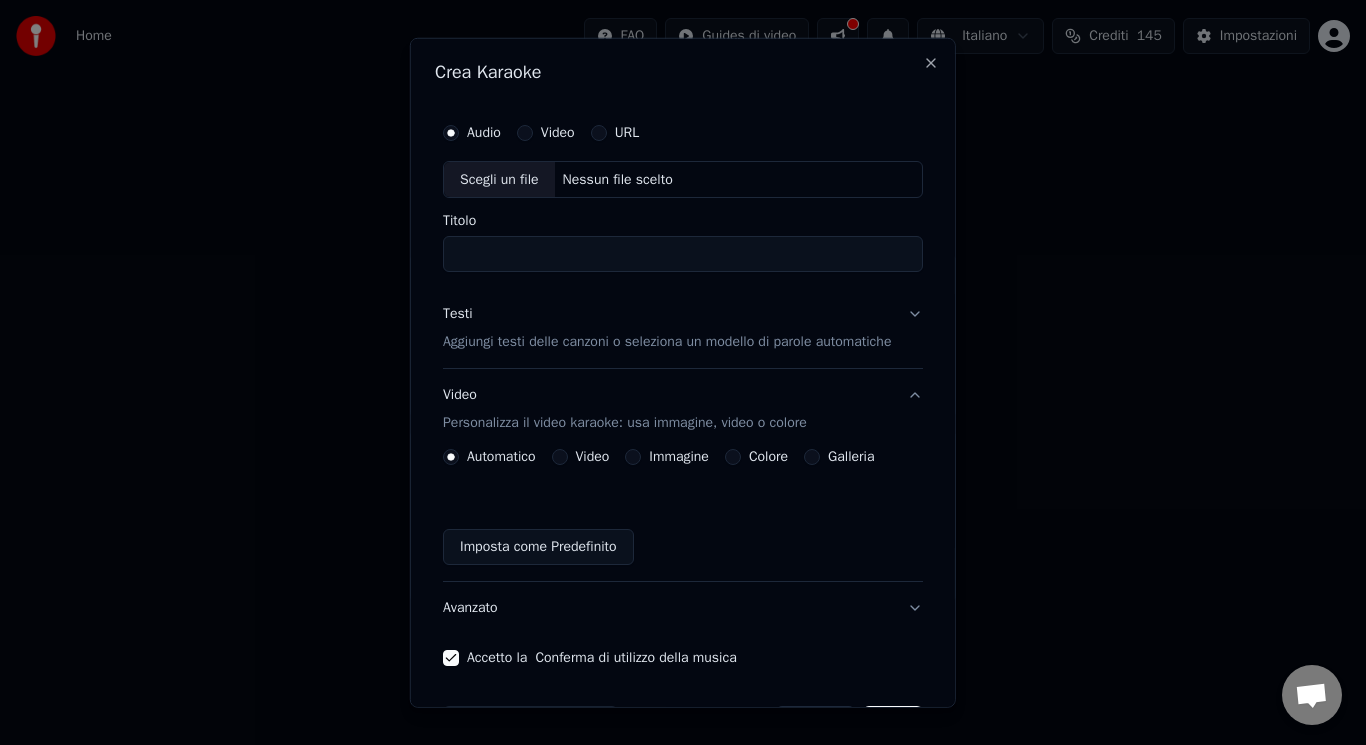 click on "Video" at bounding box center (580, 457) 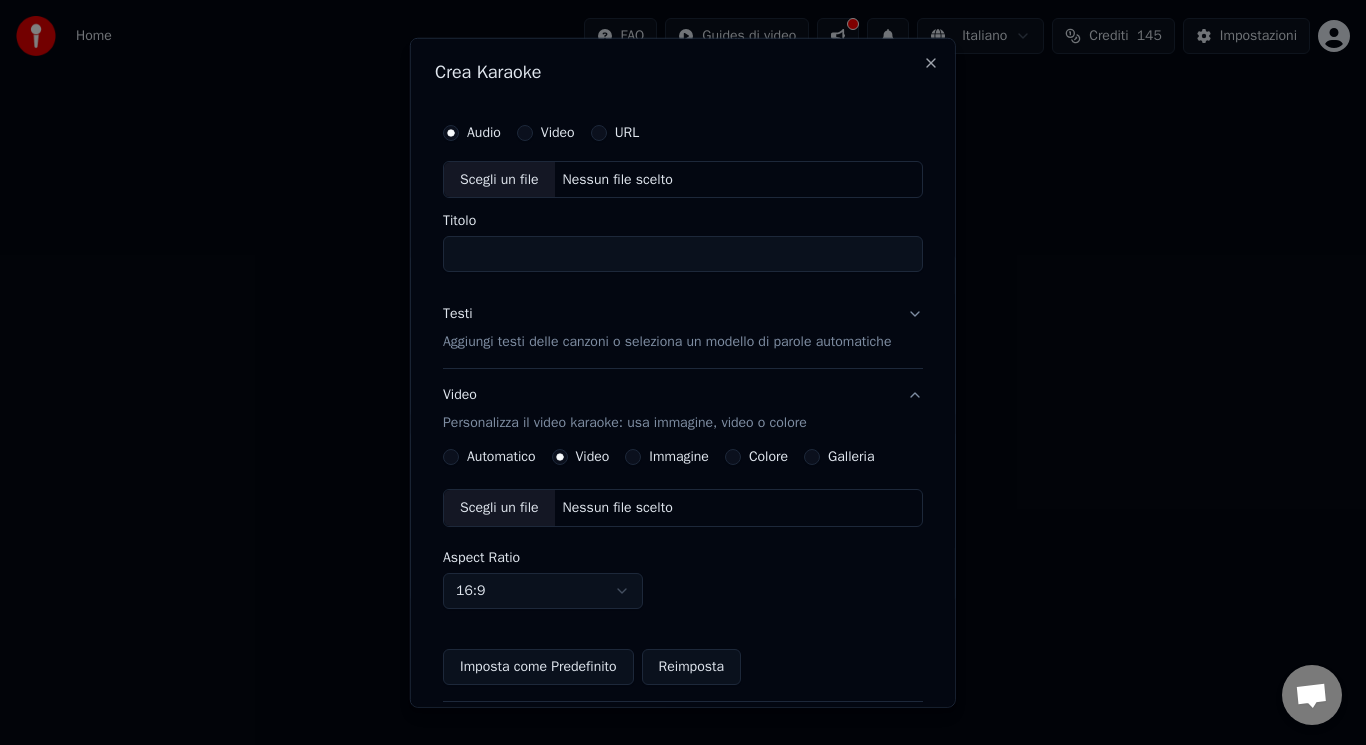 click on "Scegli un file" at bounding box center (499, 508) 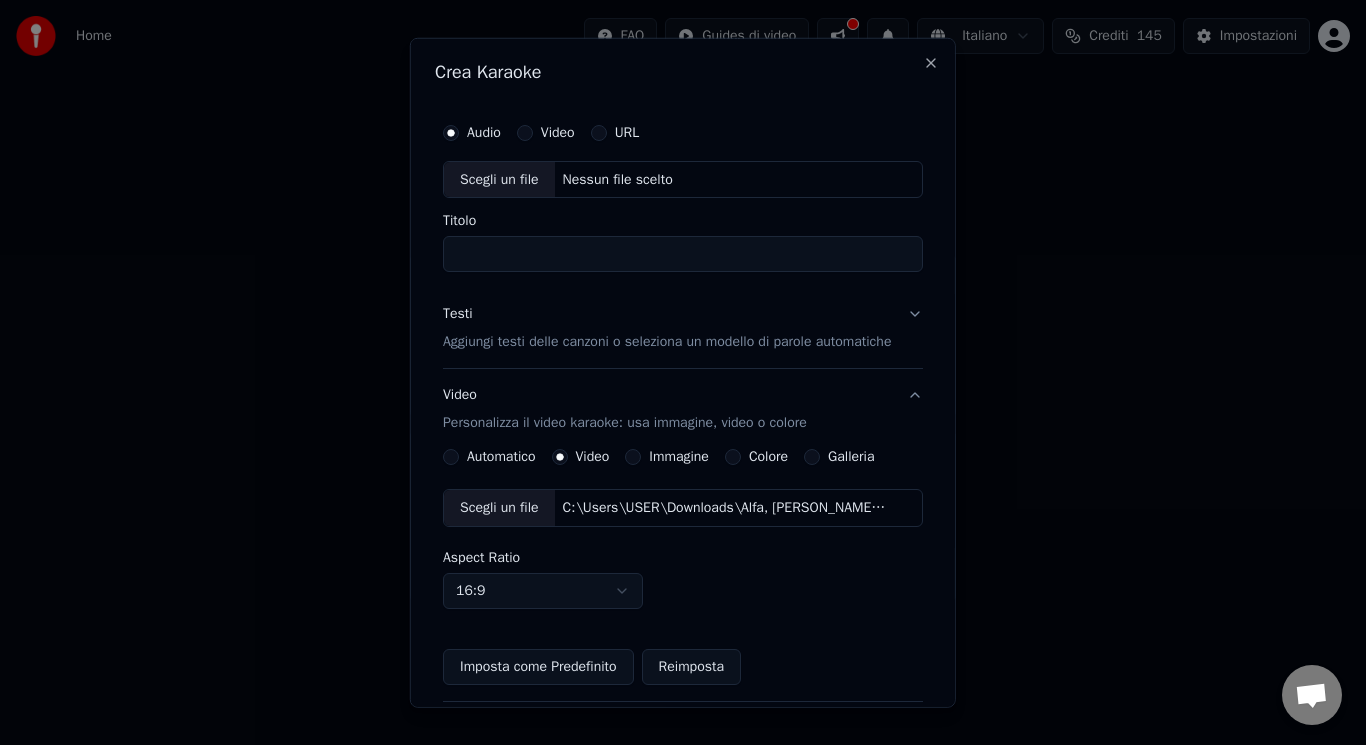 click on "Titolo" at bounding box center (683, 254) 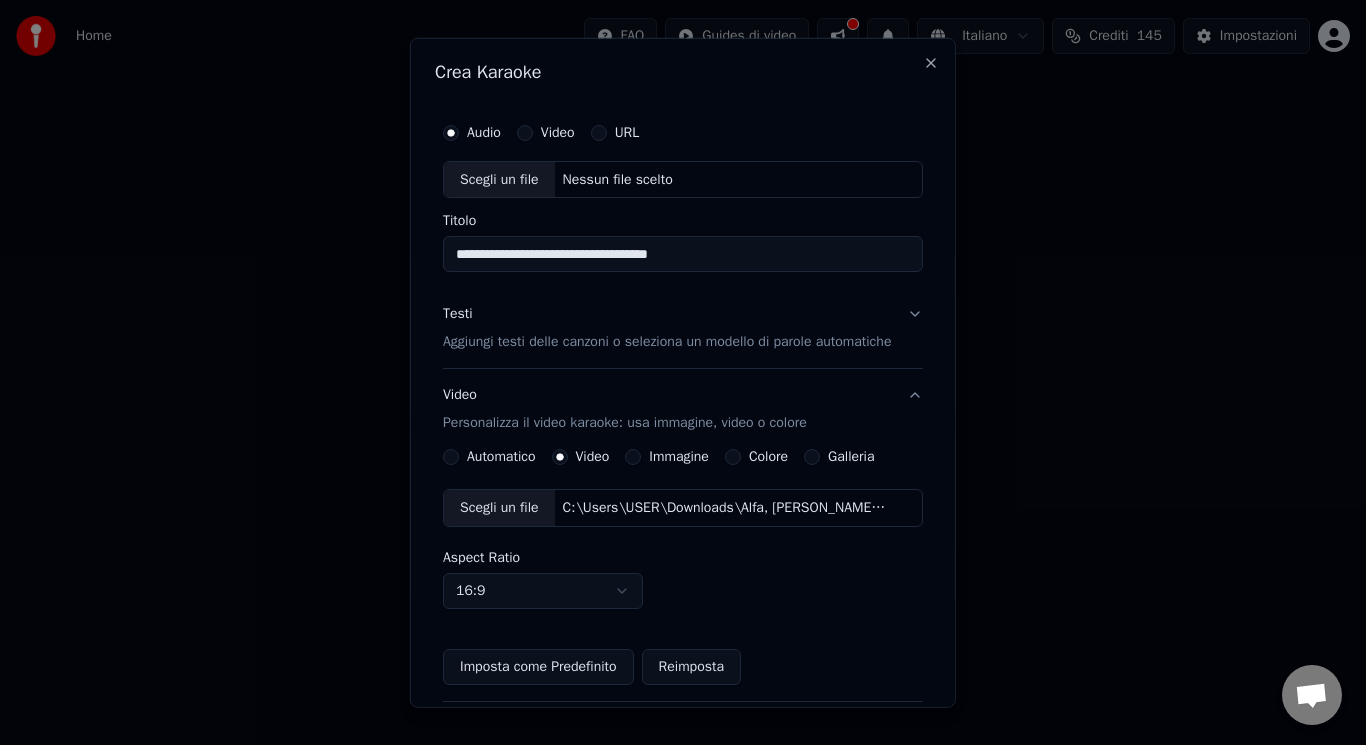 click on "Scegli un file" at bounding box center [499, 179] 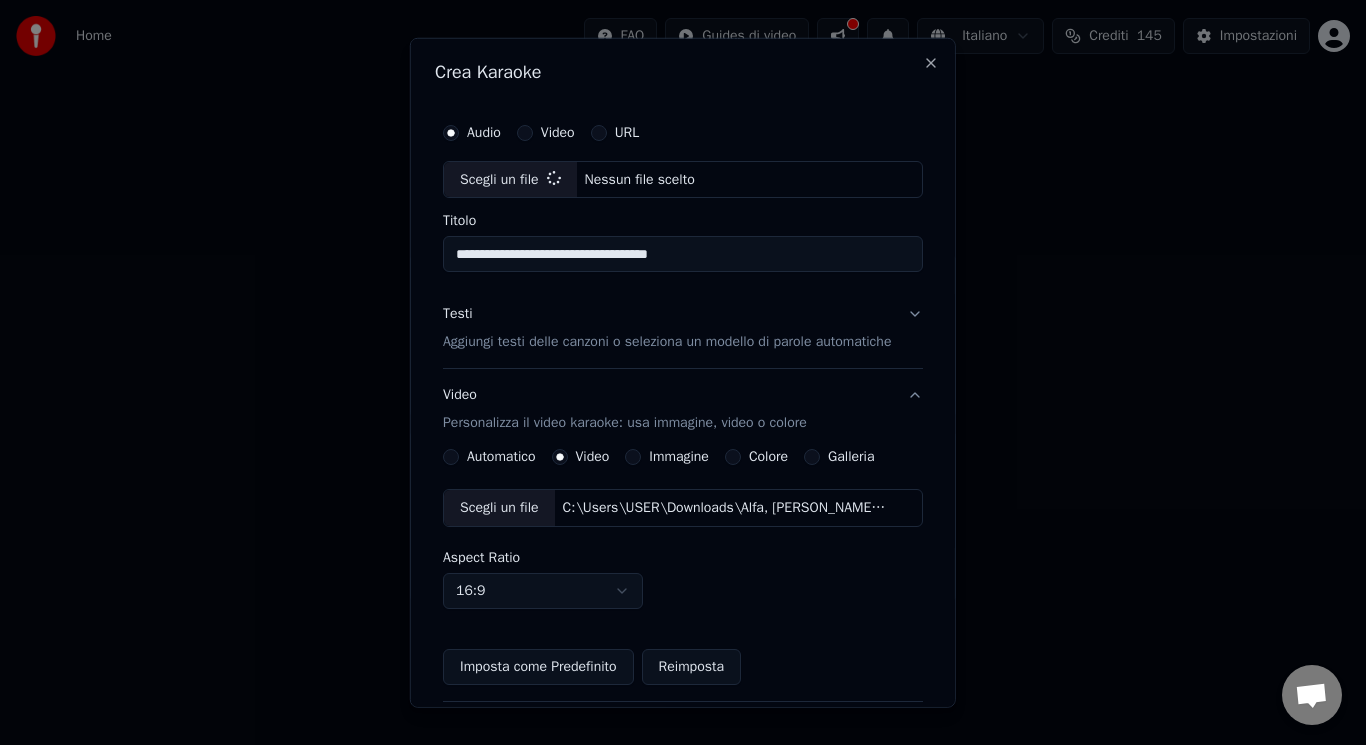type on "**********" 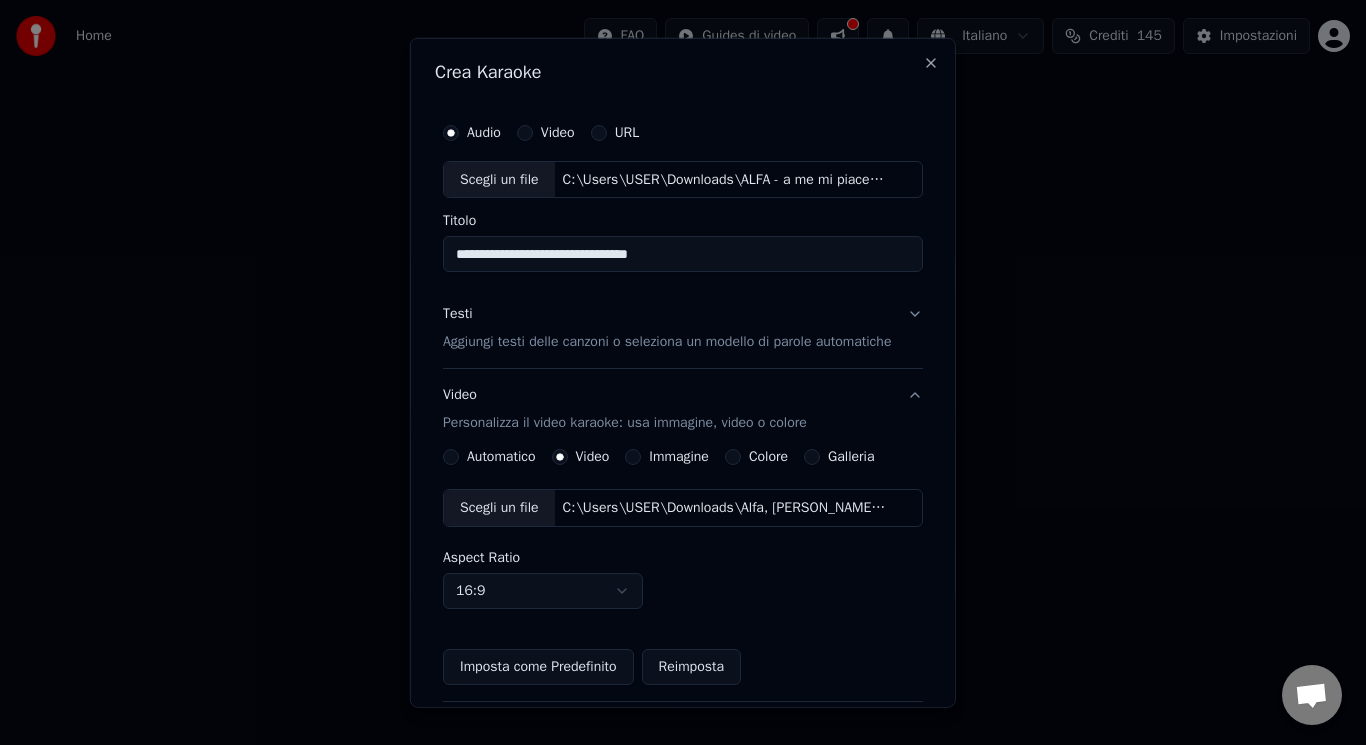 click on "**********" at bounding box center [683, 449] 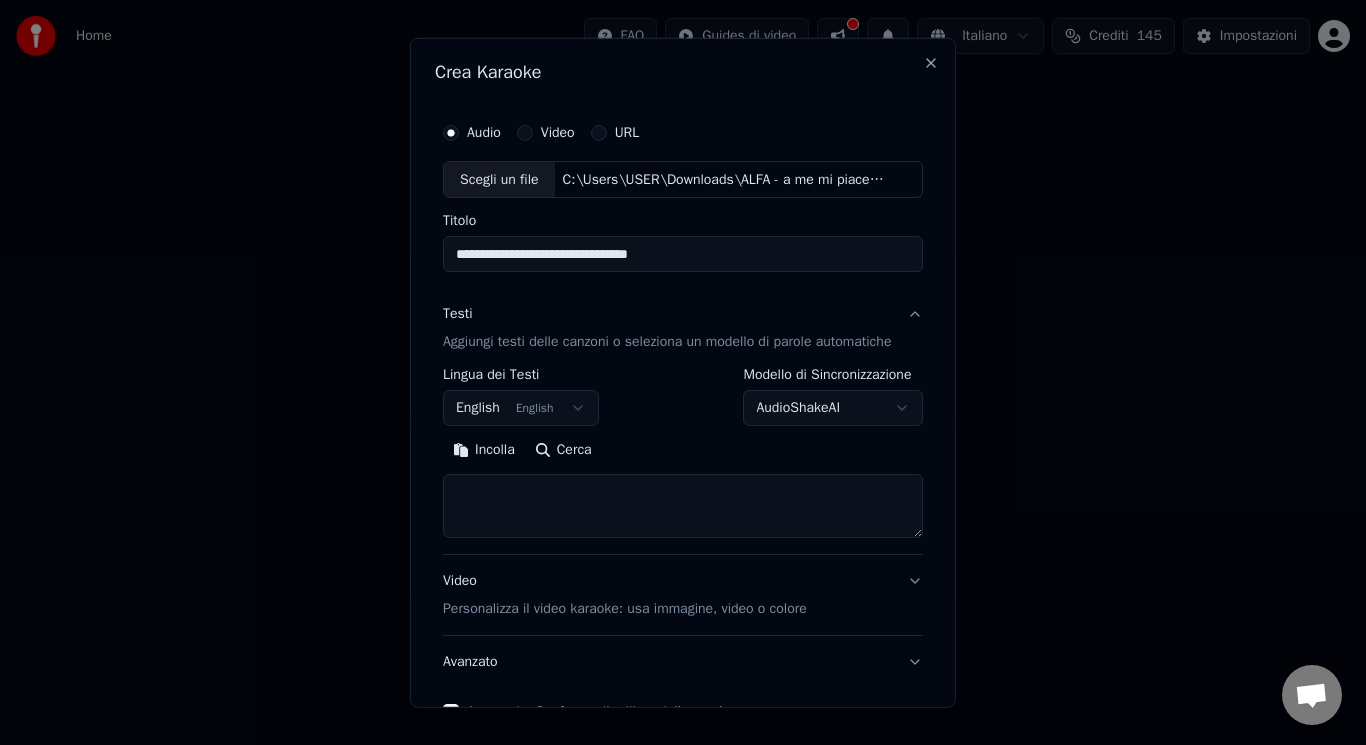 click on "Home FAQ Guides di video Italiano Crediti 145 Impostazioni Benvenuto in Youka Libreria Accedi e gestisci tutte le tracce karaoke che hai creato. Modifica, organizza e perfeziona i tuoi progetti. Crea Karaoke Crea un karaoke da file audio o video (MP3, MP4 e altro), oppure incolla un URL per generare istantaneamente un video karaoke con testi sincronizzati. Conversazione [PERSON_NAME] da Youka Desktop Altri canali Continua su Email Rete assente. Riconnessione in corso... Nessun messaggio può essere ricevuto o inviato per ora. Youka Desktop Ciao! Come posso aiutarti?  [DATE][PERSON_NAME] non funziona [DATE] ci mette troppo a caricare e si blocca [DATE] fate immediatamente qualcosa [DATE] [PERSON_NAME] controllato i log degli errori, sembra che tu stia tentando di utilizzare un file che non esiste: C:\Users\USER\Downloads\STO BENE AL MARE - Realizzato con [PERSON_NAME].mp4 [DATE] come non esiste [DATE] Letto [PERSON_NAME] Hai cambiato lo sfondo predefinito del video? [DATE] no [DATE] secondo me avete problemi Crisp" at bounding box center (683, 300) 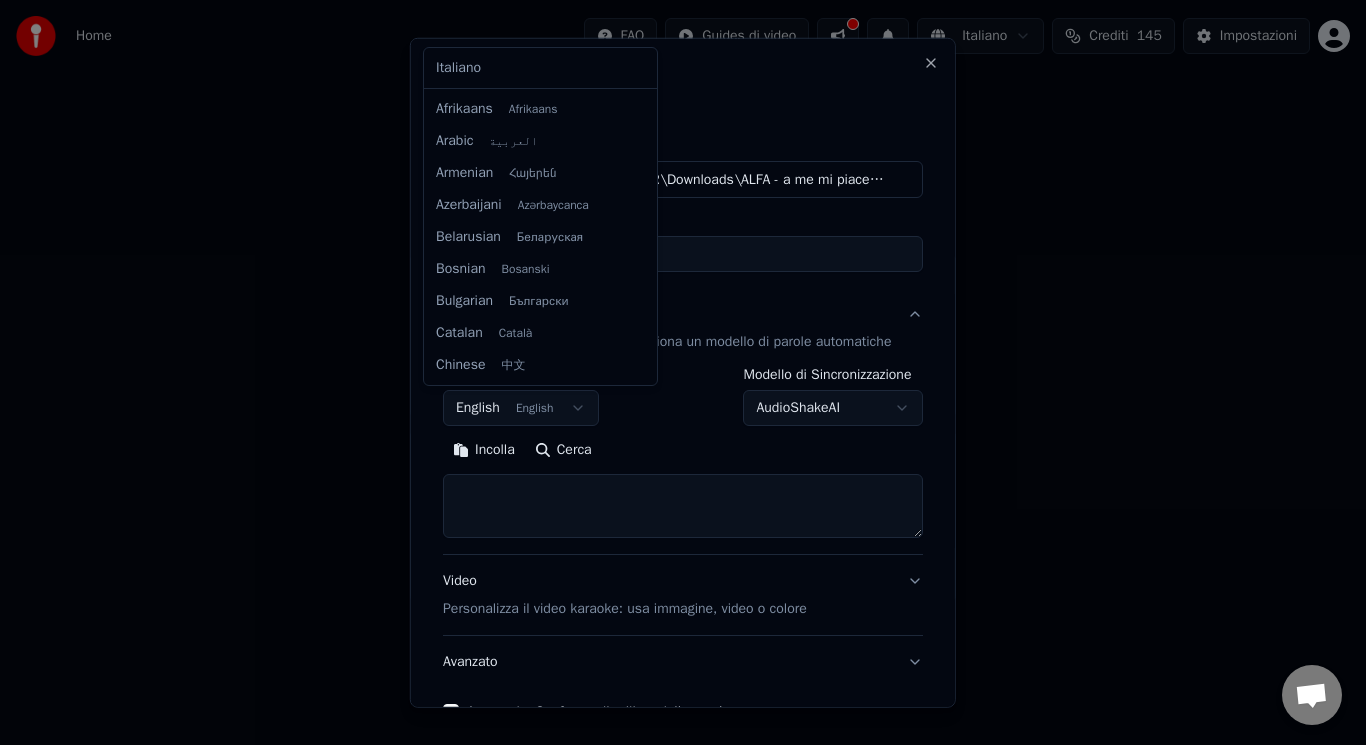 scroll, scrollTop: 160, scrollLeft: 0, axis: vertical 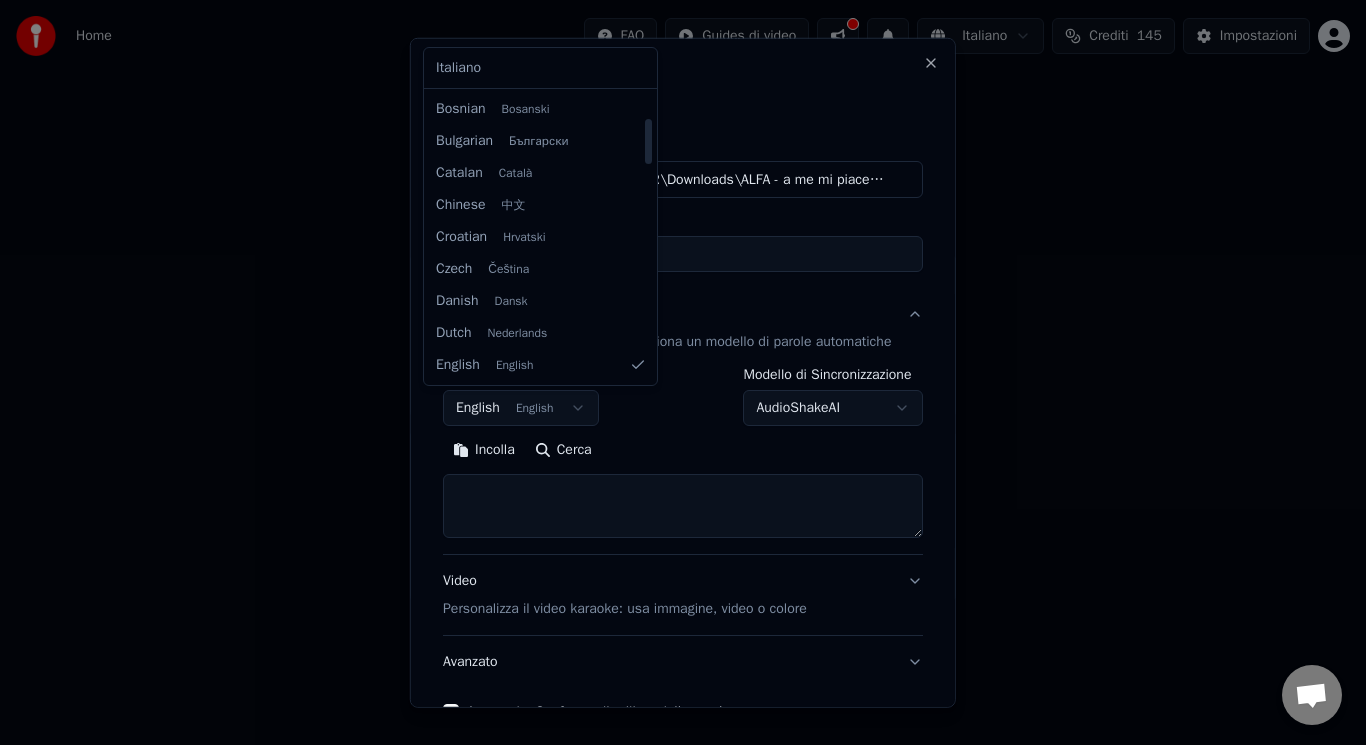 select on "**" 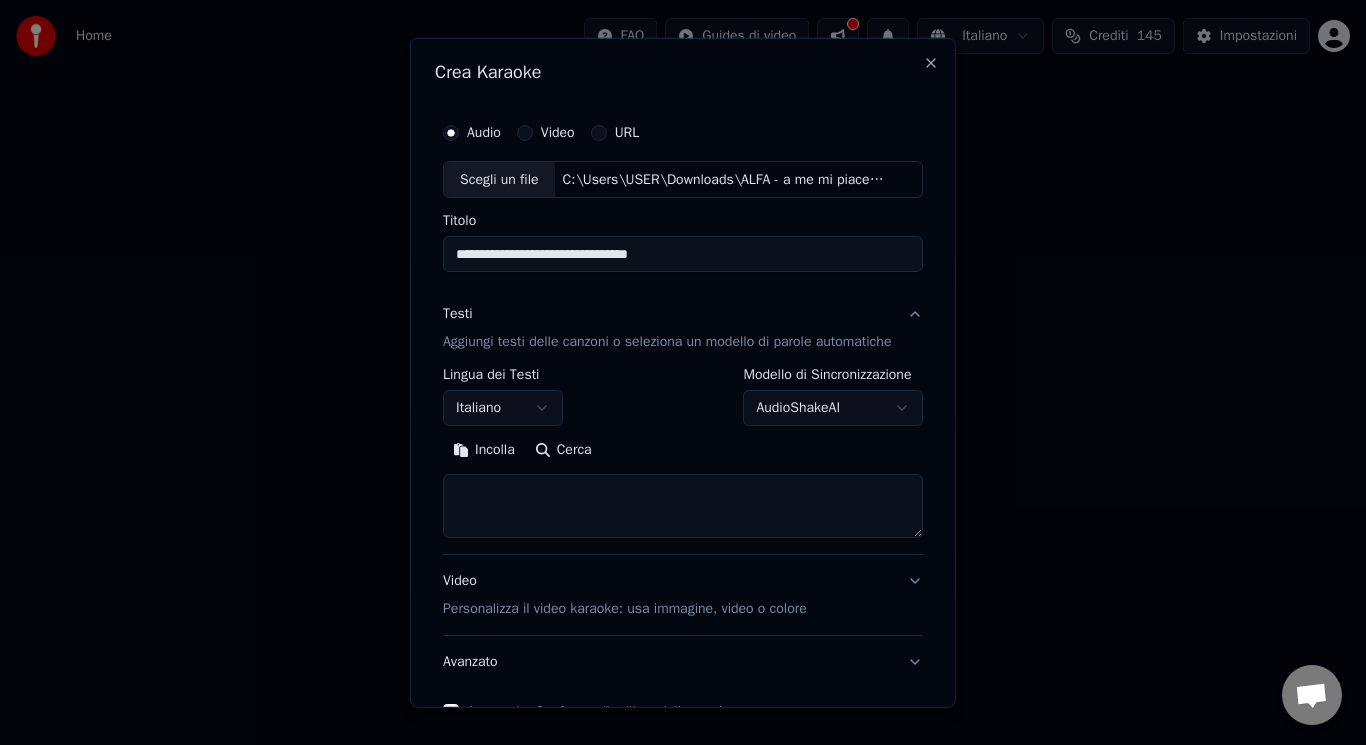 drag, startPoint x: 666, startPoint y: 246, endPoint x: 481, endPoint y: 256, distance: 185.27008 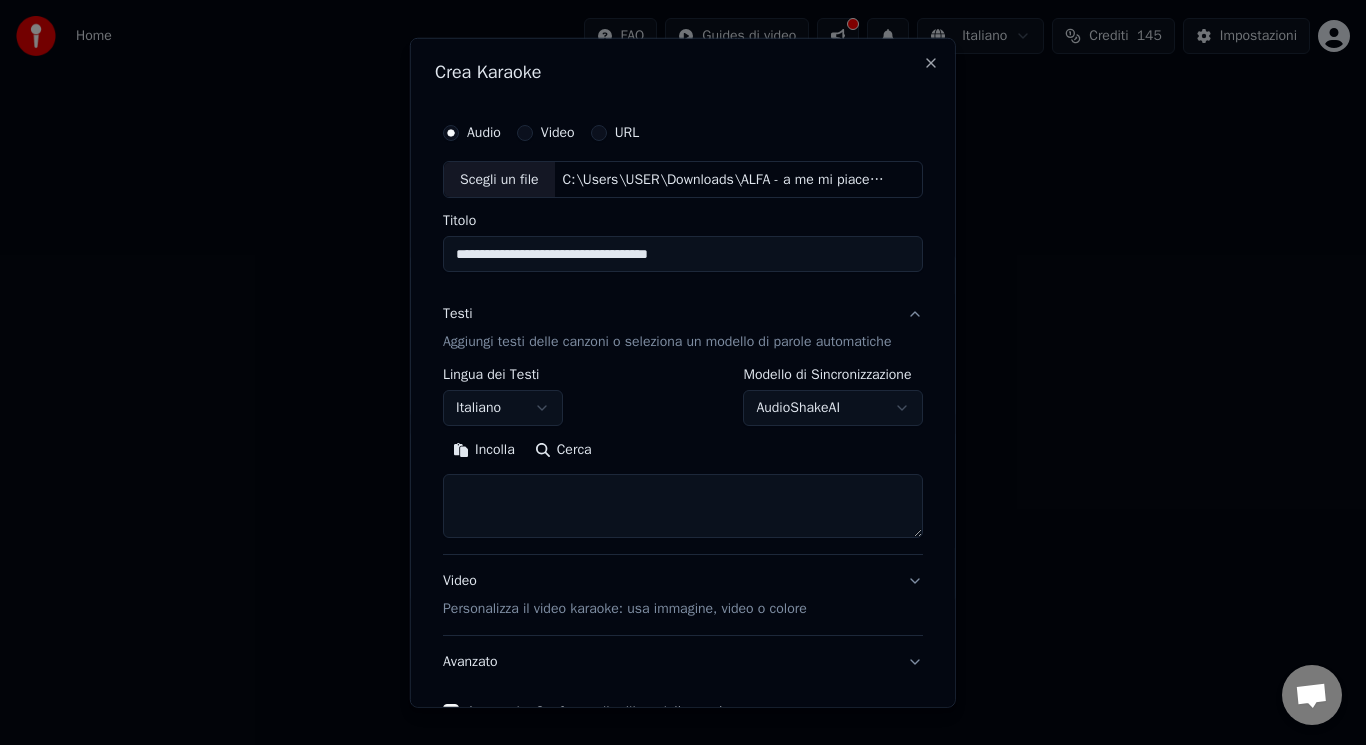 type on "**********" 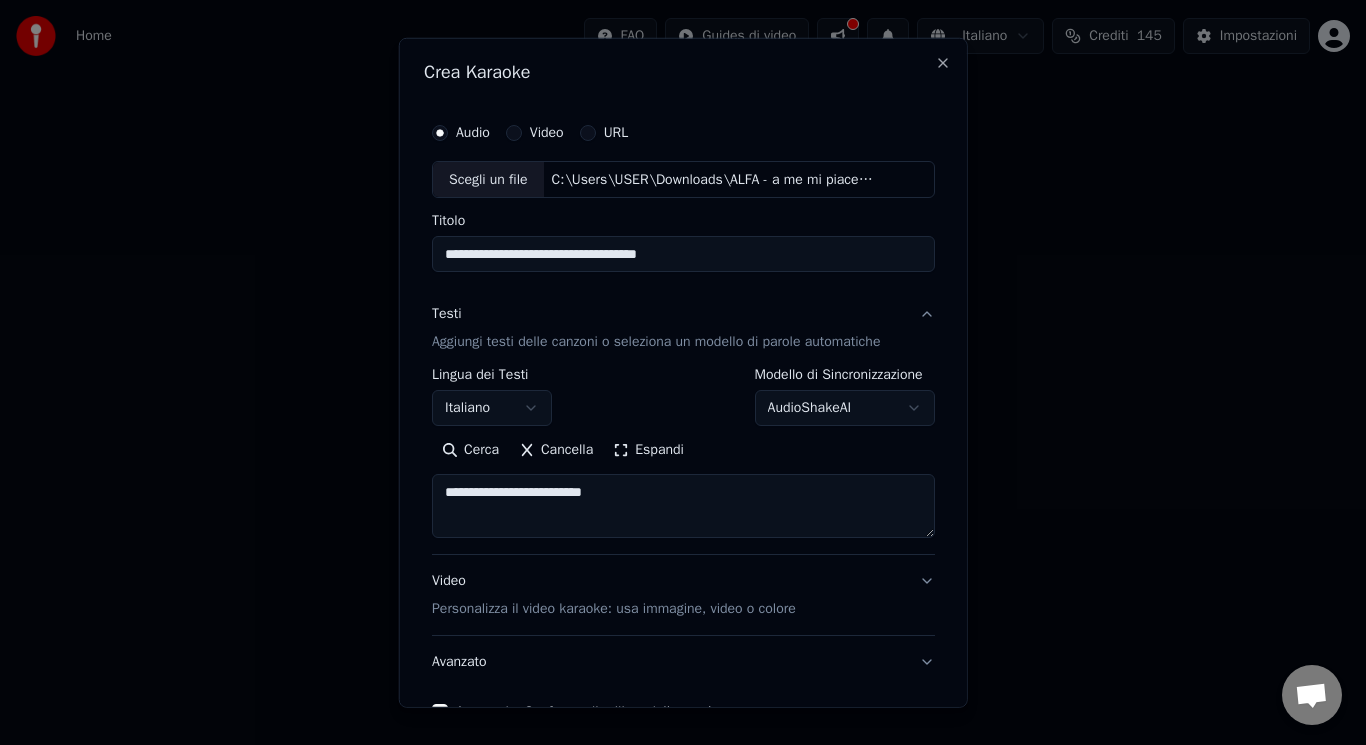 click on "**********" at bounding box center [683, 506] 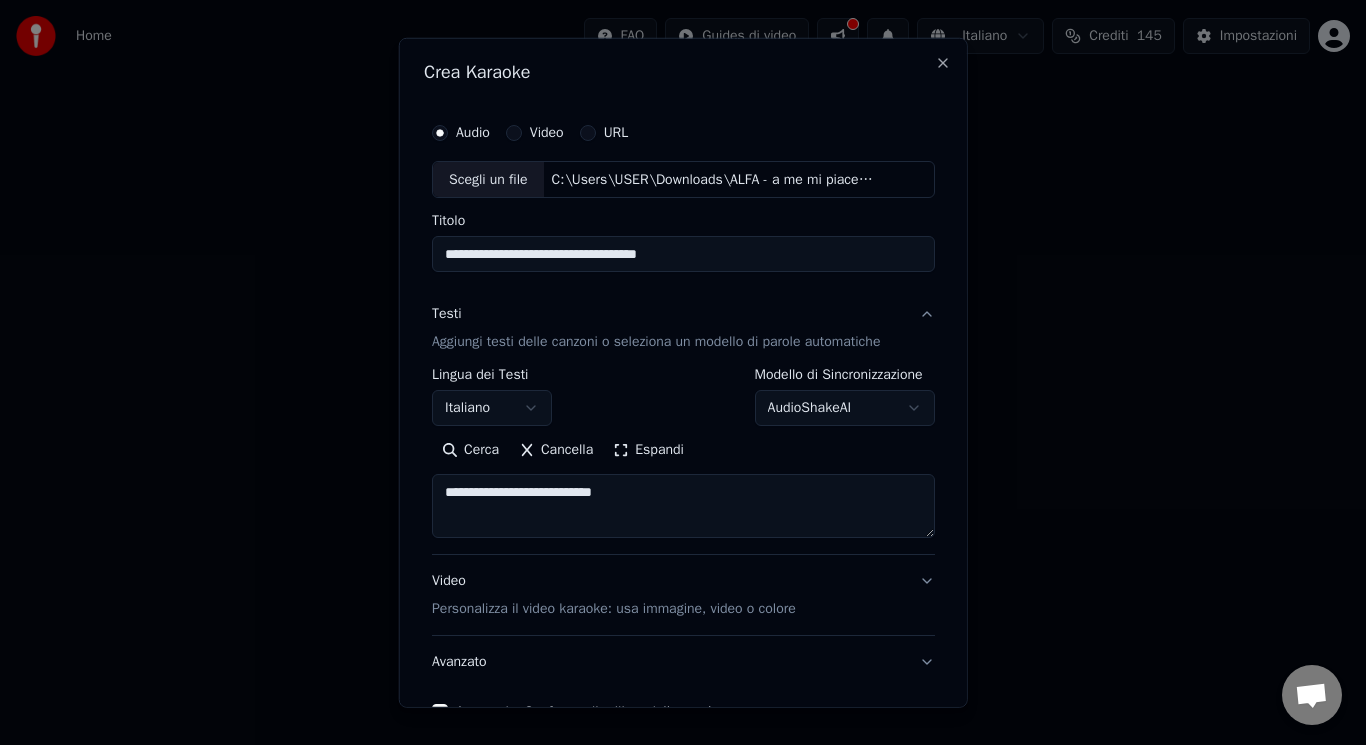 scroll, scrollTop: 6, scrollLeft: 0, axis: vertical 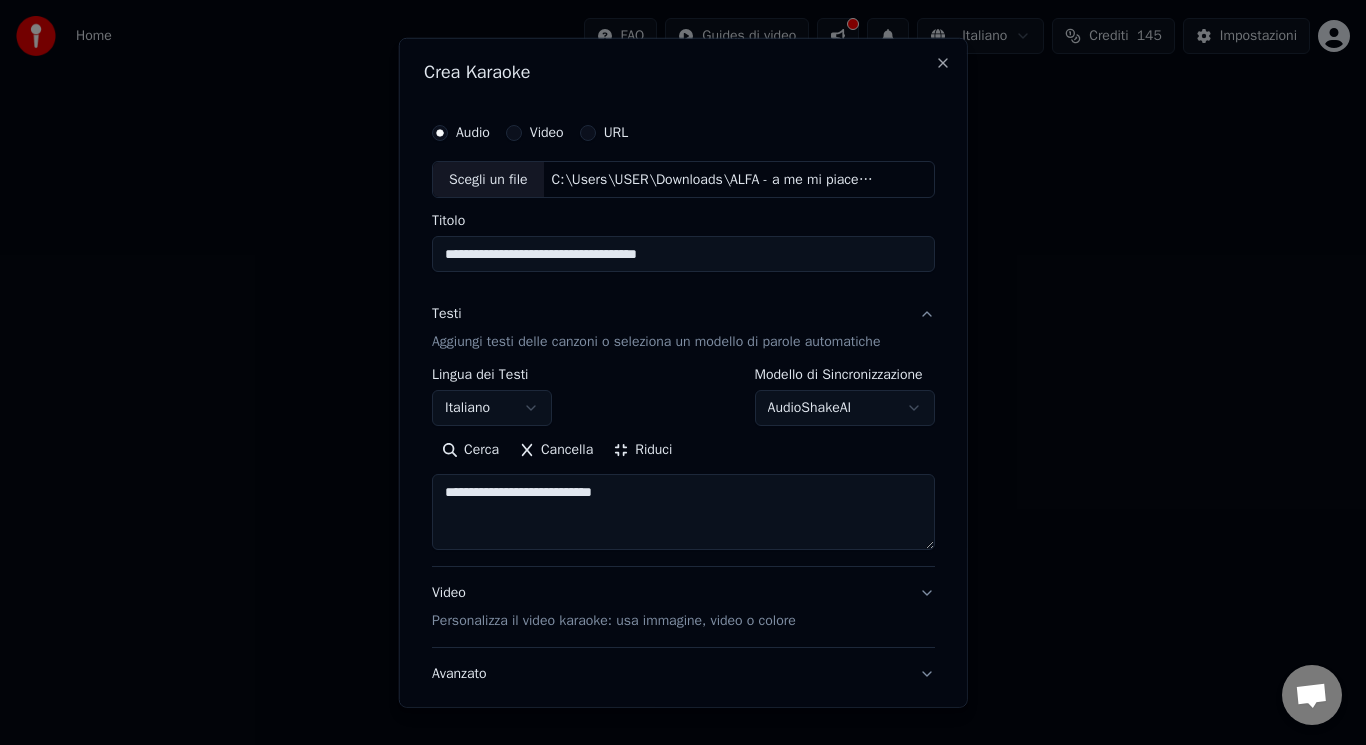 click on "**********" at bounding box center (683, 512) 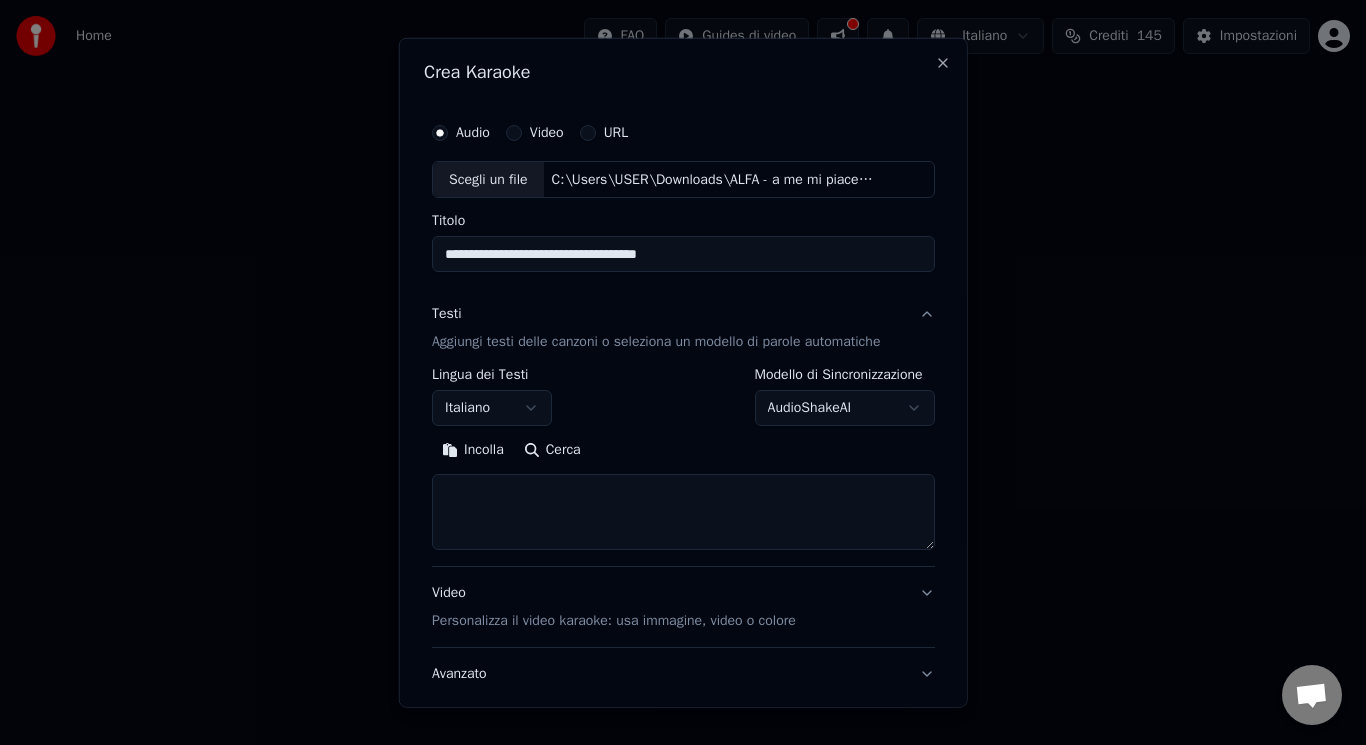 scroll, scrollTop: 0, scrollLeft: 0, axis: both 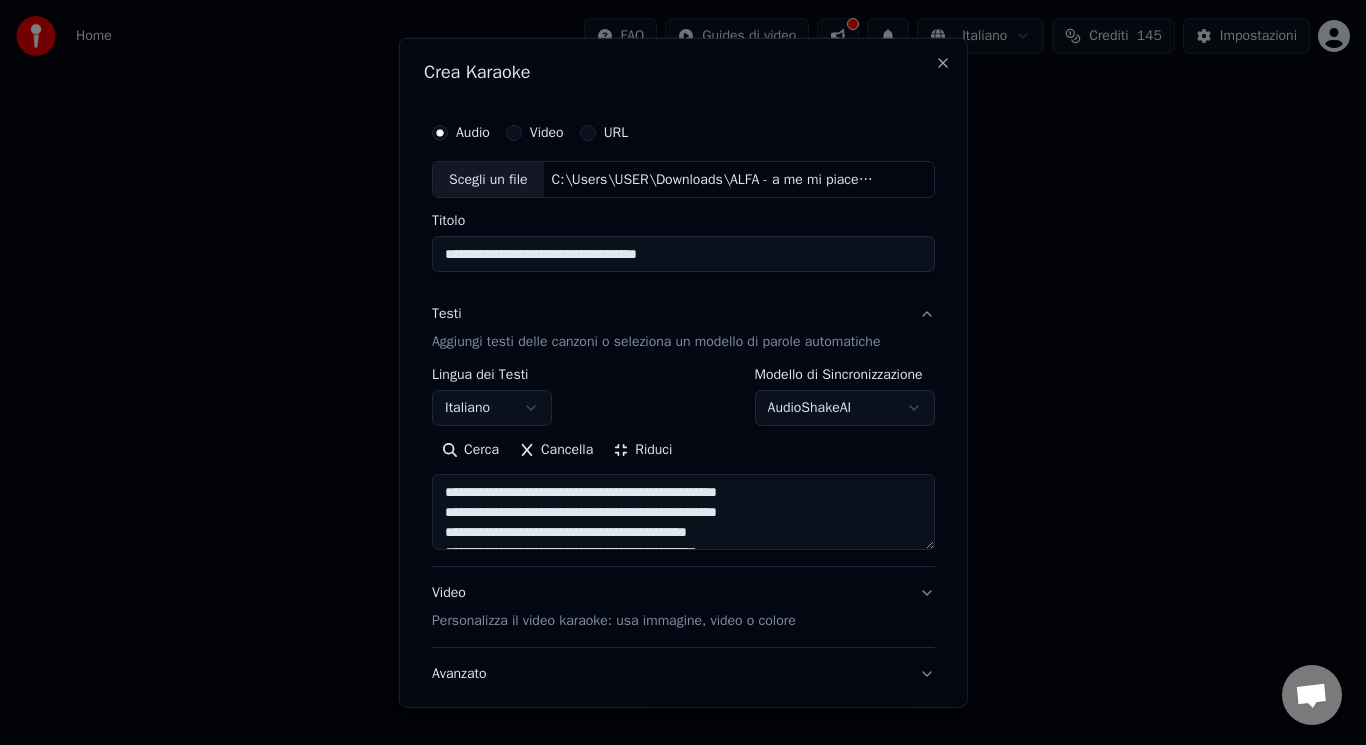 click at bounding box center [683, 512] 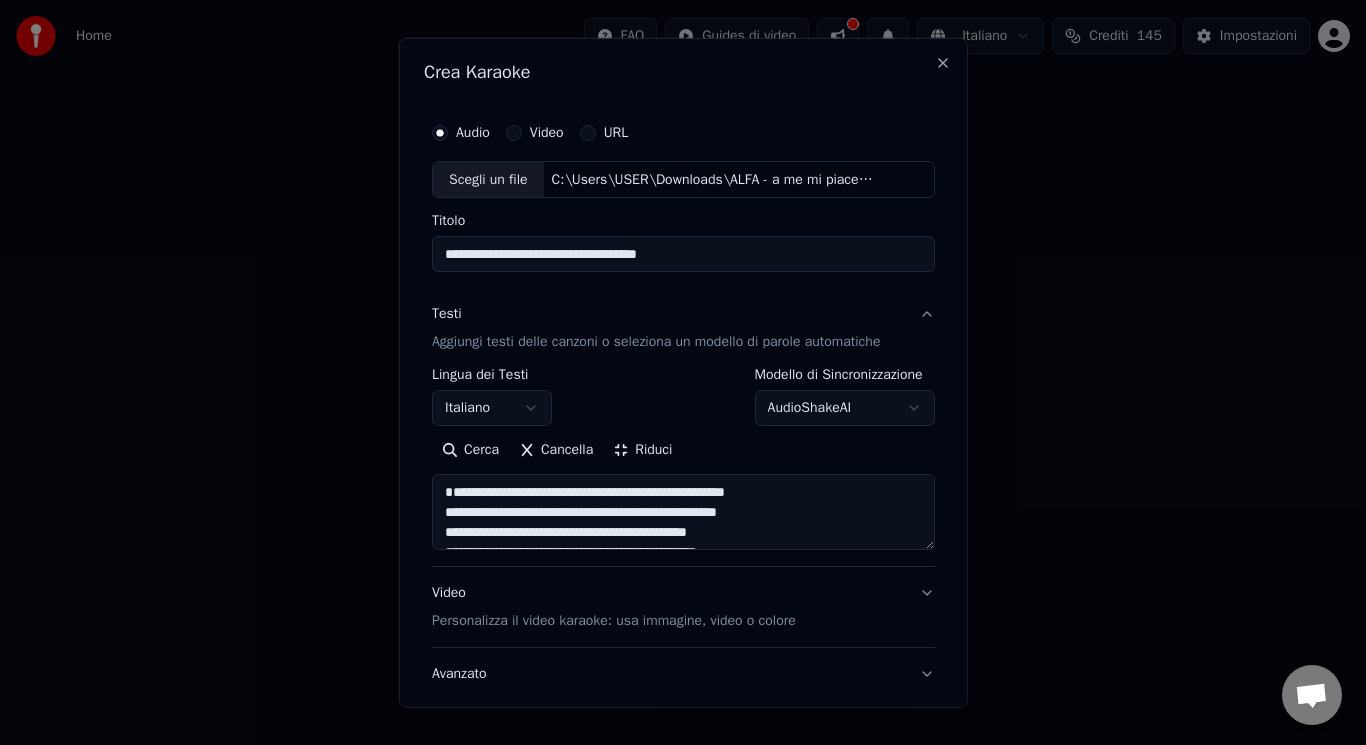 click at bounding box center (683, 512) 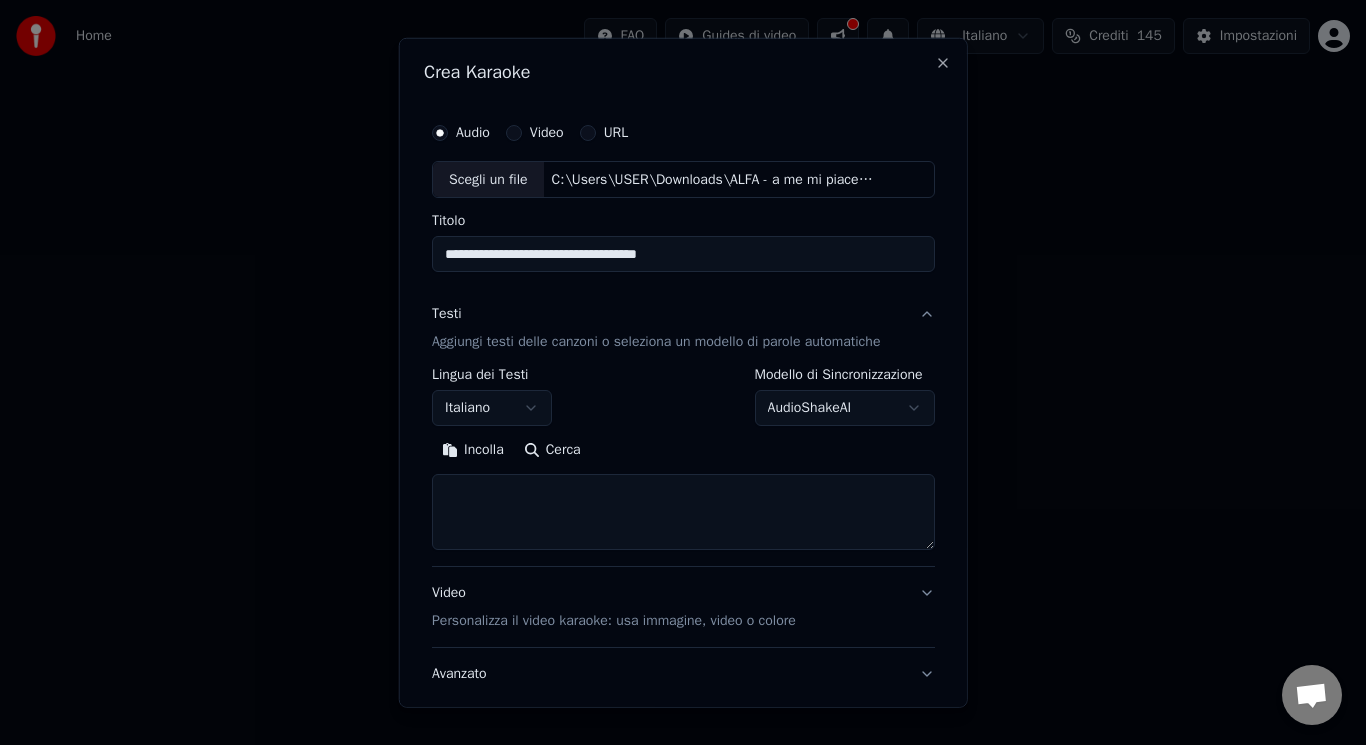 click at bounding box center [683, 512] 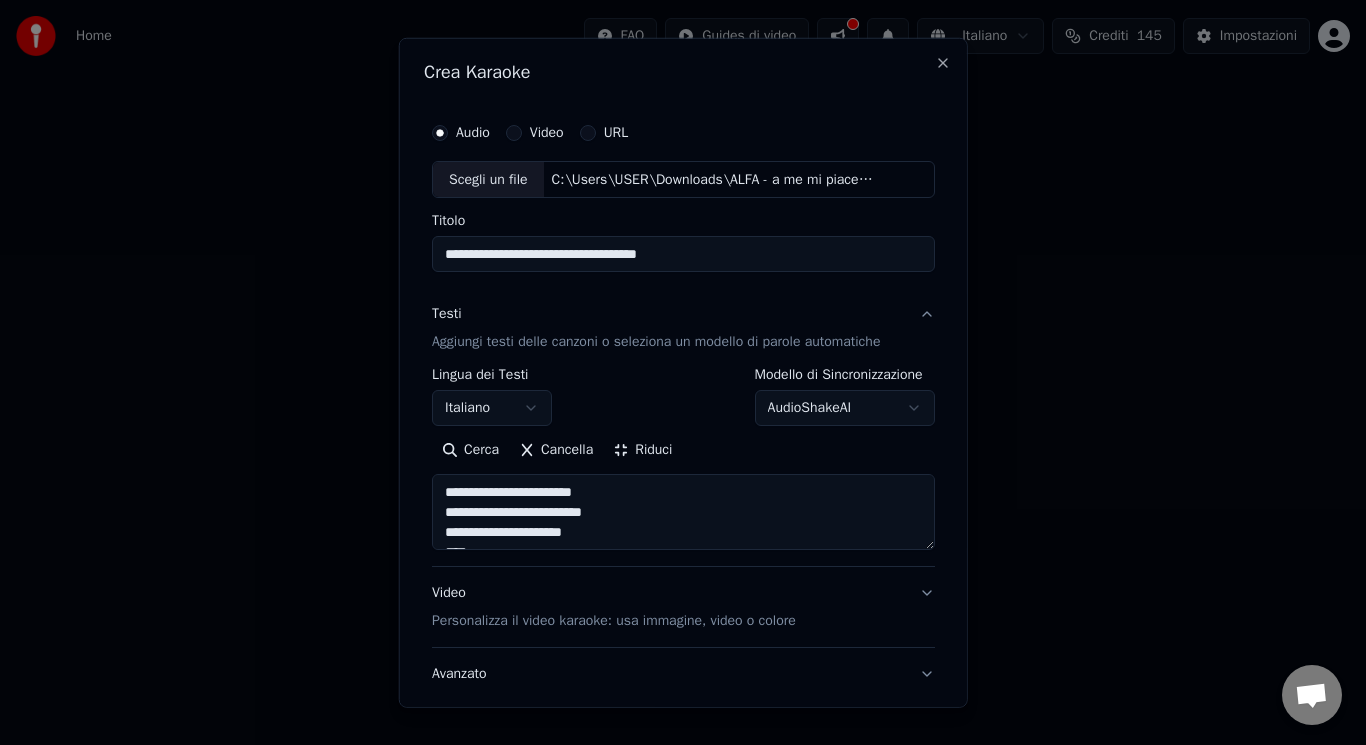 drag, startPoint x: 608, startPoint y: 478, endPoint x: 382, endPoint y: 505, distance: 227.60712 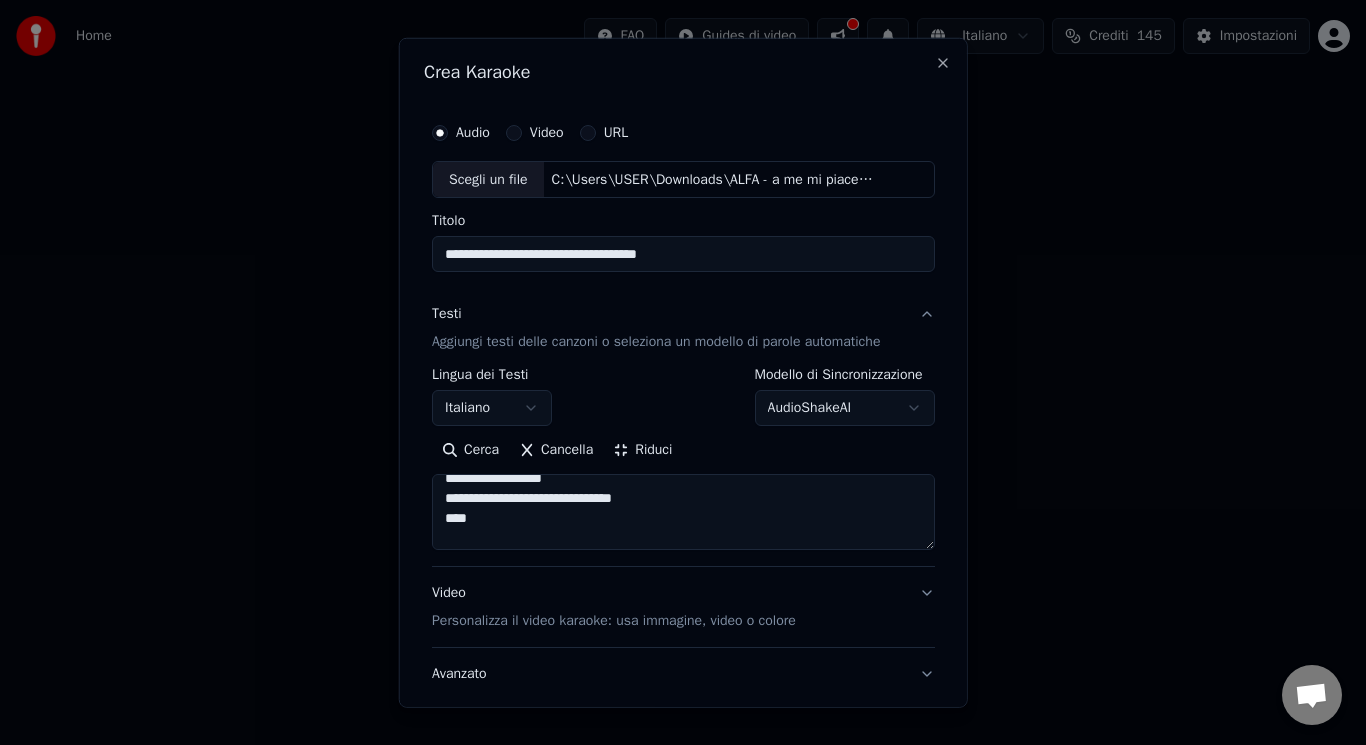 scroll, scrollTop: 0, scrollLeft: 0, axis: both 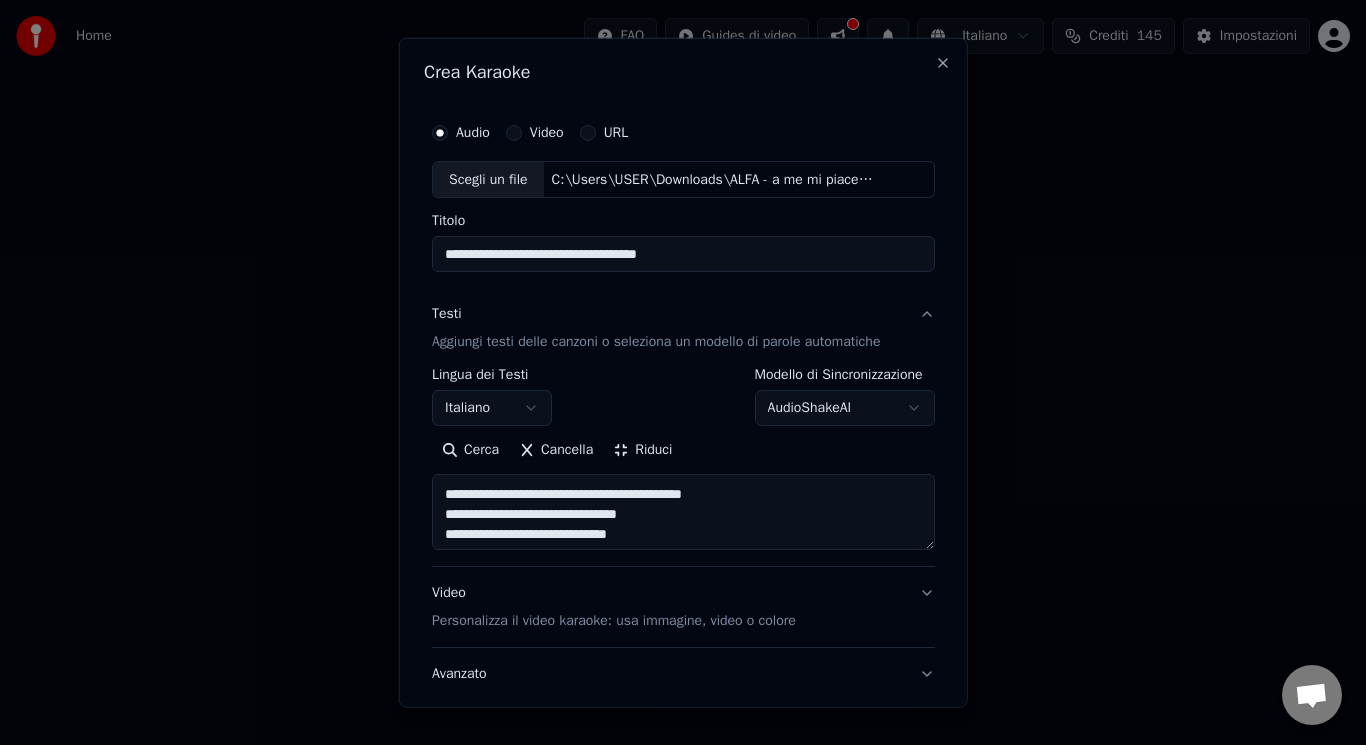 drag, startPoint x: 437, startPoint y: 514, endPoint x: 507, endPoint y: 472, distance: 81.63332 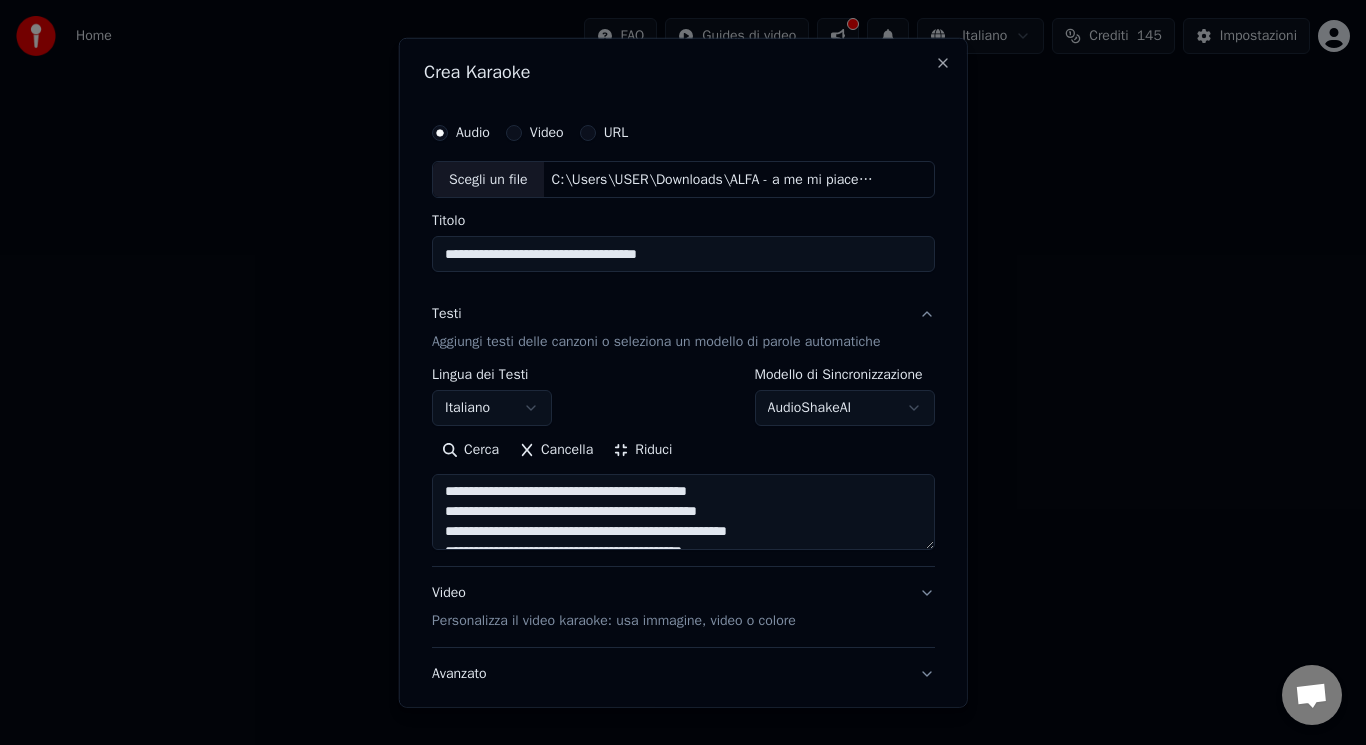 click on "**********" at bounding box center (683, 459) 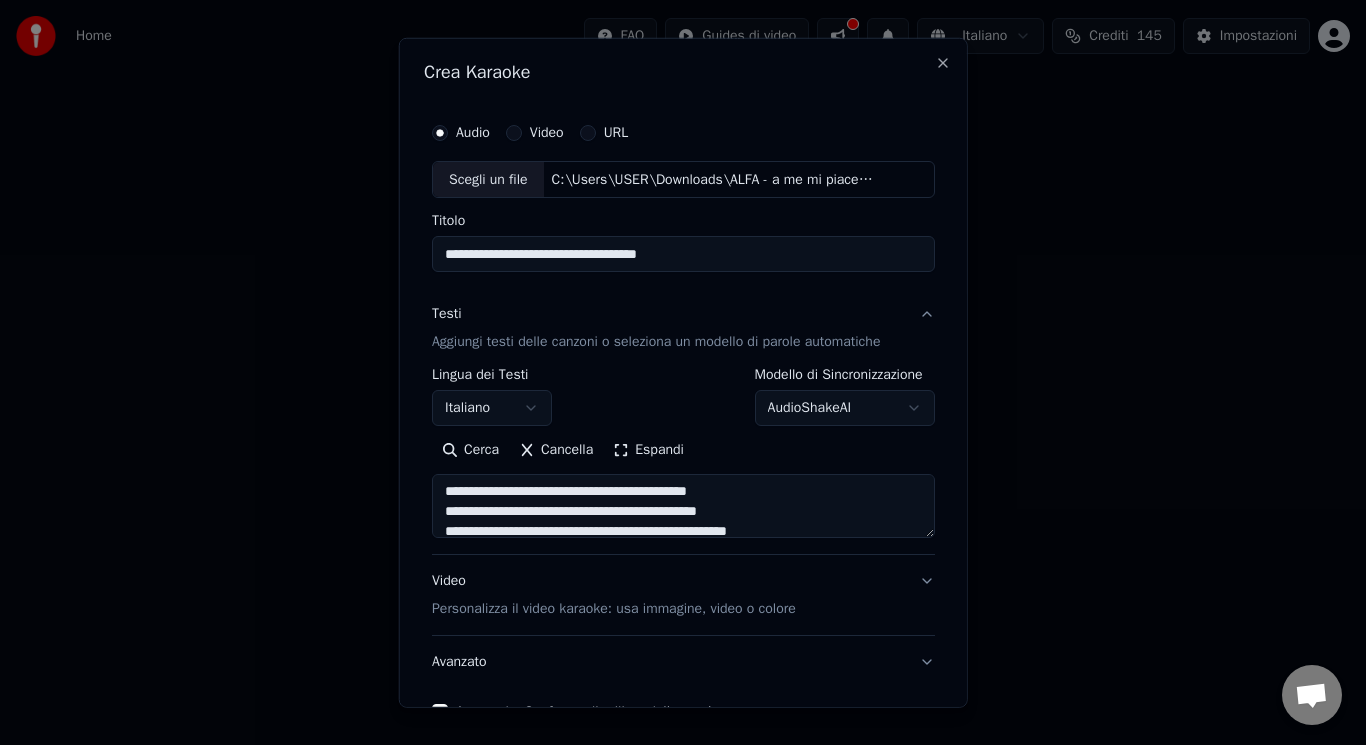 click at bounding box center [683, 506] 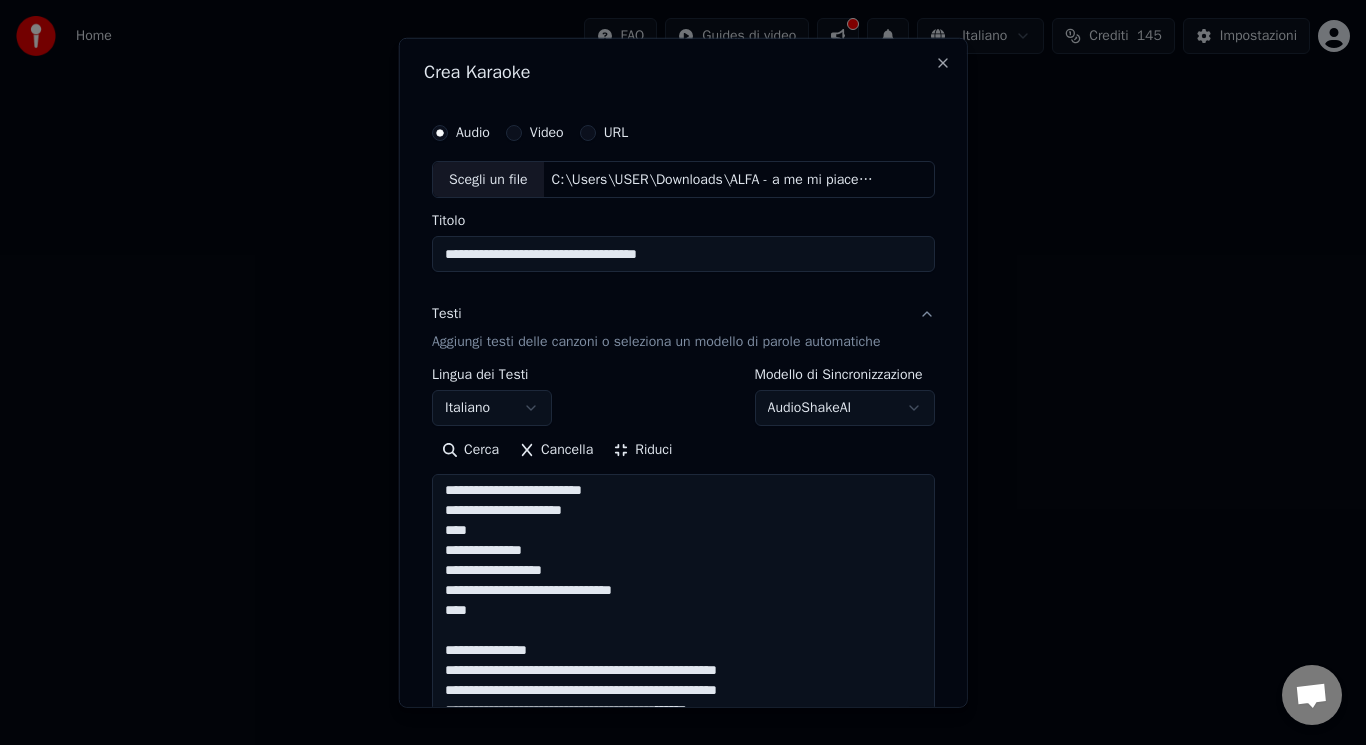 drag, startPoint x: 667, startPoint y: 589, endPoint x: 432, endPoint y: 517, distance: 245.78242 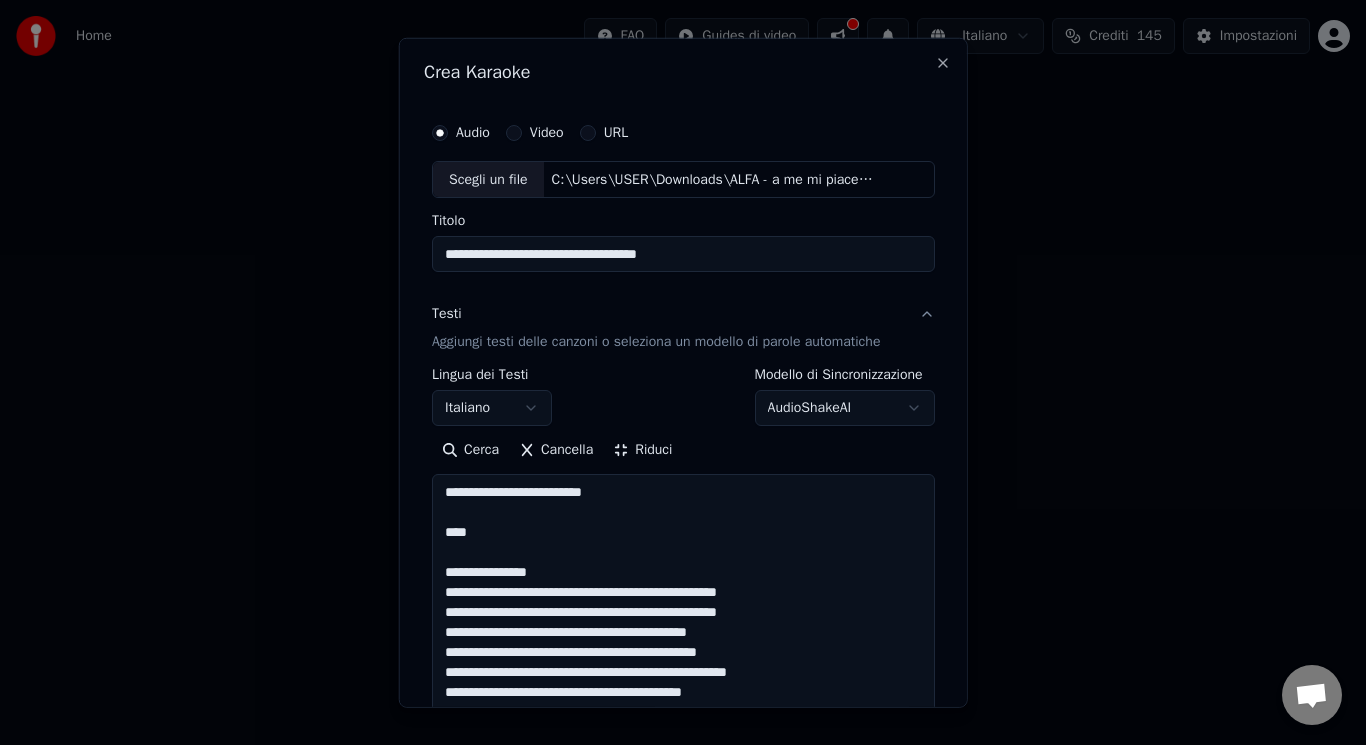 scroll, scrollTop: 0, scrollLeft: 0, axis: both 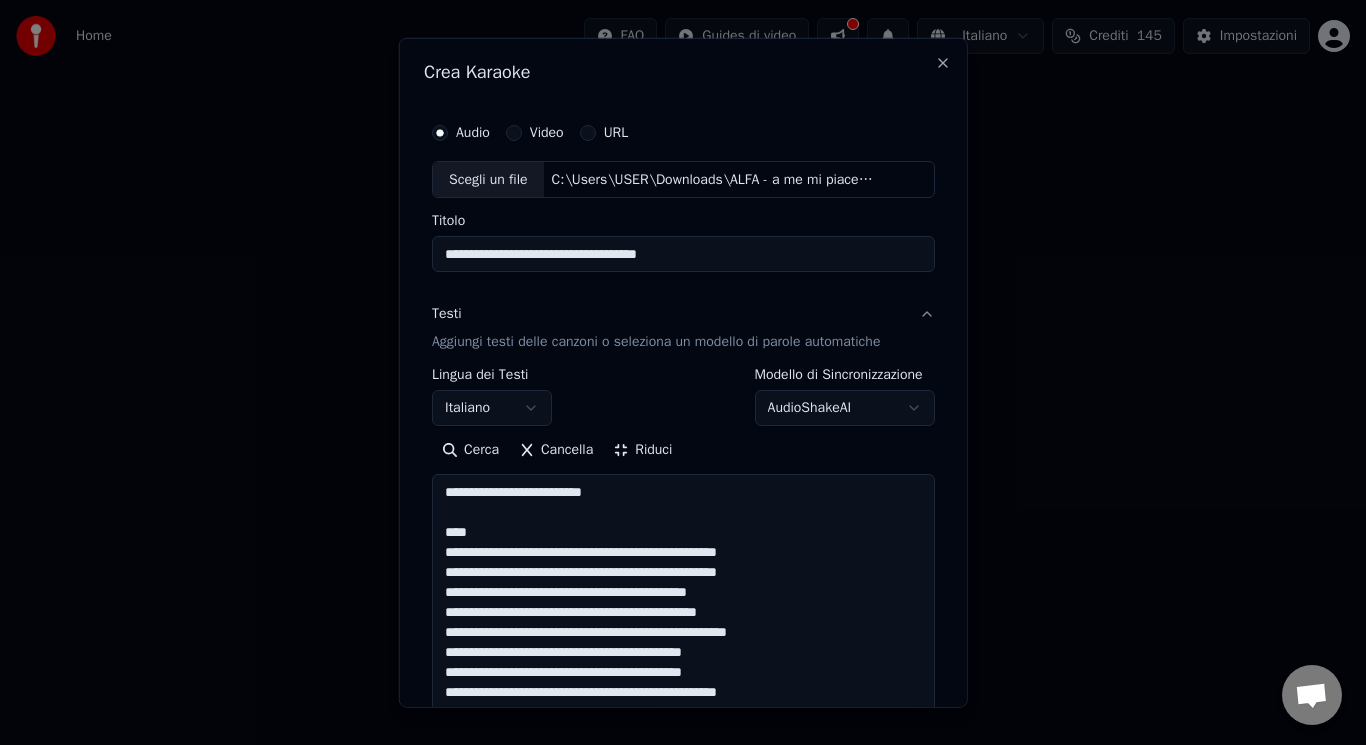 click at bounding box center [683, 1211] 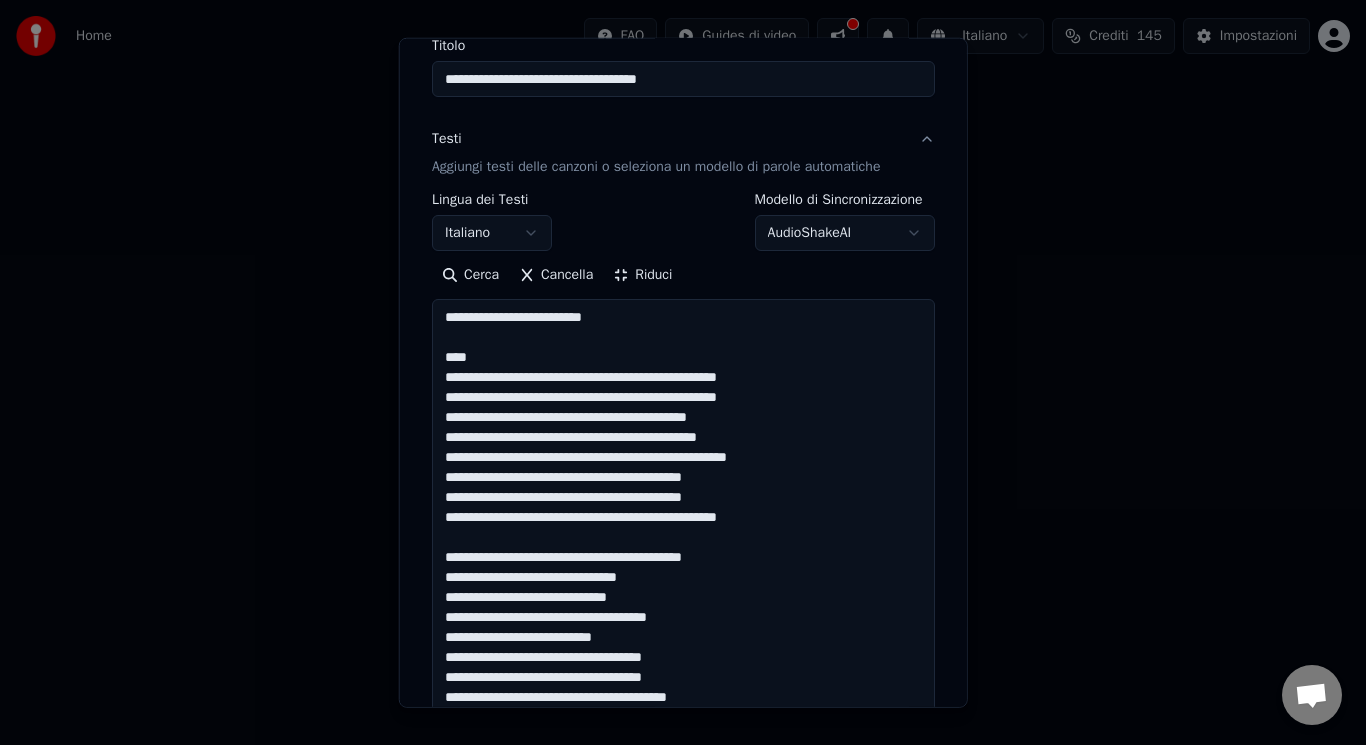 scroll, scrollTop: 195, scrollLeft: 0, axis: vertical 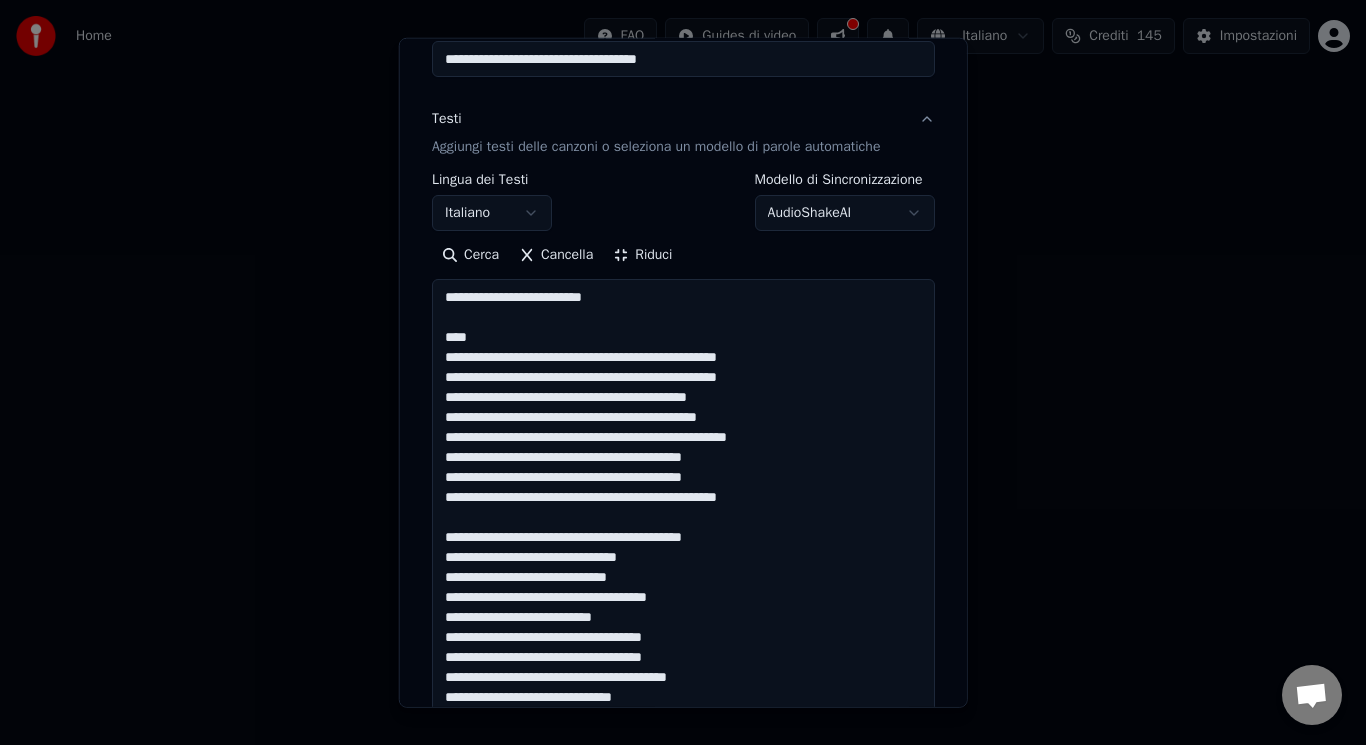 drag, startPoint x: 749, startPoint y: 536, endPoint x: 432, endPoint y: 515, distance: 317.69482 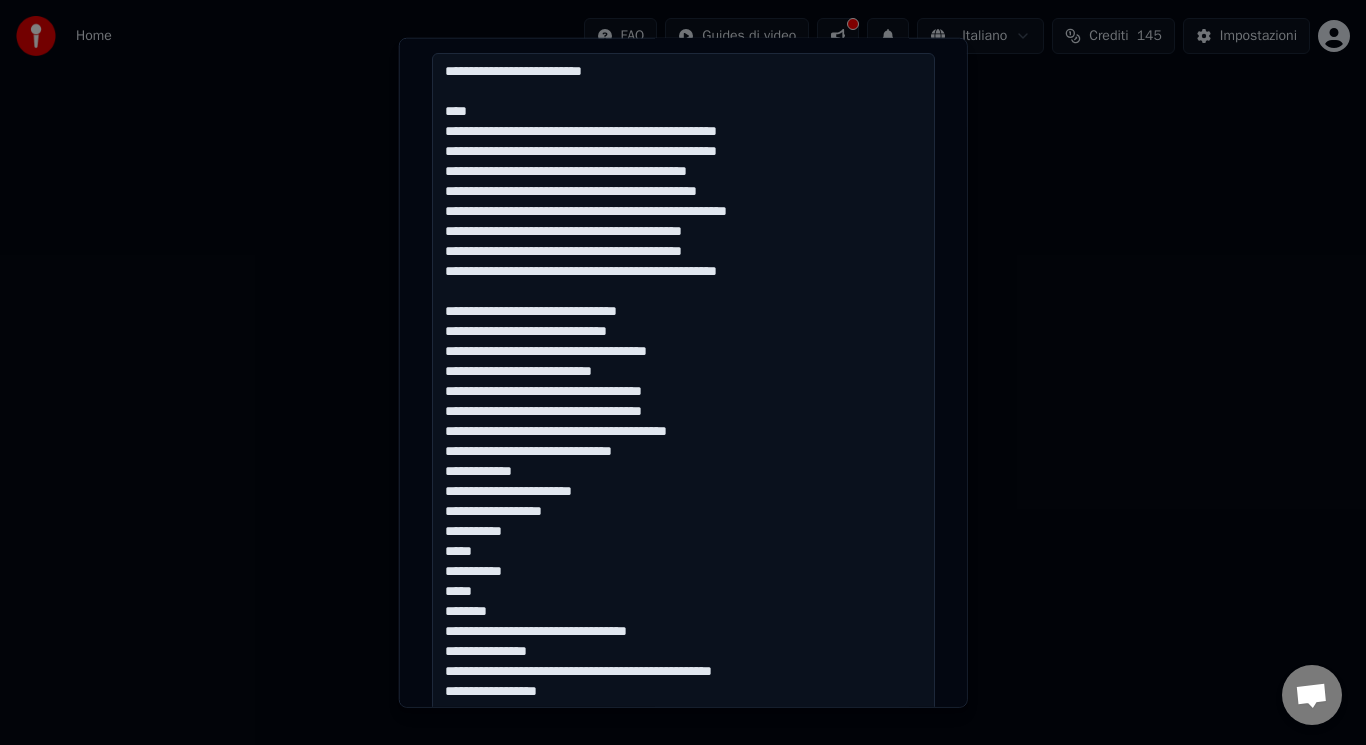 scroll, scrollTop: 512, scrollLeft: 0, axis: vertical 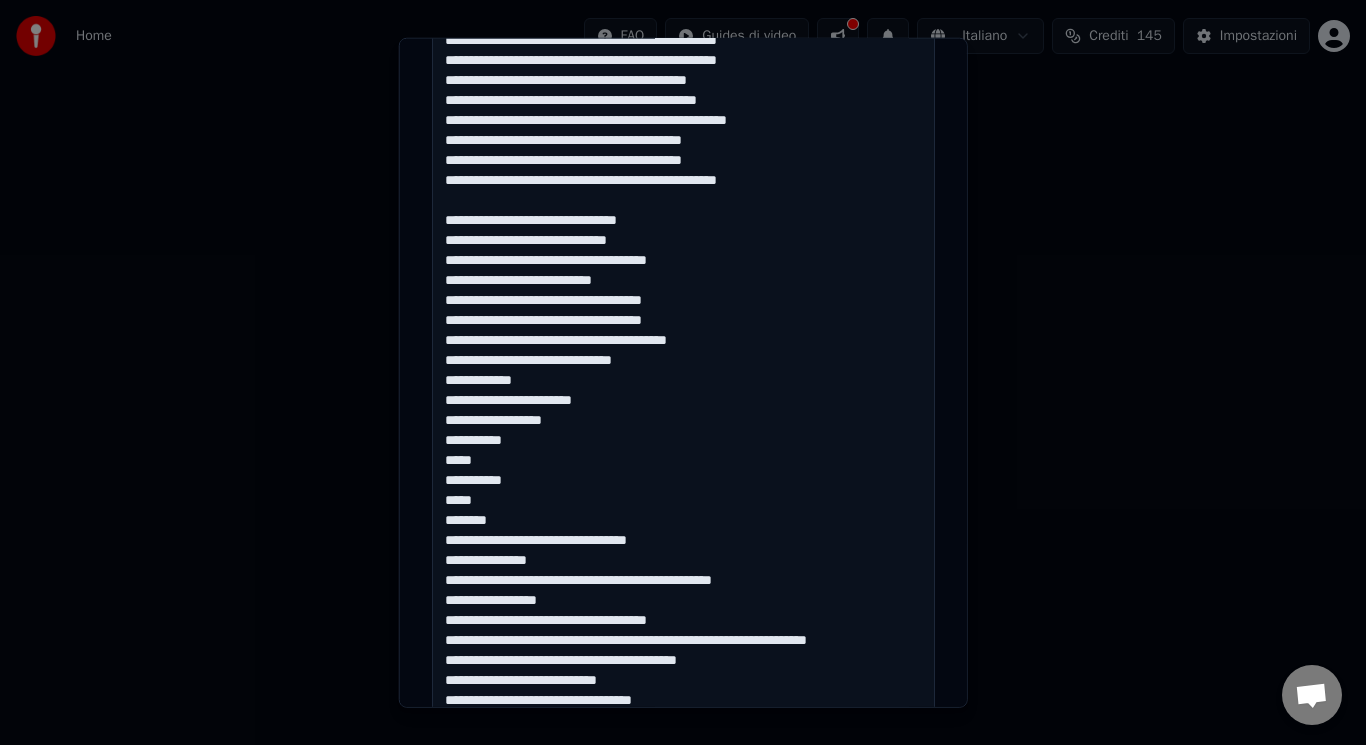 drag, startPoint x: 431, startPoint y: 521, endPoint x: 534, endPoint y: 565, distance: 112.00446 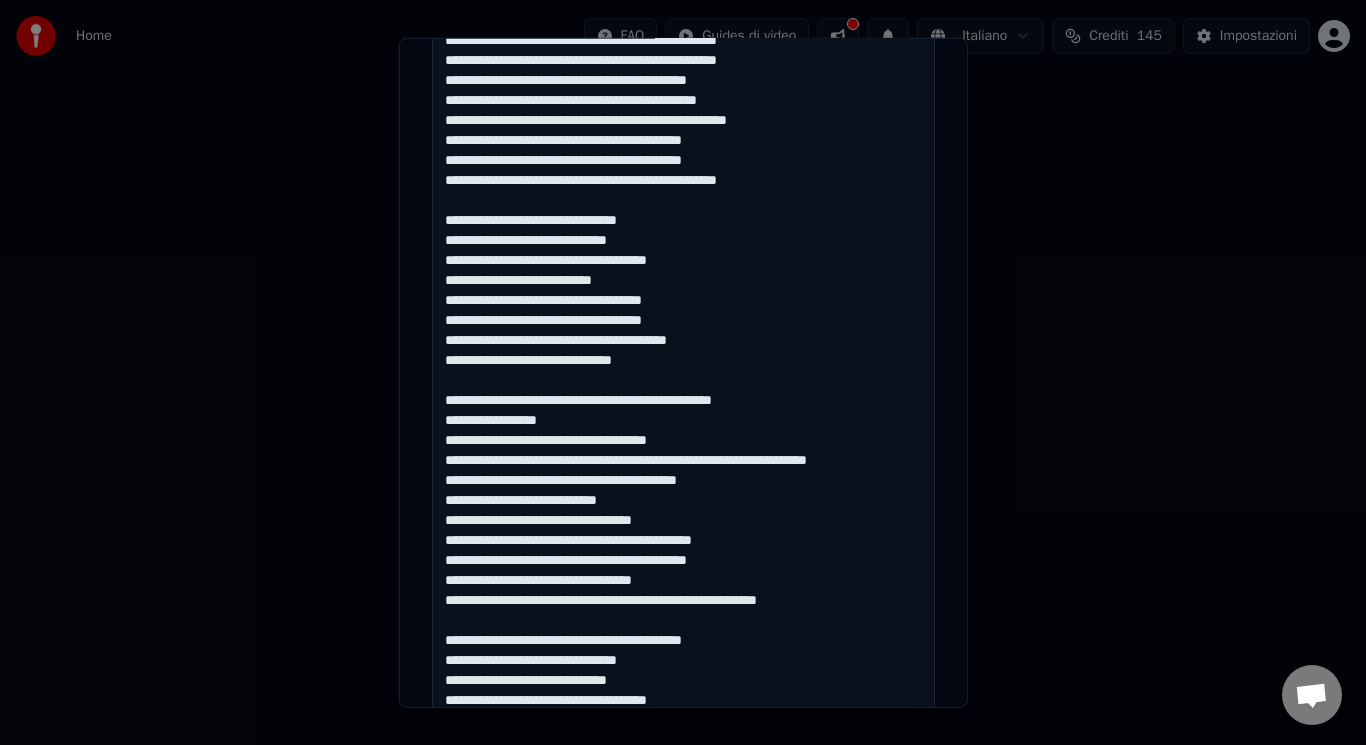 drag, startPoint x: 706, startPoint y: 441, endPoint x: 436, endPoint y: 443, distance: 270.00742 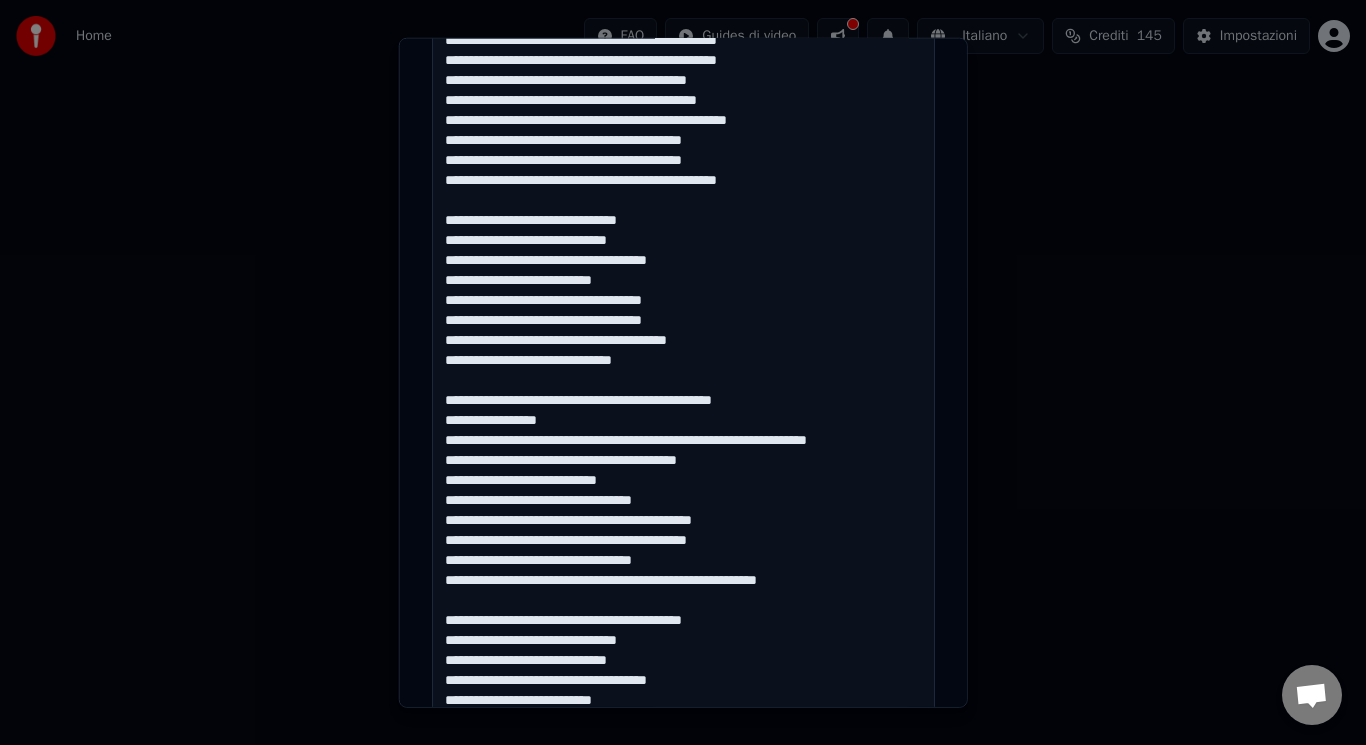 drag, startPoint x: 738, startPoint y: 617, endPoint x: 471, endPoint y: 606, distance: 267.2265 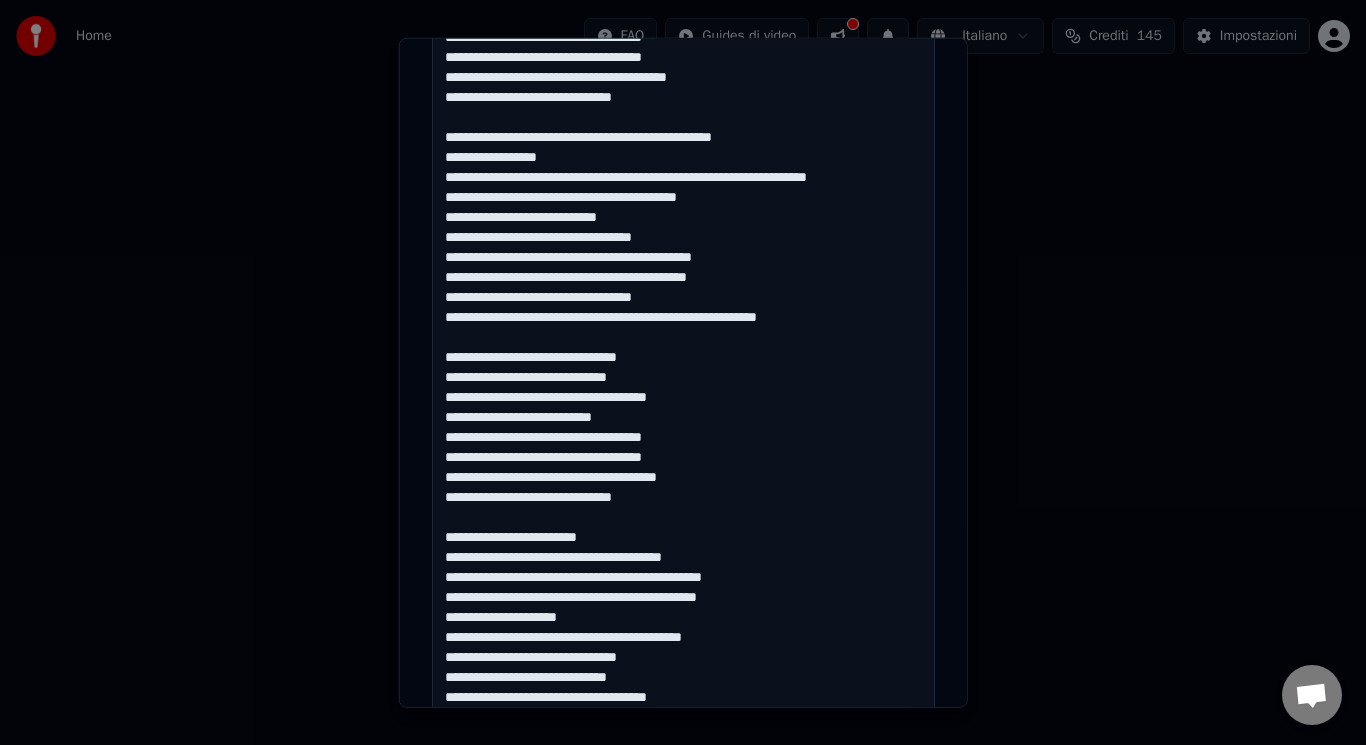 scroll, scrollTop: 815, scrollLeft: 0, axis: vertical 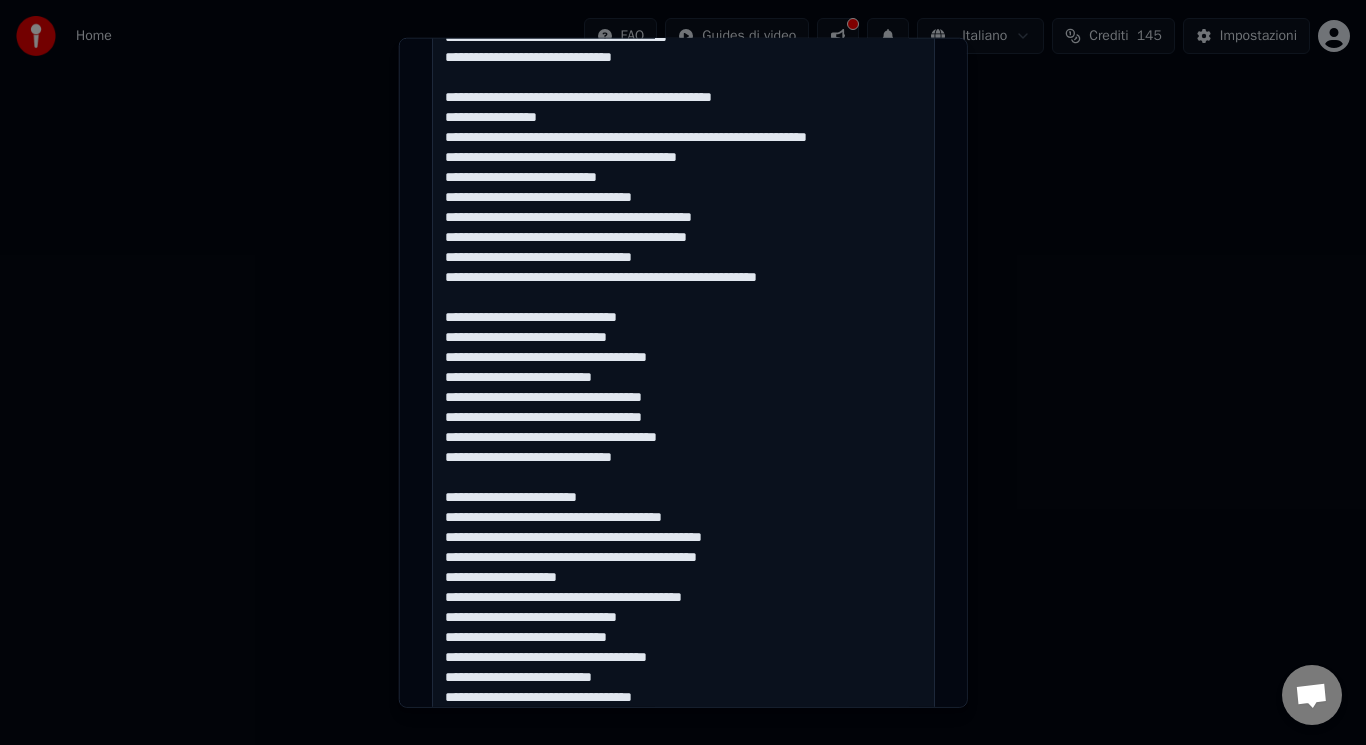 drag, startPoint x: 650, startPoint y: 496, endPoint x: 487, endPoint y: 487, distance: 163.24828 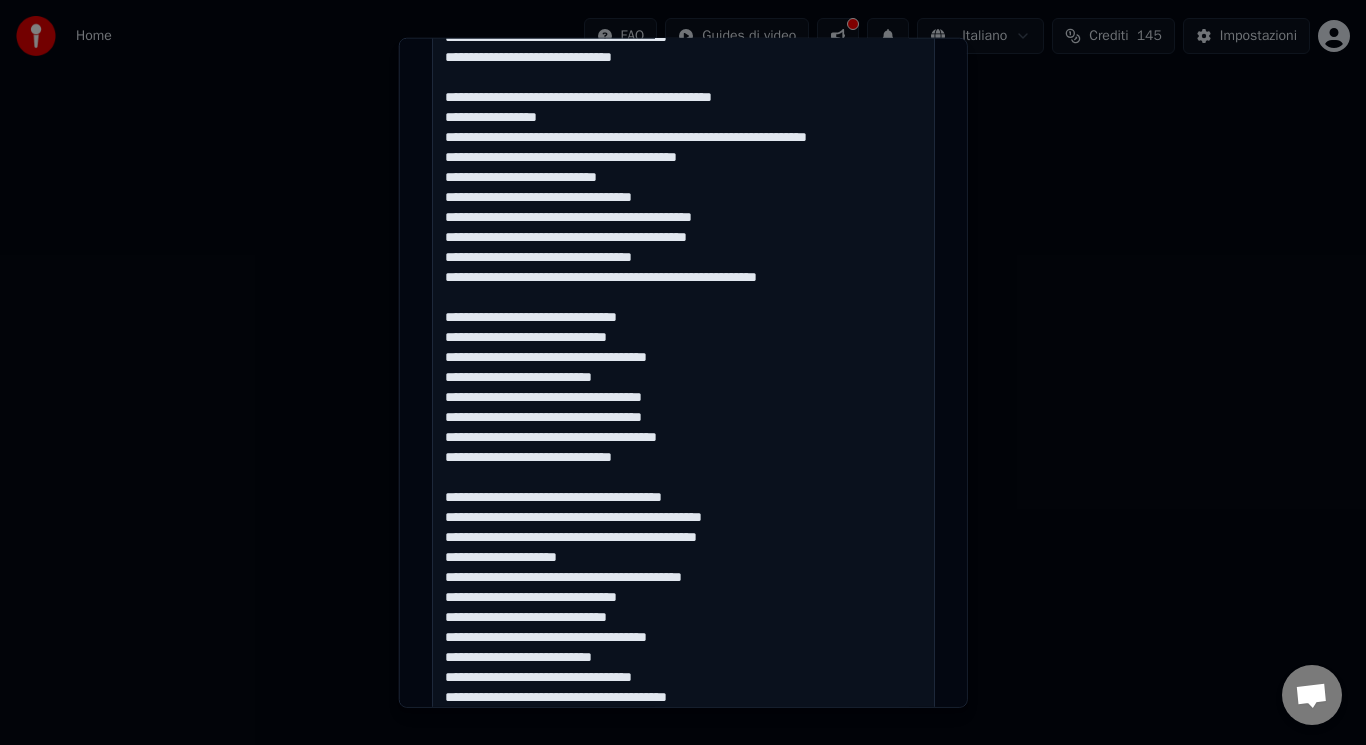 drag, startPoint x: 687, startPoint y: 493, endPoint x: 542, endPoint y: 495, distance: 145.0138 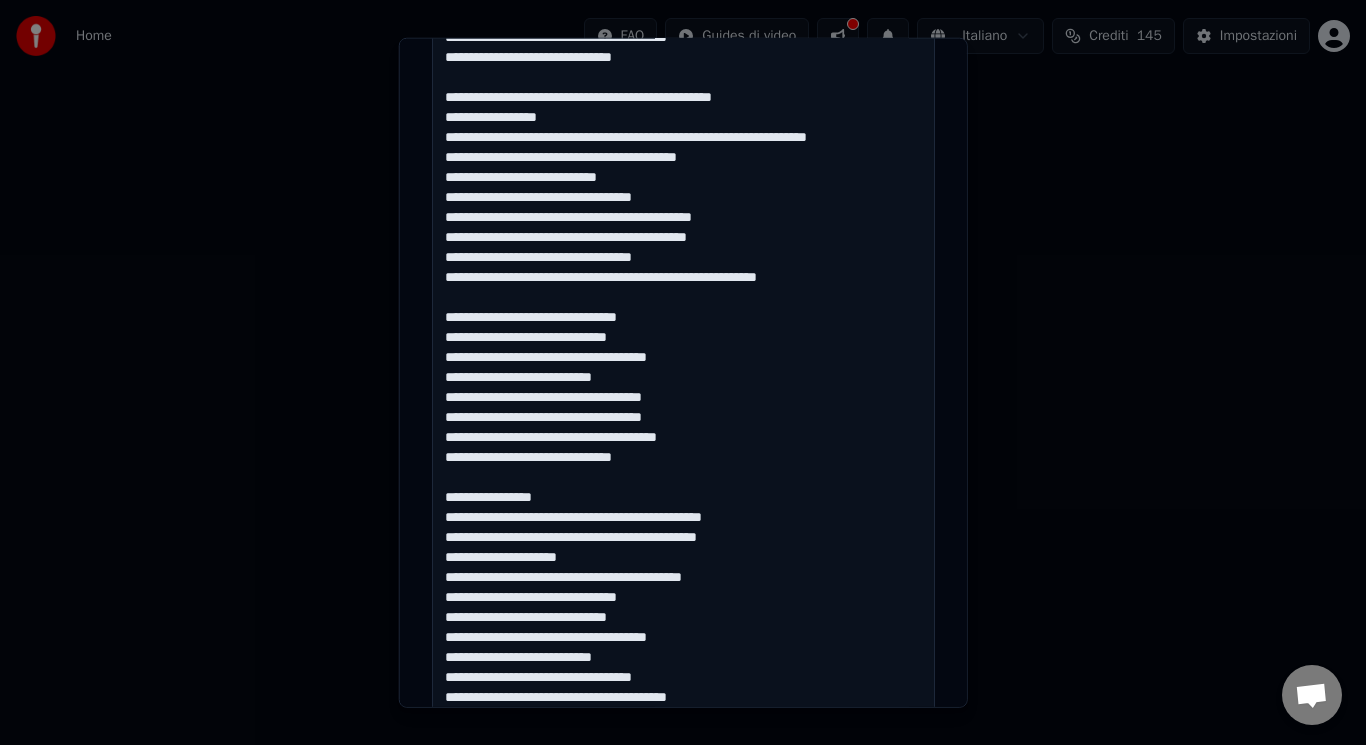 drag, startPoint x: 746, startPoint y: 517, endPoint x: 581, endPoint y: 523, distance: 165.10905 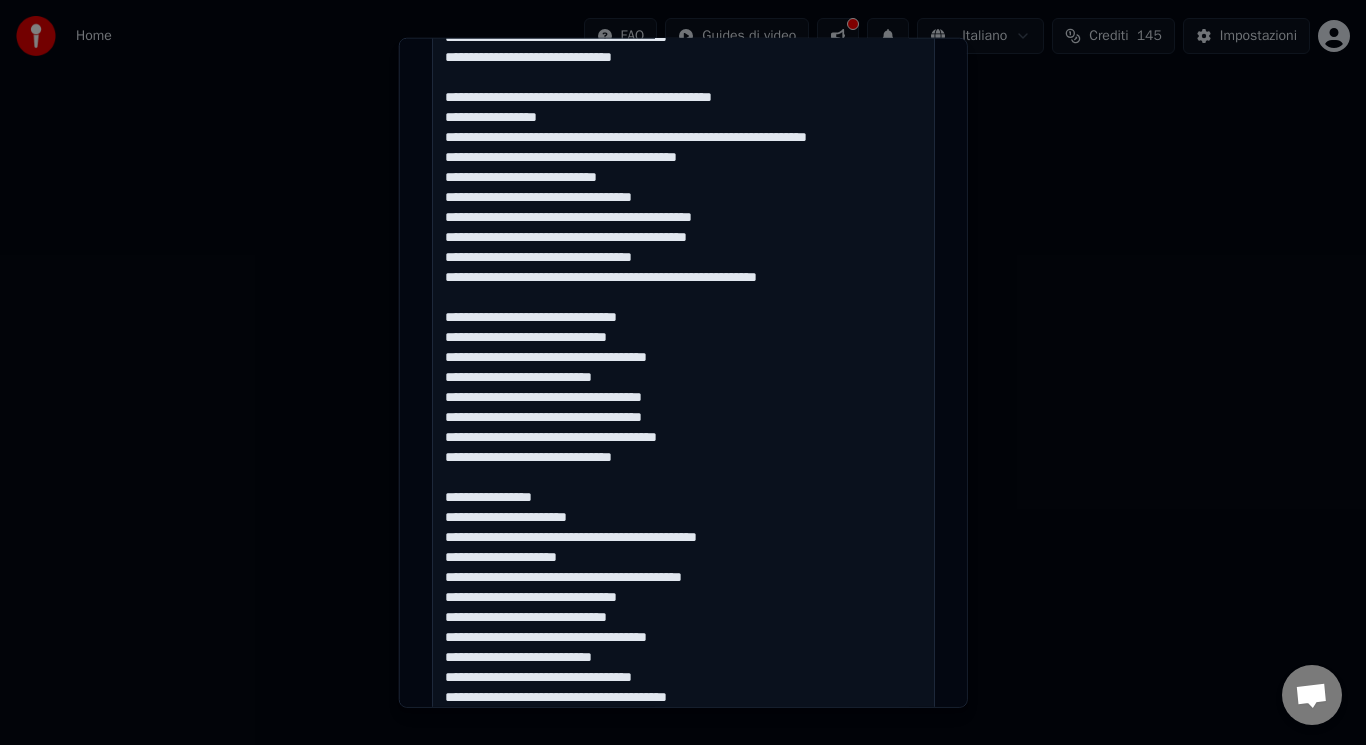 drag, startPoint x: 726, startPoint y: 535, endPoint x: 580, endPoint y: 543, distance: 146.21901 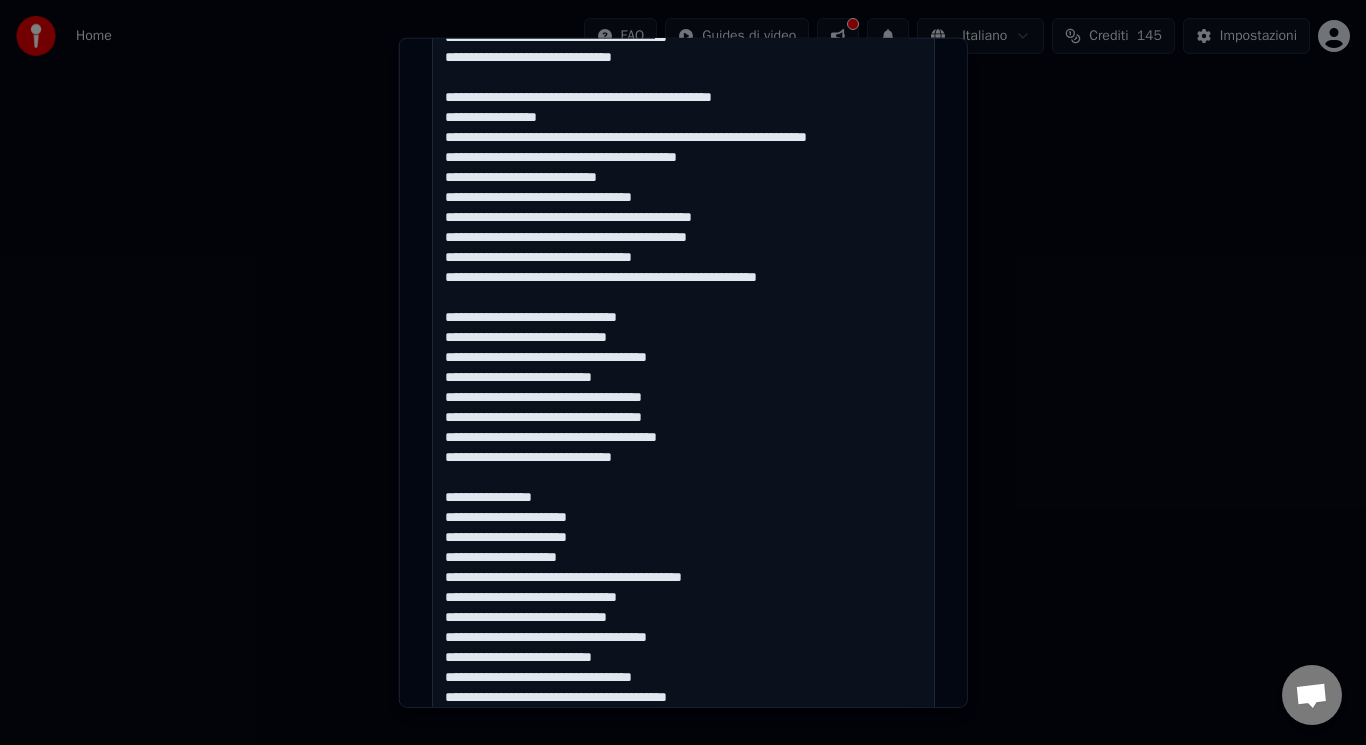 drag, startPoint x: 750, startPoint y: 568, endPoint x: 423, endPoint y: 576, distance: 327.09784 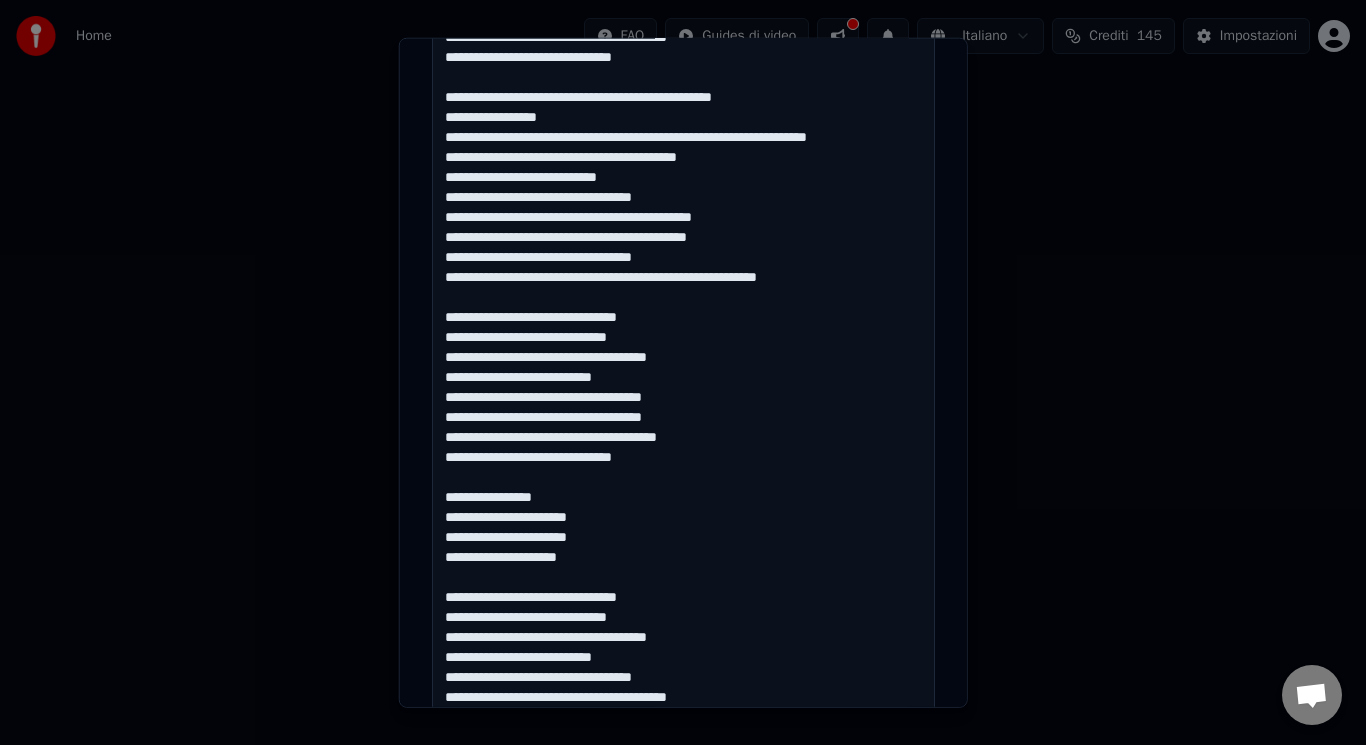 scroll, scrollTop: 855, scrollLeft: 0, axis: vertical 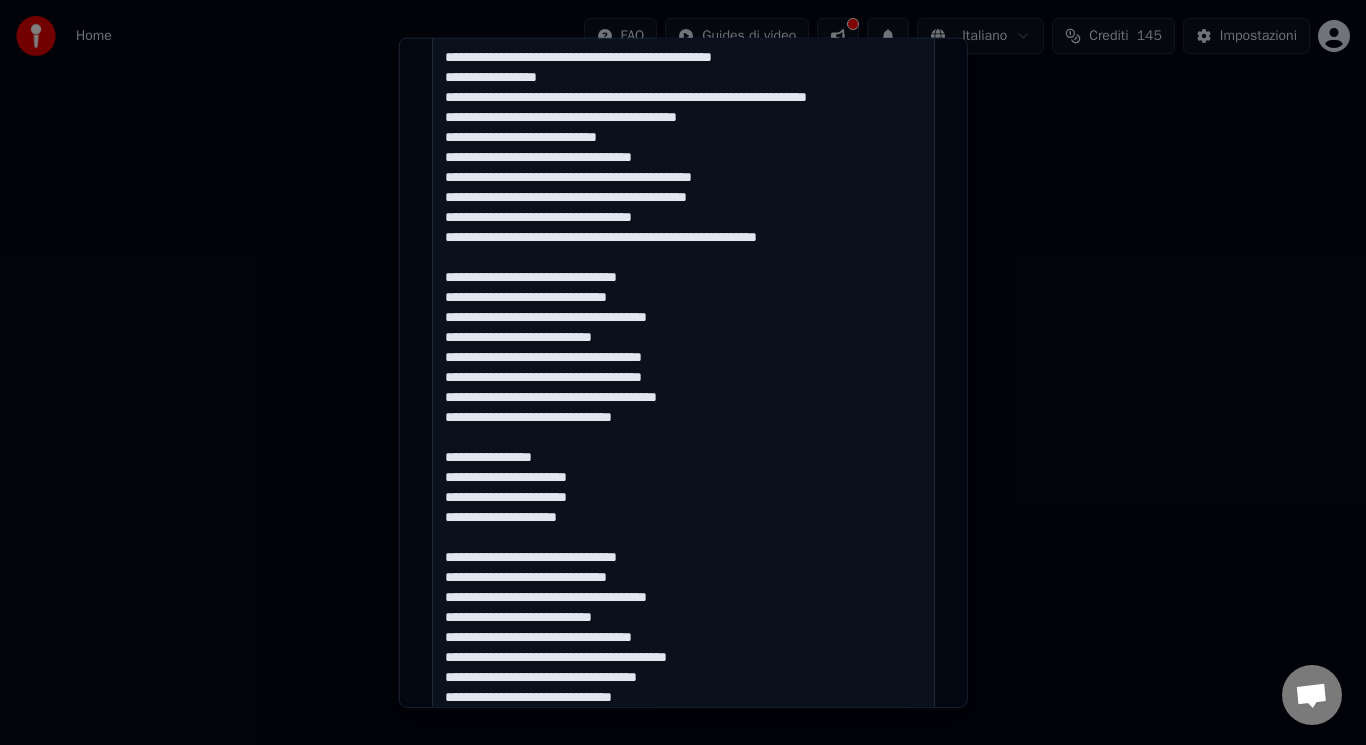 type on "**********" 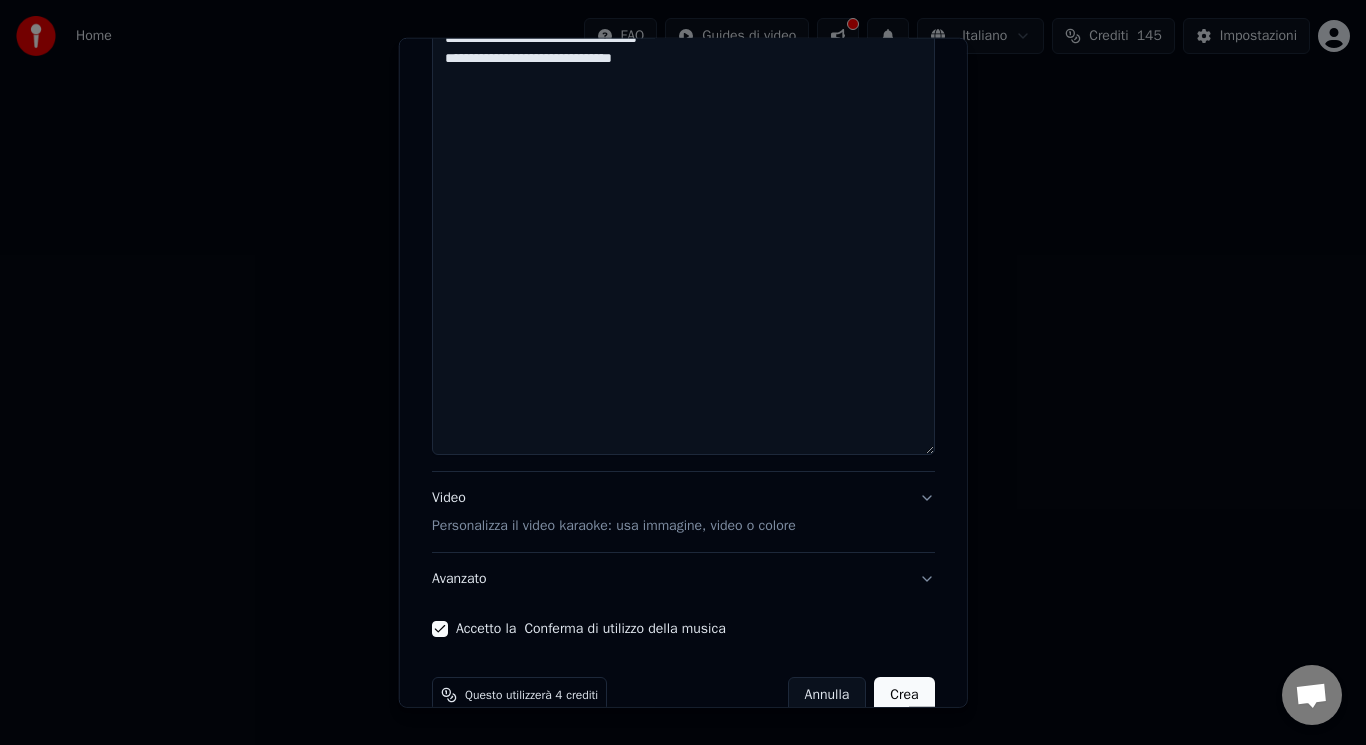 scroll, scrollTop: 1491, scrollLeft: 0, axis: vertical 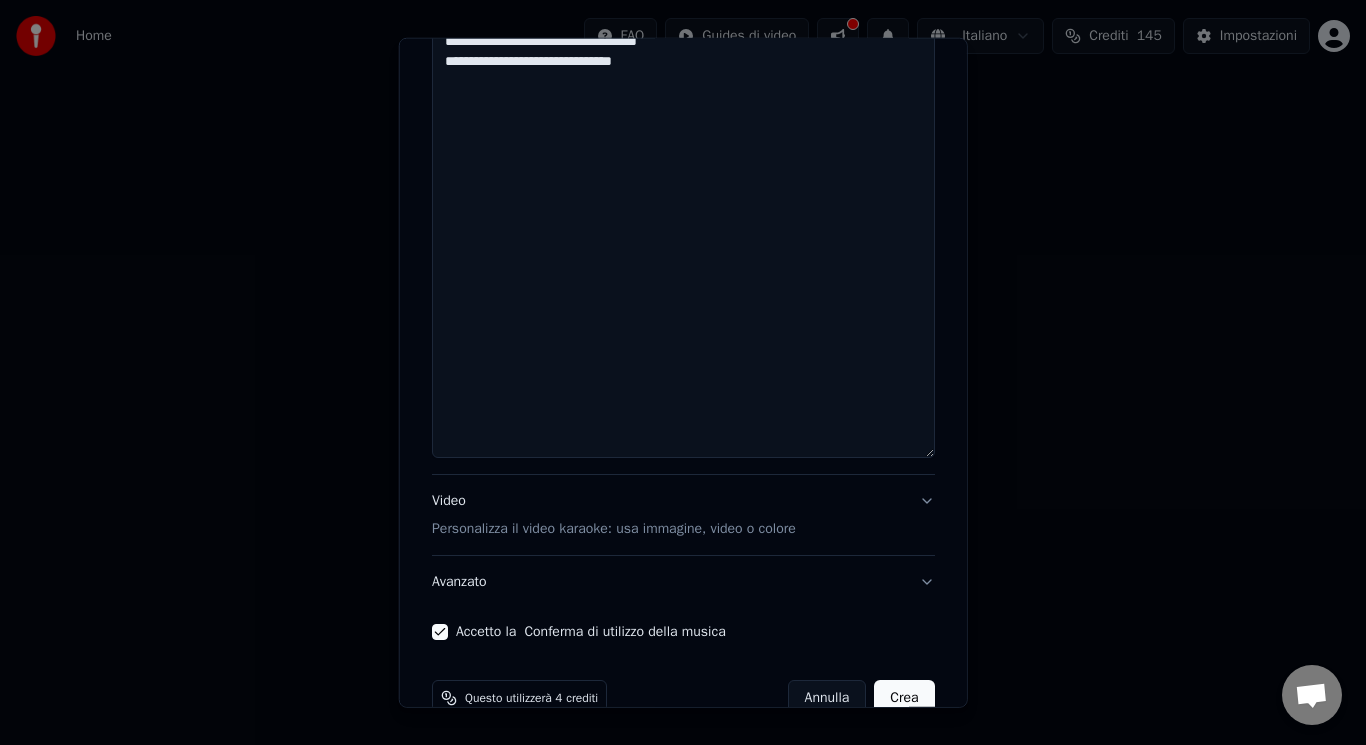 click on "Personalizza il video karaoke: usa immagine, video o colore" at bounding box center (614, 529) 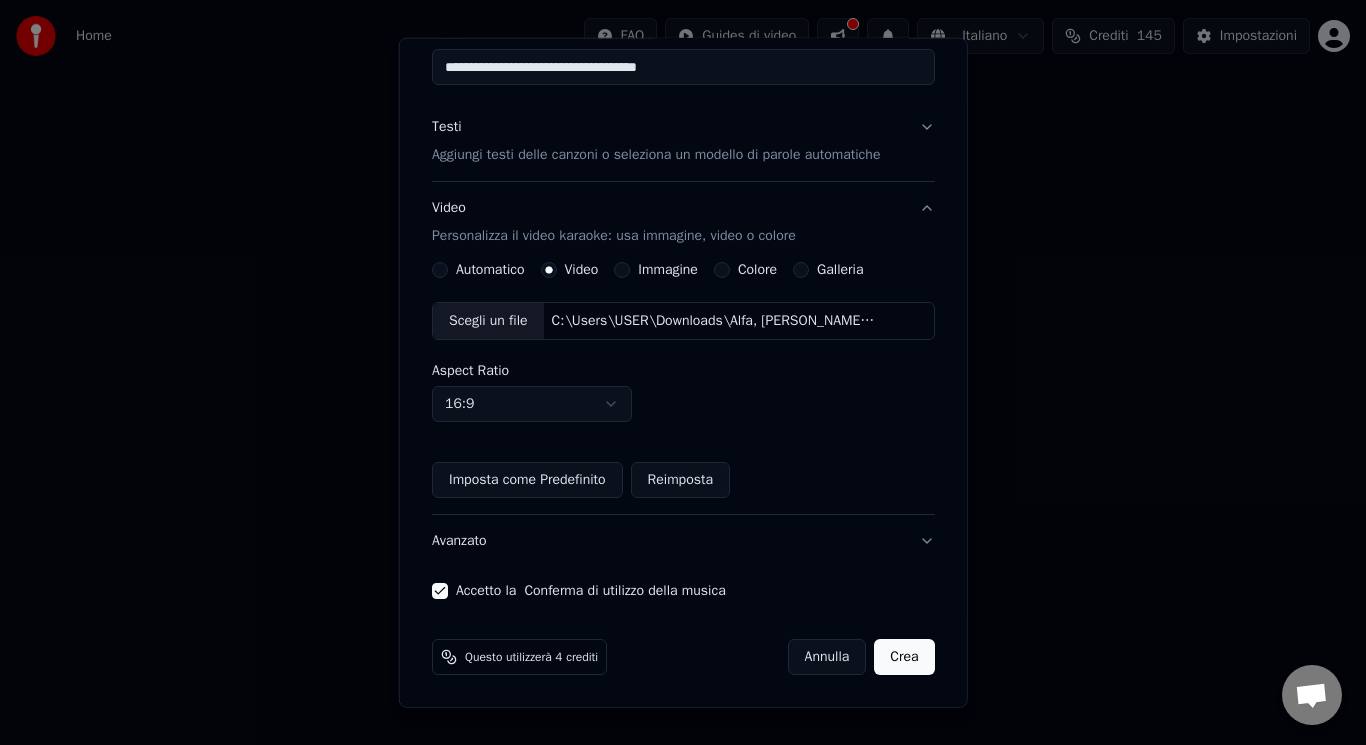 scroll, scrollTop: 187, scrollLeft: 0, axis: vertical 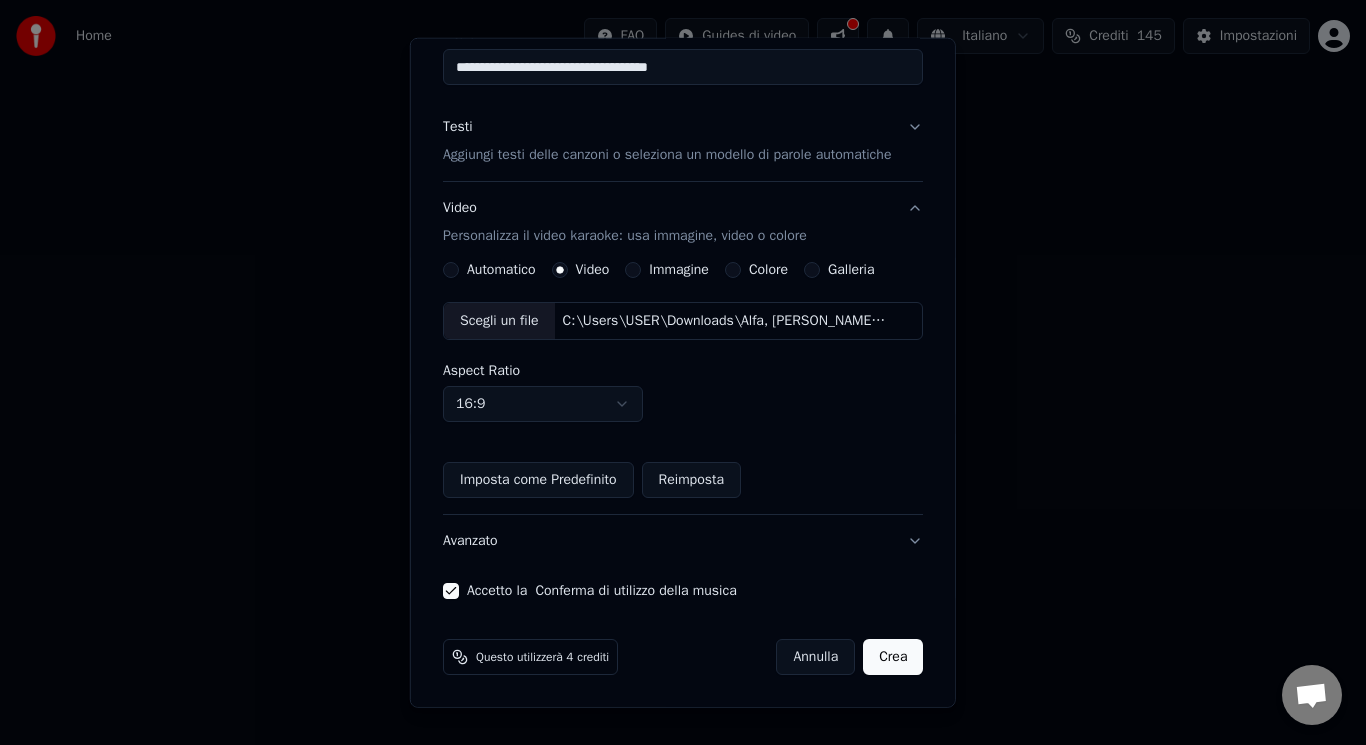 click on "Crea" at bounding box center (893, 657) 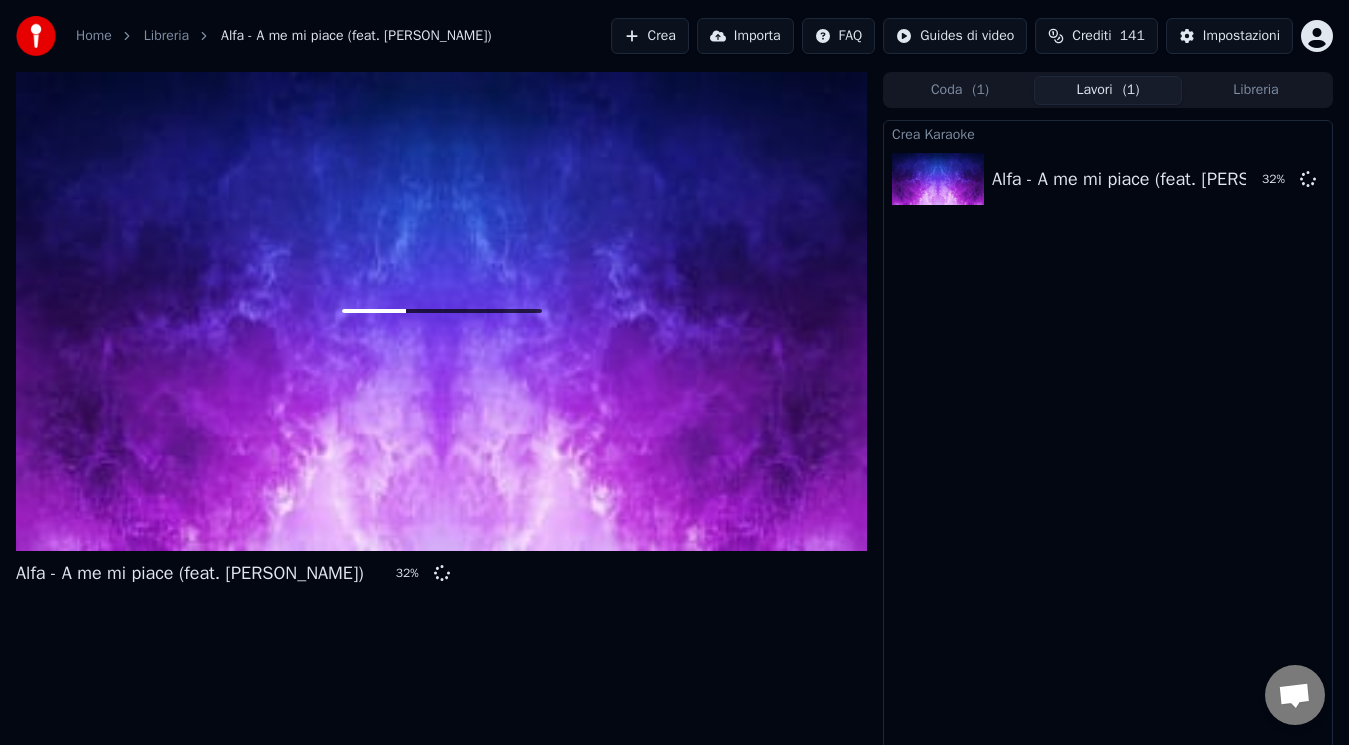 click on "Crea Karaoke Alfa - A me mi piace (feat. [PERSON_NAME]) 32 %" at bounding box center (1108, 436) 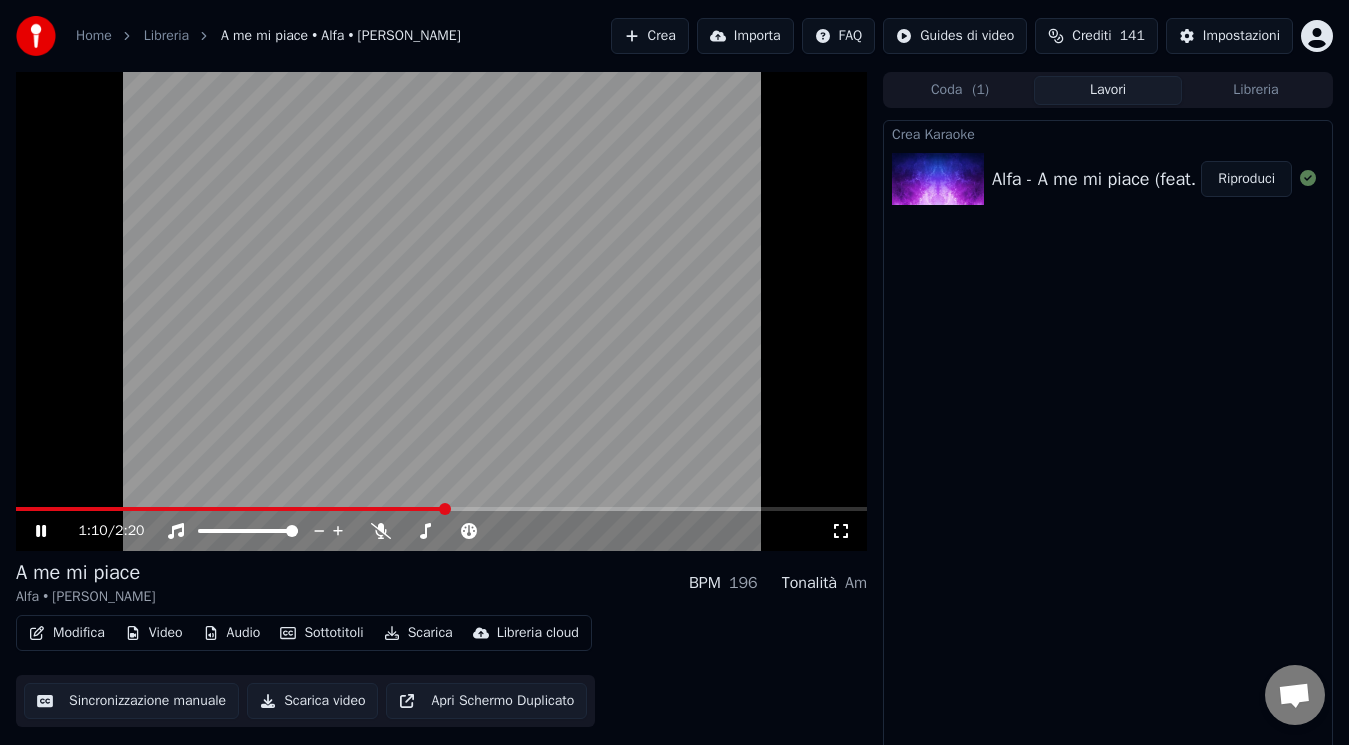 click on "Scarica video" at bounding box center [312, 701] 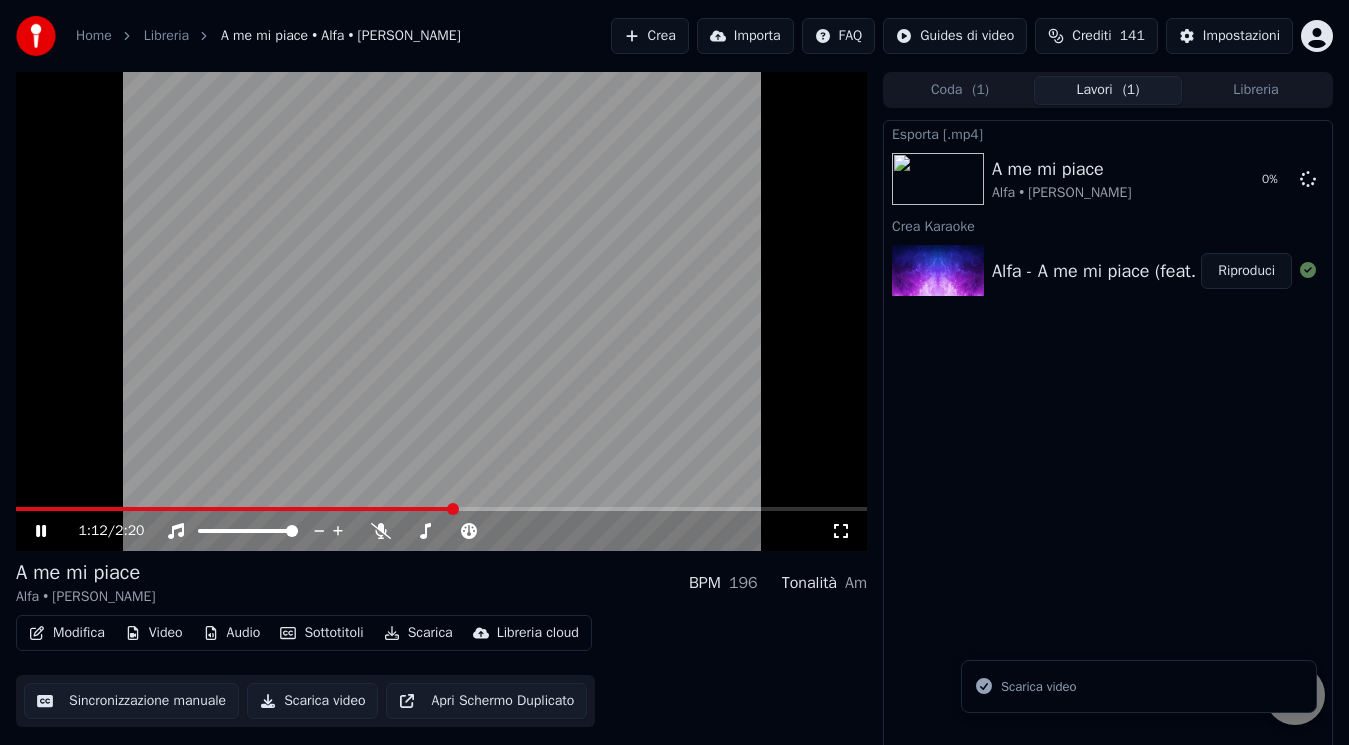 click at bounding box center (235, 509) 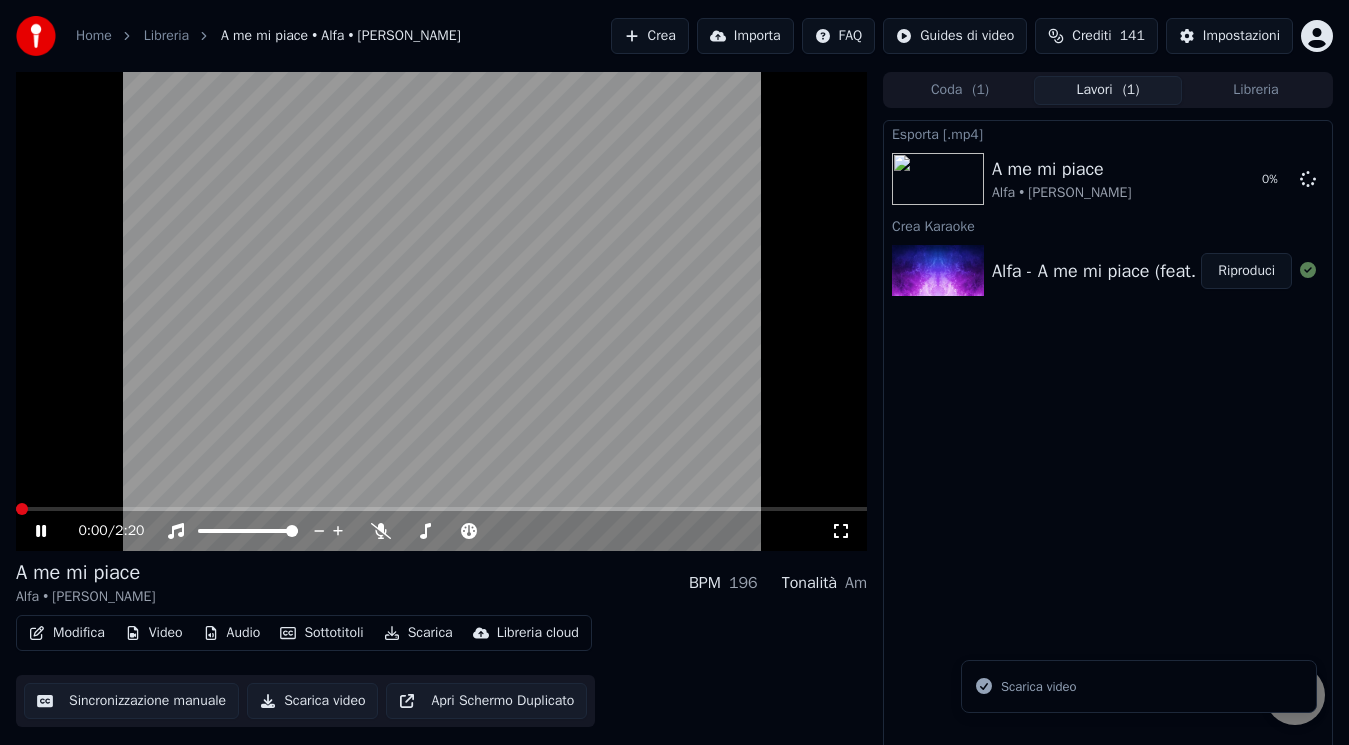 click at bounding box center [16, 509] 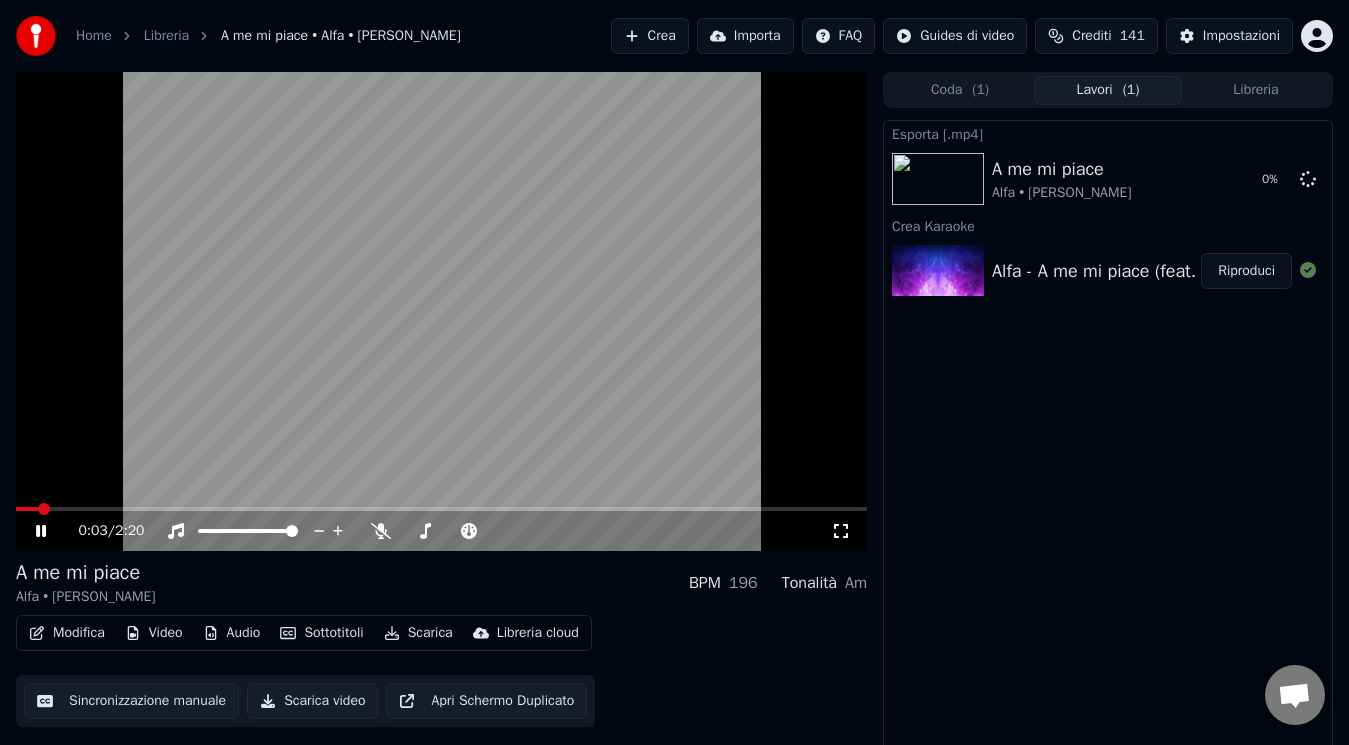 click at bounding box center [27, 509] 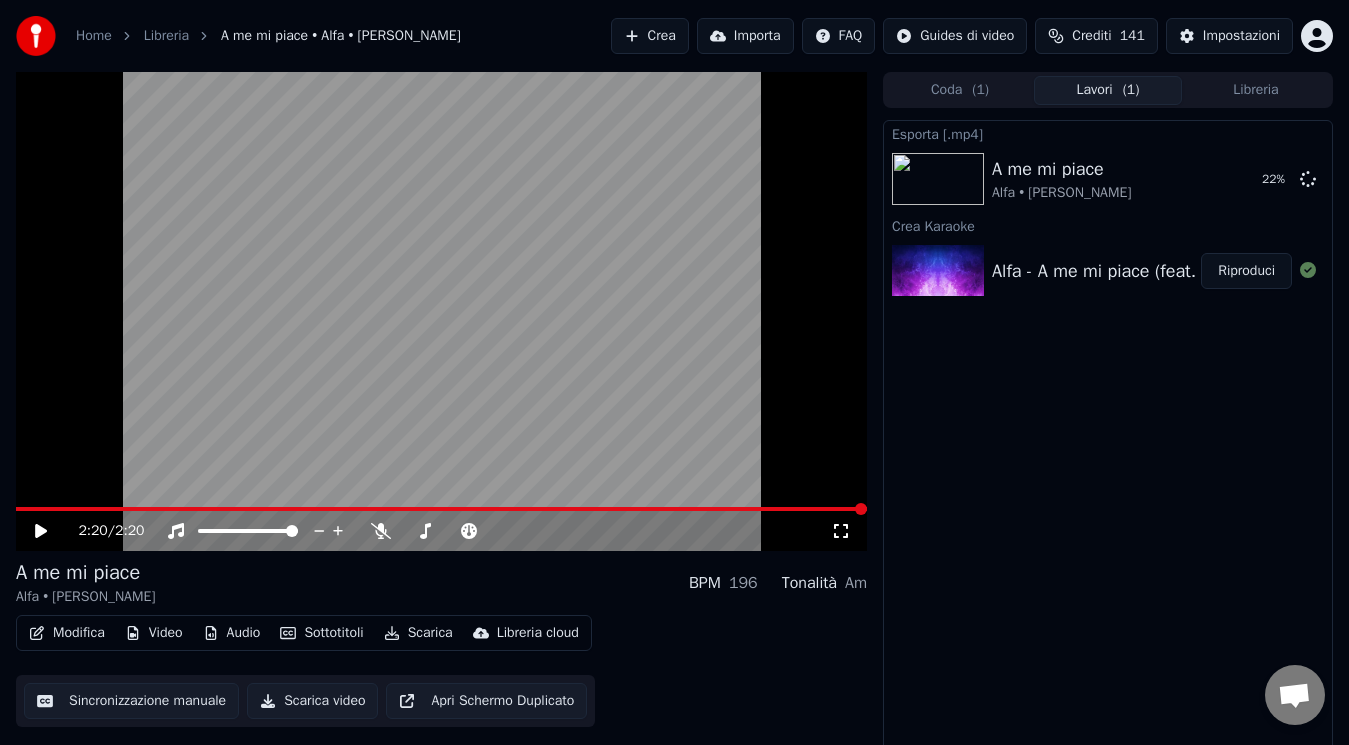 click on "Am" at bounding box center [856, 583] 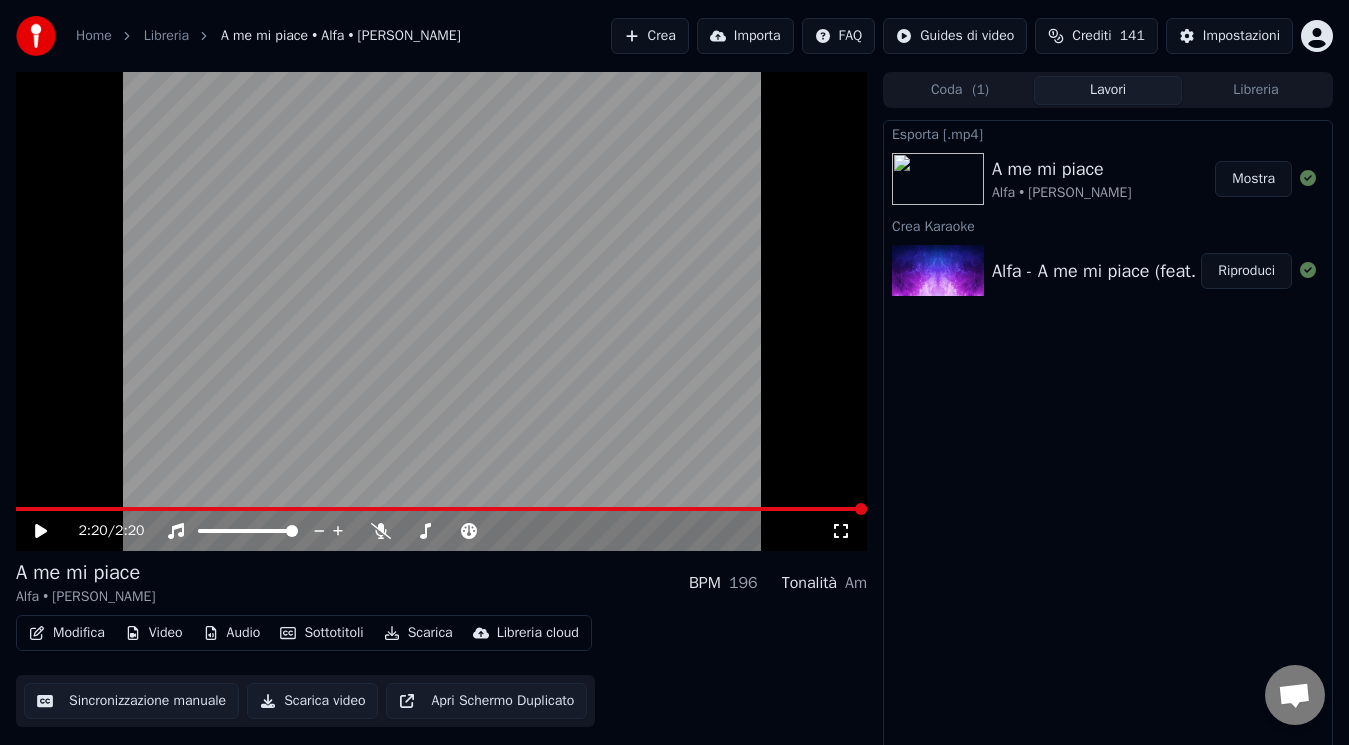 click on "Mostra" at bounding box center [1253, 179] 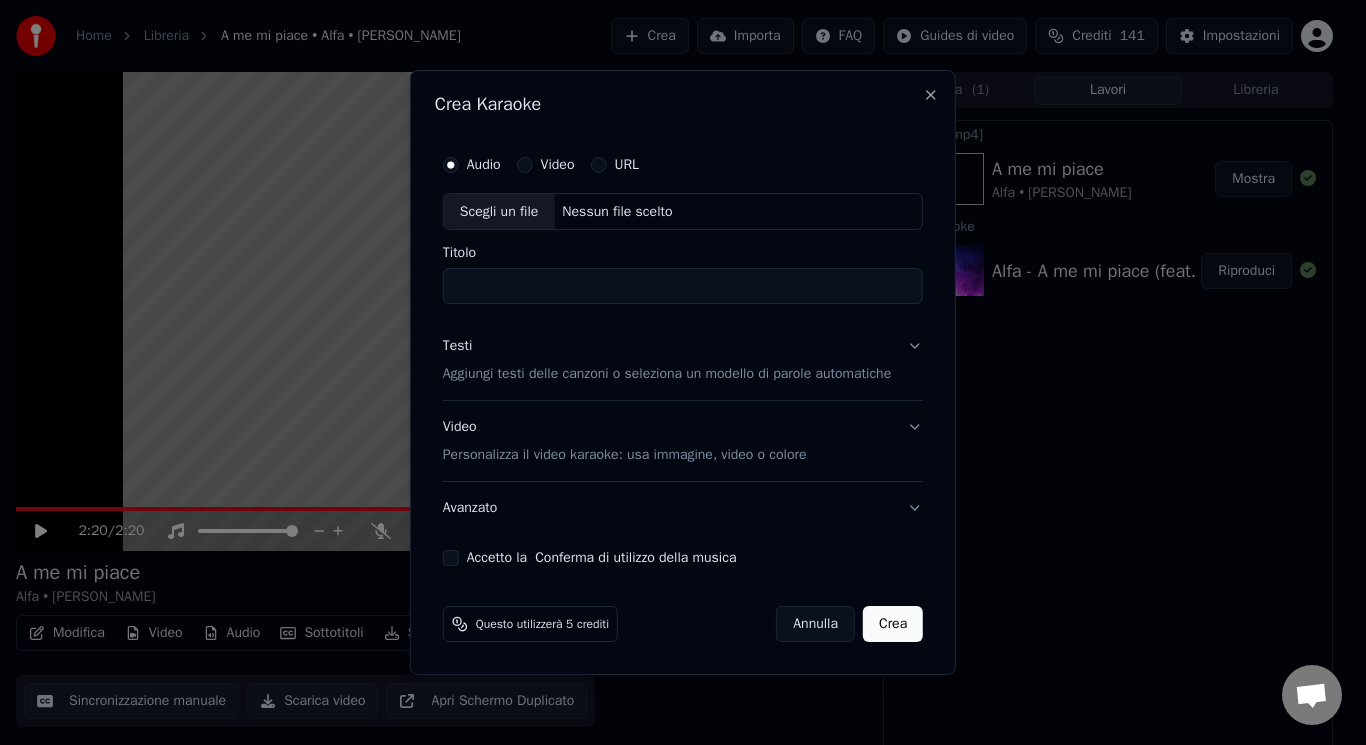 click on "Scegli un file" at bounding box center [499, 212] 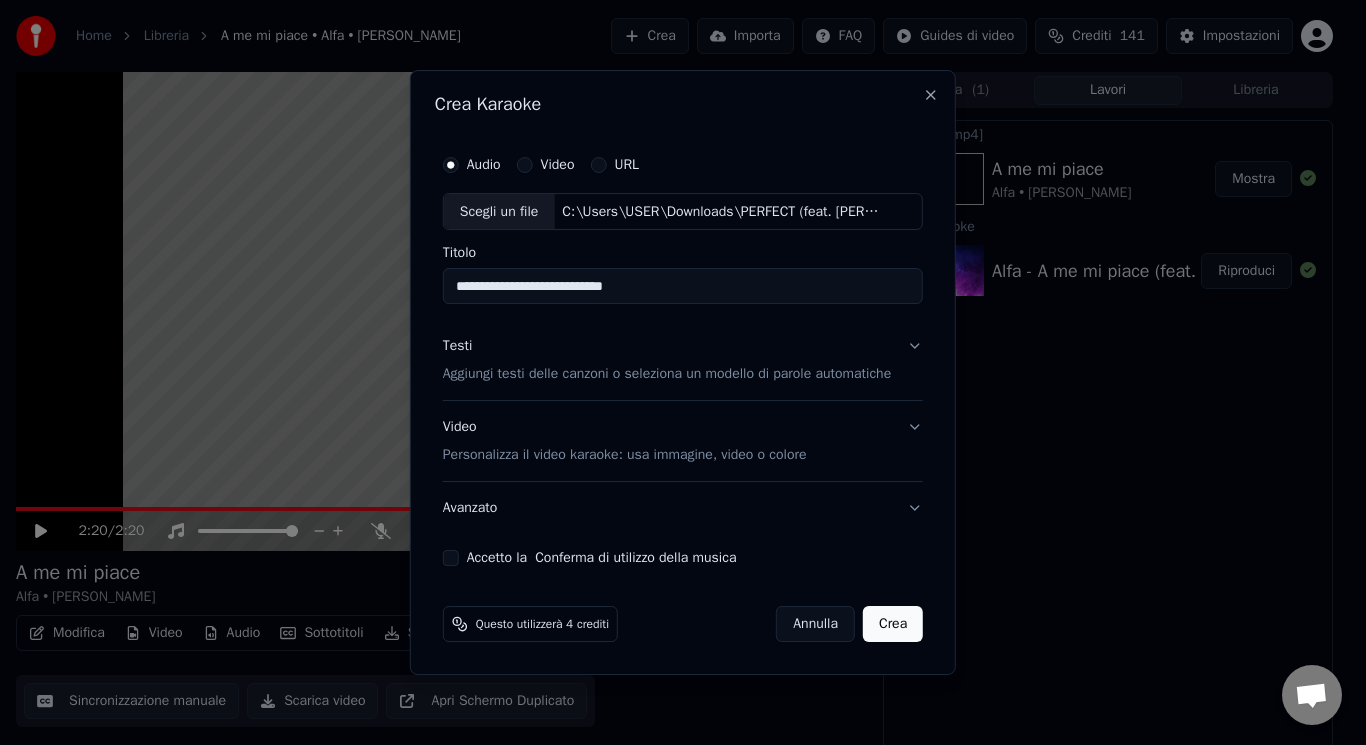 click on "**********" at bounding box center [683, 287] 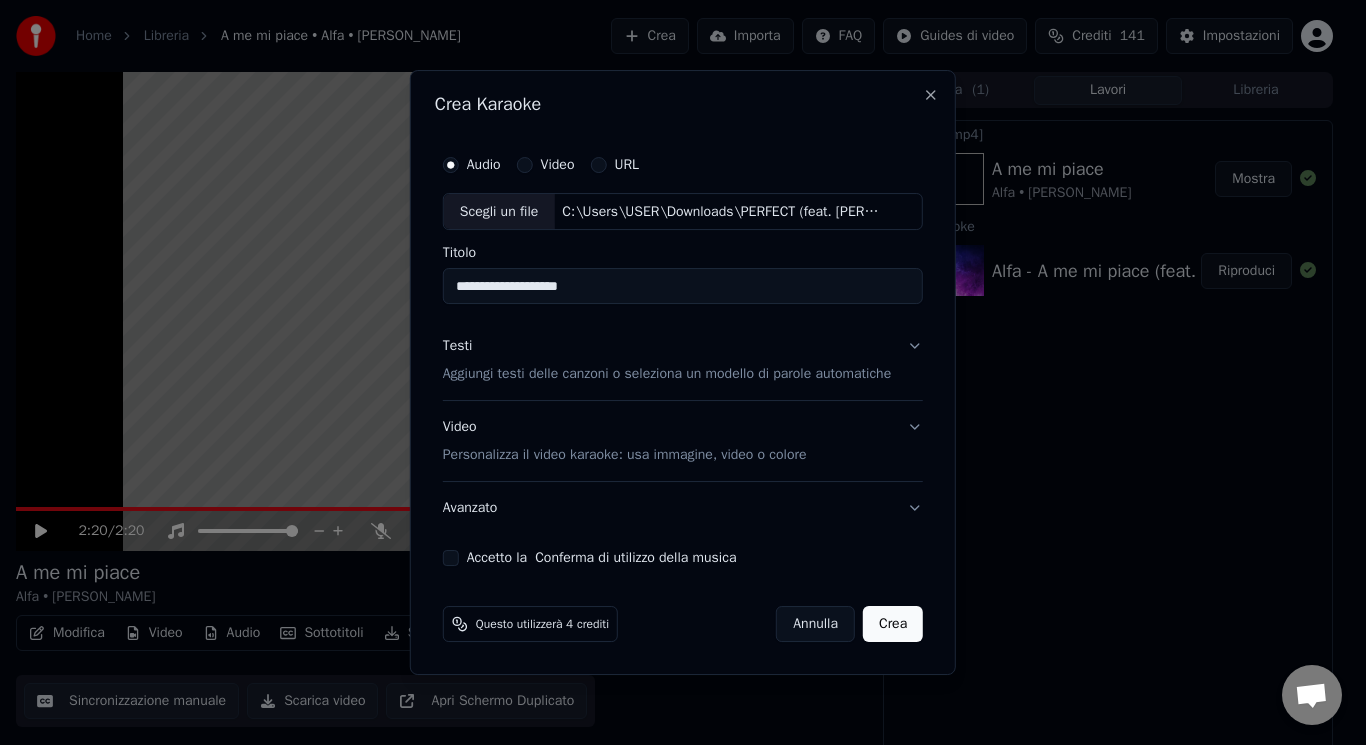 click on "**********" at bounding box center (683, 287) 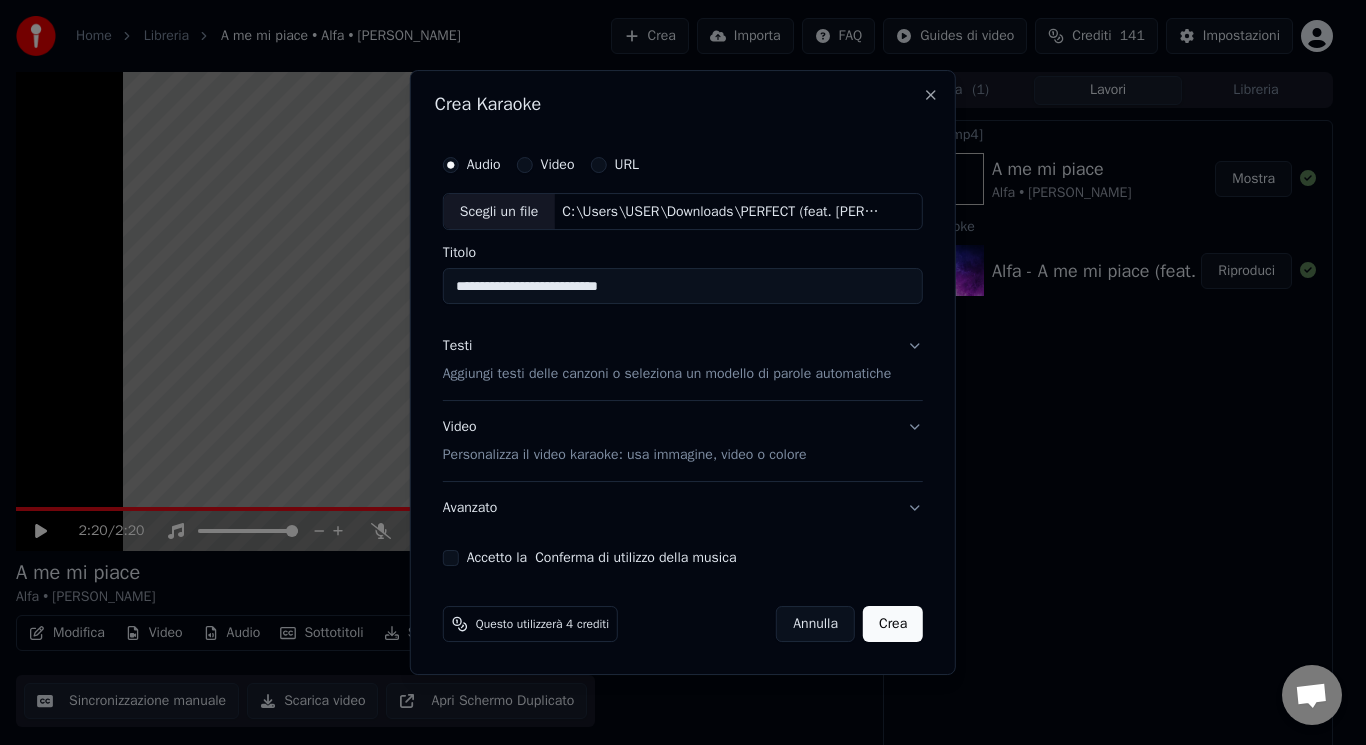 click on "**********" at bounding box center [683, 287] 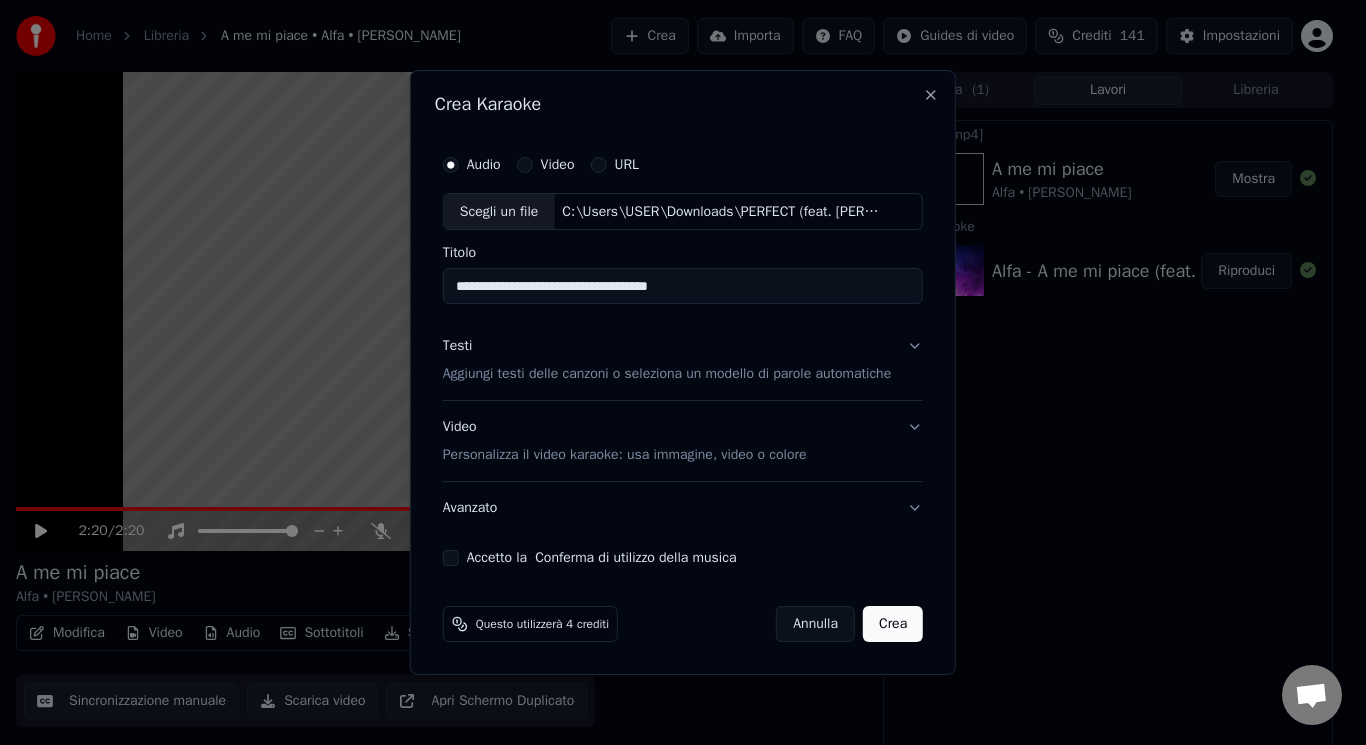type on "**********" 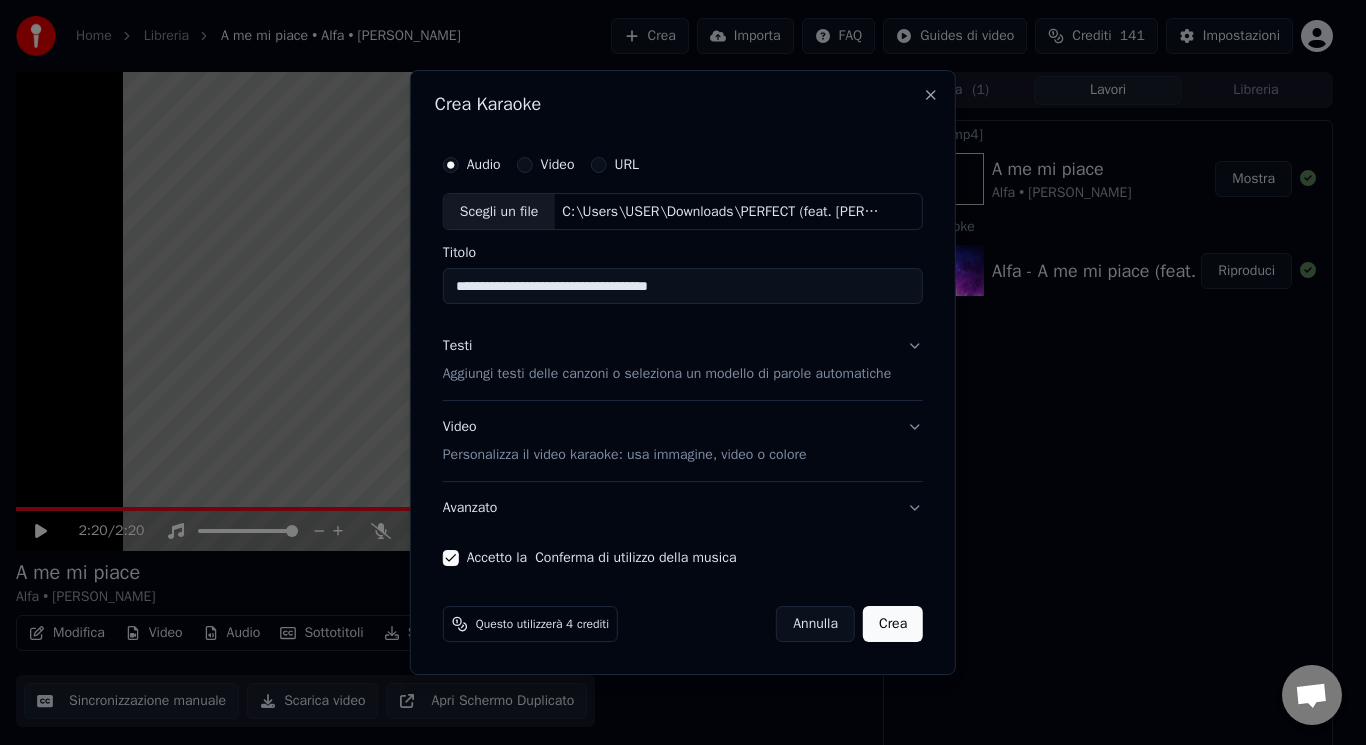 click on "Personalizza il video karaoke: usa immagine, video o colore" at bounding box center [625, 455] 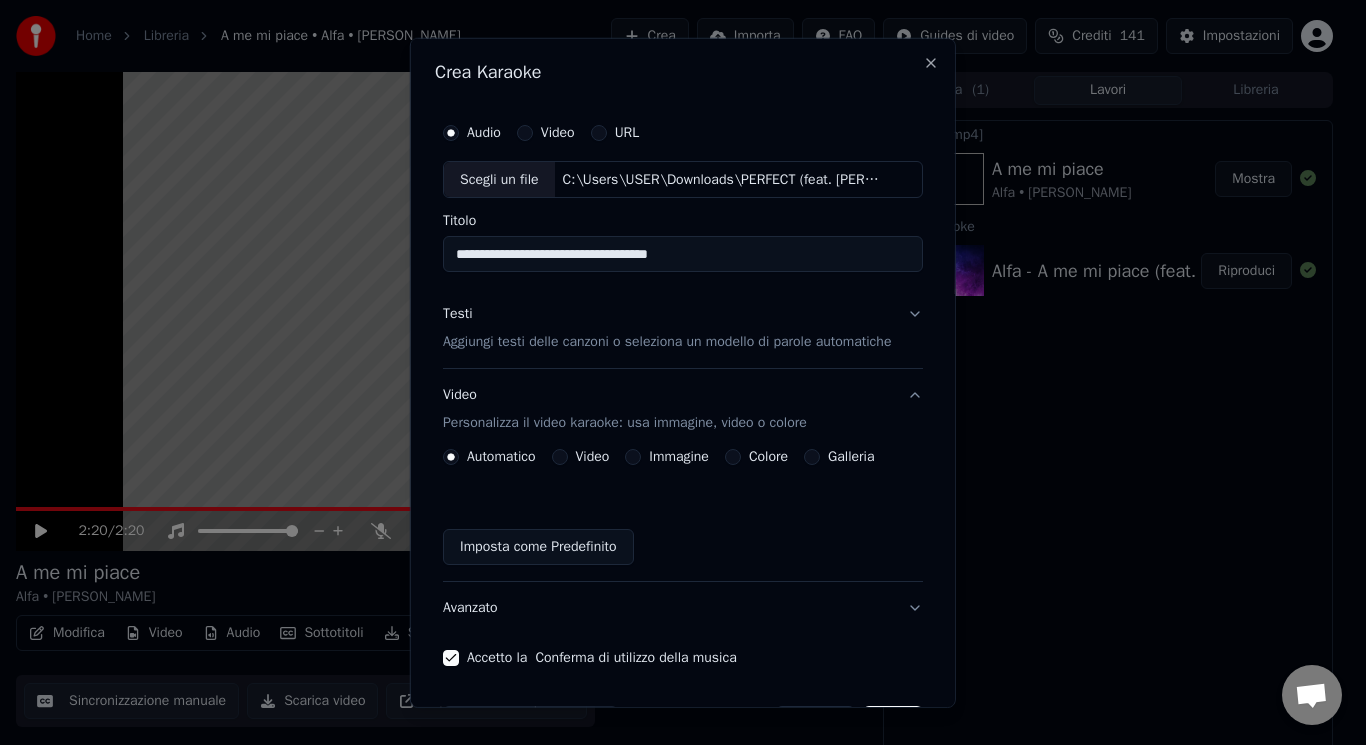 click on "Video" at bounding box center [559, 457] 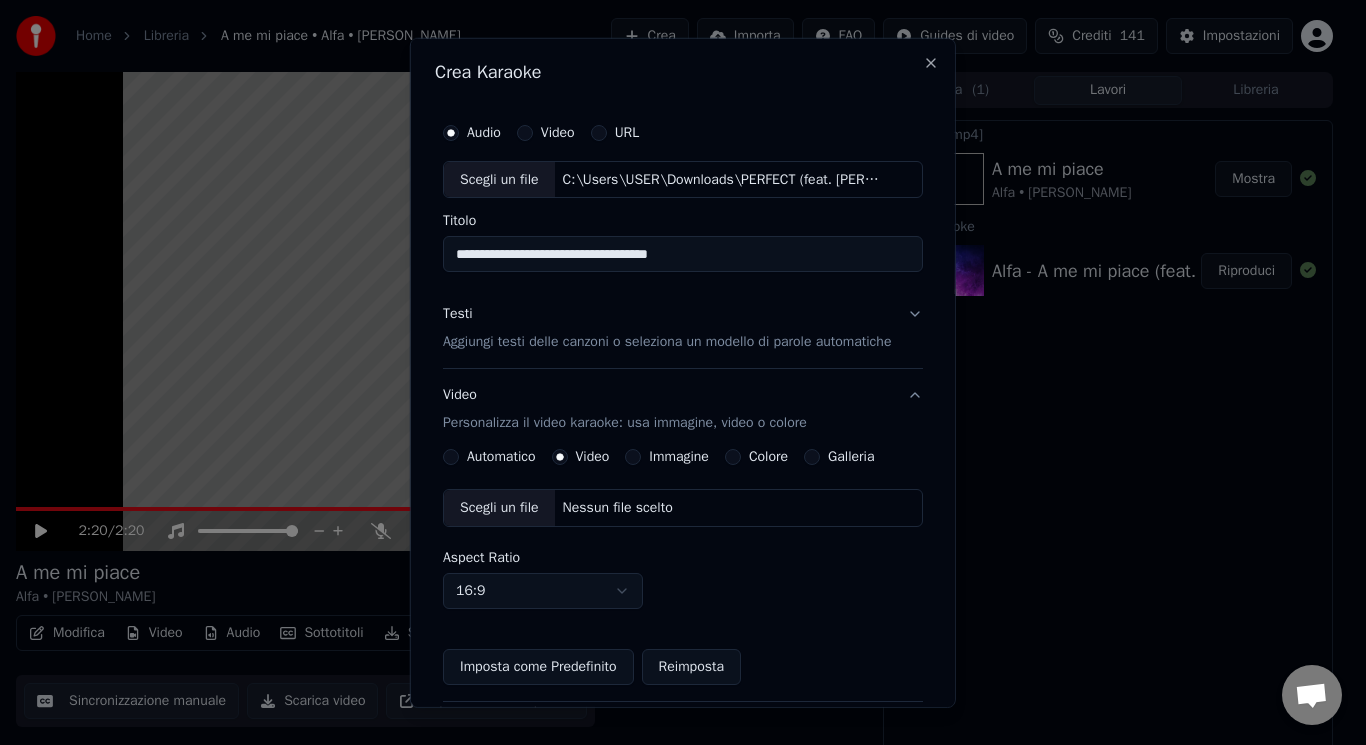 click on "Scegli un file" at bounding box center [499, 508] 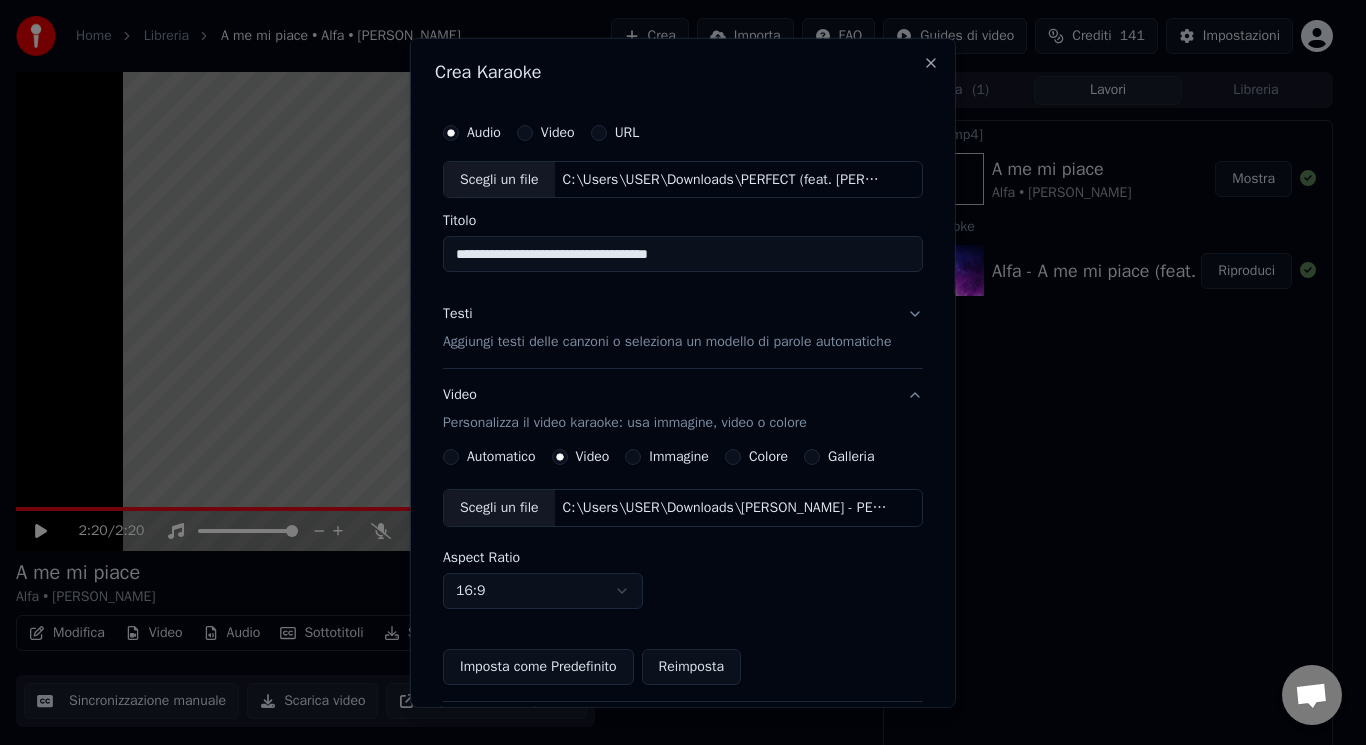 click on "Aggiungi testi delle canzoni o seleziona un modello di parole automatiche" at bounding box center (667, 342) 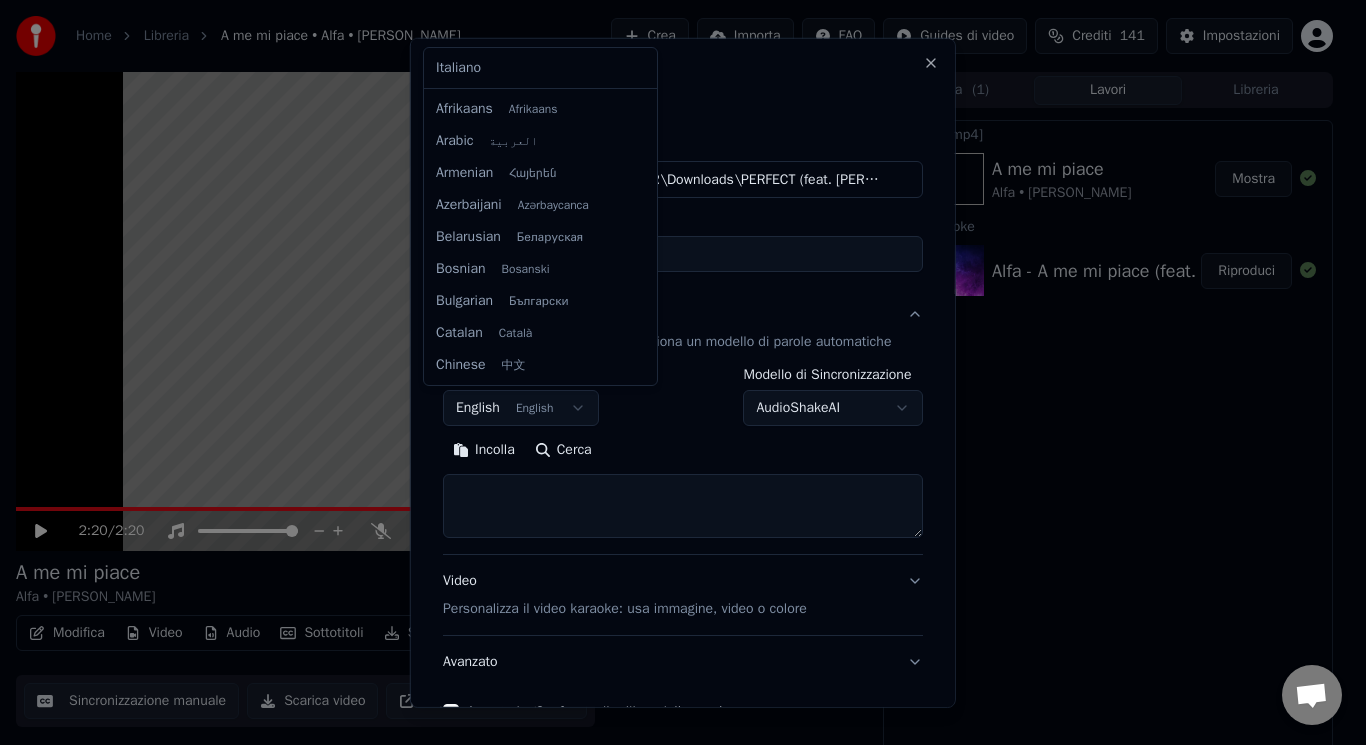 click on "Home Libreria A me mi piace • Alfa • [PERSON_NAME] Crea Importa FAQ Guides di video Crediti 141 Impostazioni 2:20  /  2:20 A me mi piace Alfa • [PERSON_NAME] BPM 196 Tonalità Am Modifica Video Audio Sottotitoli Scarica Libreria cloud Sincronizzazione manuale Scarica video Apri Schermo Duplicato Coda ( 1 ) Lavori Libreria Esporta [.mp4] A me mi piace Alfa • [PERSON_NAME] Mostra Crea Karaoke Alfa - A me mi piace (feat. [PERSON_NAME]) Riproduci Conversazione [PERSON_NAME] da Youka Desktop Altri canali Continua su Email Rete assente. Riconnessione in corso... Nessun messaggio può essere ricevuto o inviato per ora. Youka Desktop Ciao! Come posso aiutarti?  [DATE][PERSON_NAME] non funziona [DATE] ci mette troppo a caricare e si blocca [DATE] fate immediatamente qualcosa [DATE] [PERSON_NAME] controllato i log degli errori, sembra che tu stia tentando di utilizzare un file che non esiste: C:\Users\USER\Downloads\STO BENE AL MARE - Realizzato con [PERSON_NAME].mp4 [DATE] come non esiste [DATE] Letto [PERSON_NAME] [DATE] no [DATE]" at bounding box center (674, 372) 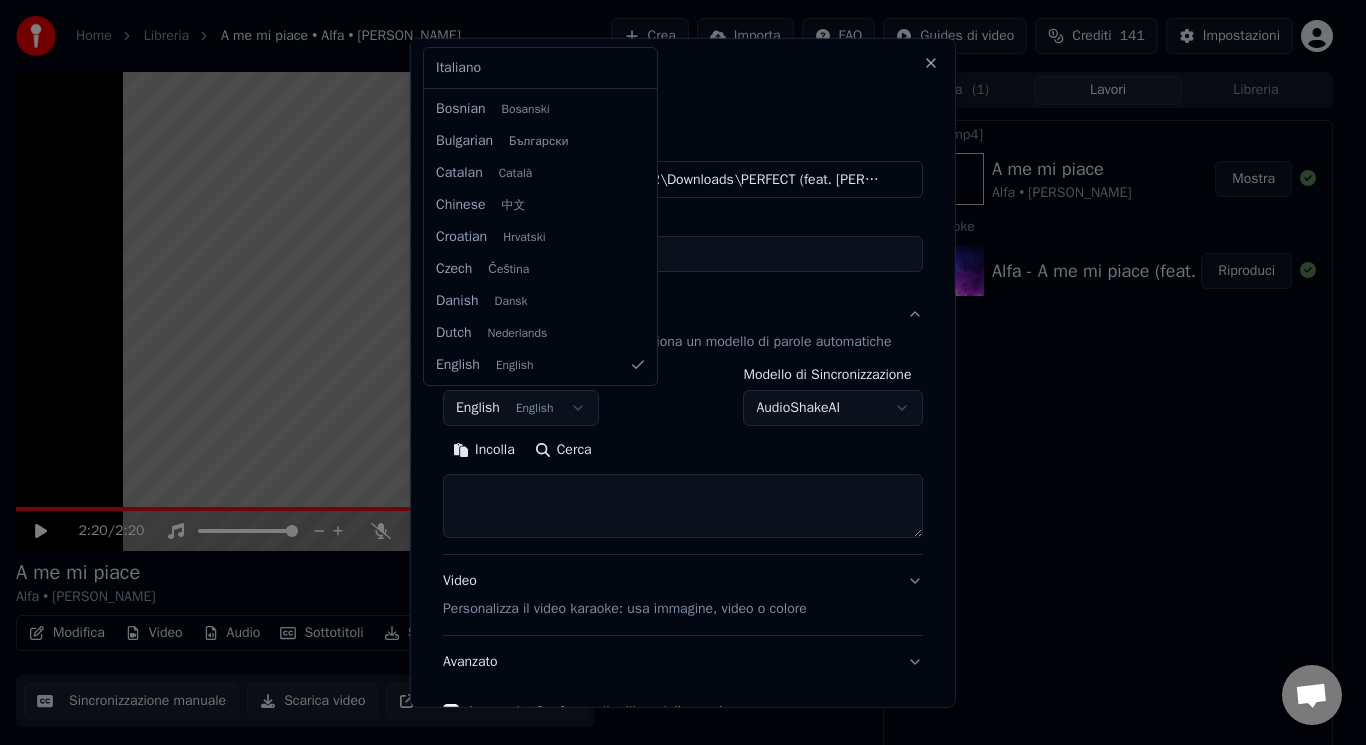select on "**" 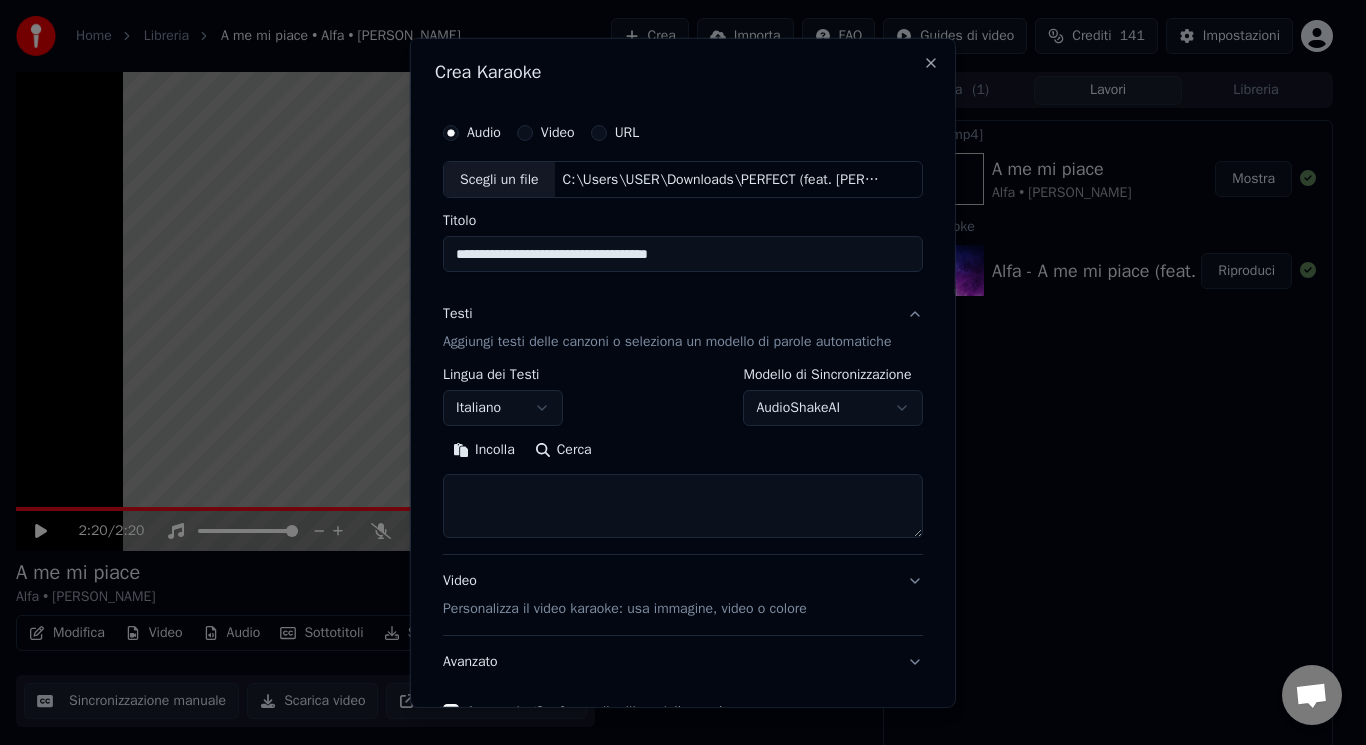 click at bounding box center (683, 506) 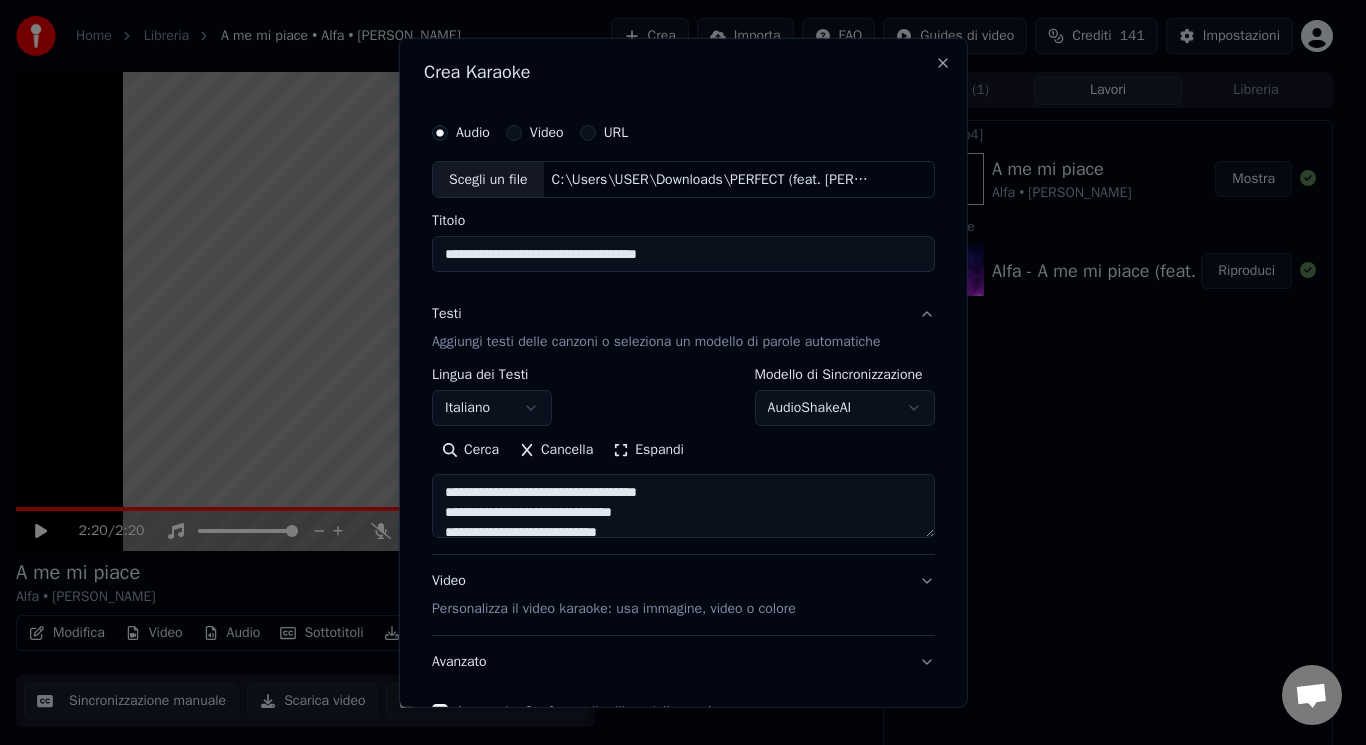click on "Espandi" at bounding box center [648, 450] 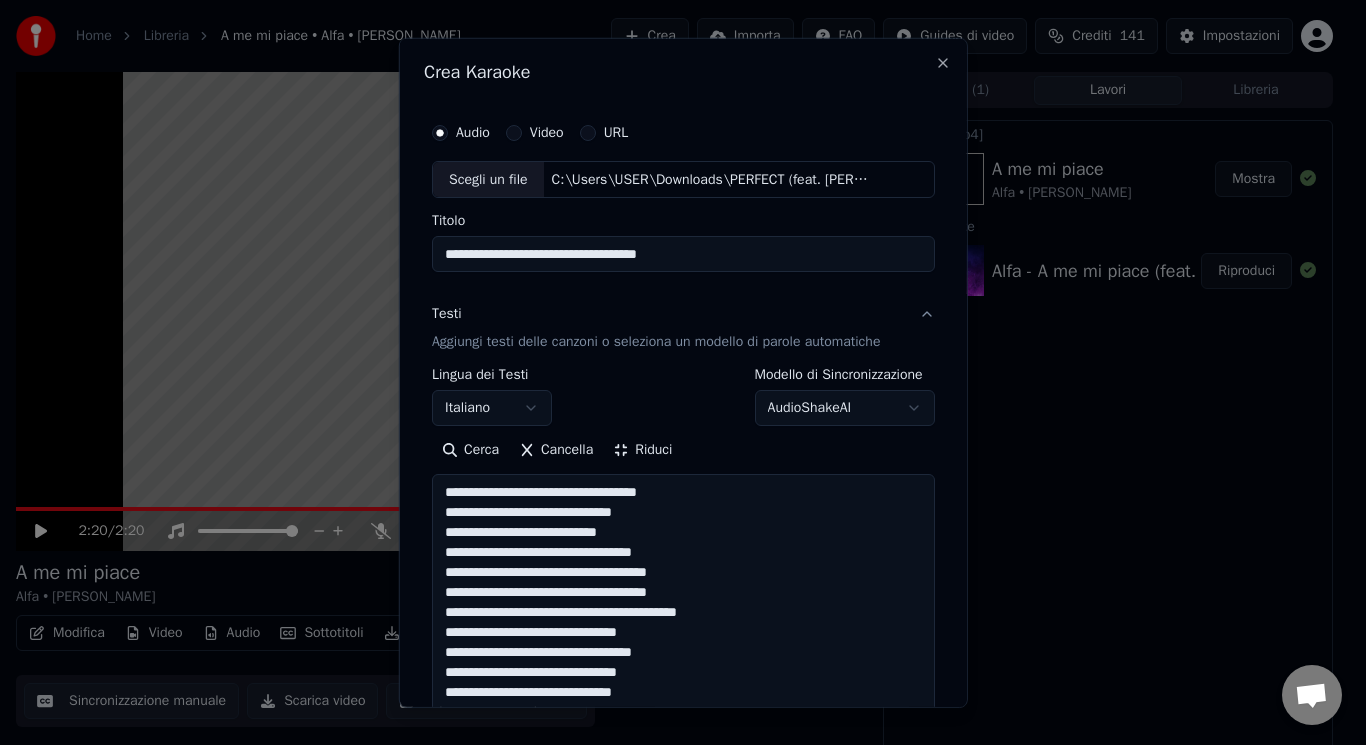drag, startPoint x: 713, startPoint y: 492, endPoint x: 431, endPoint y: 485, distance: 282.08685 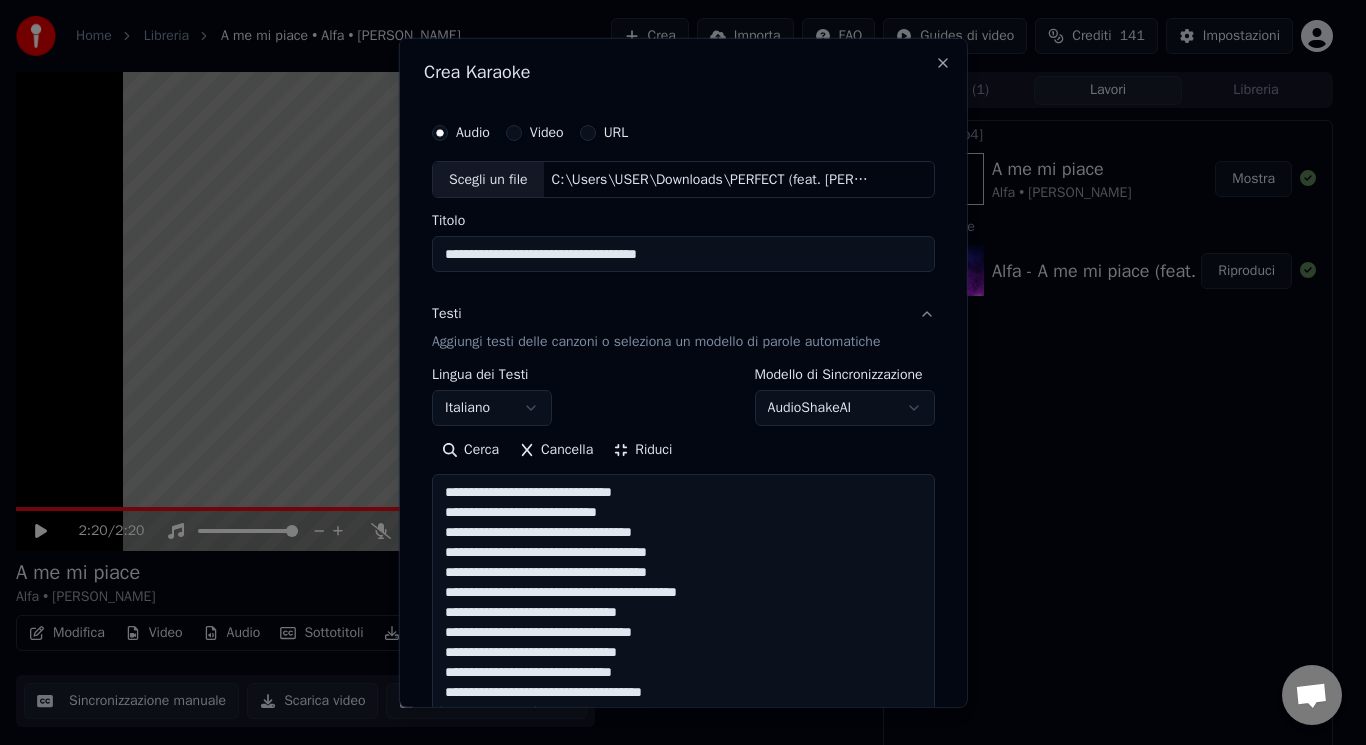 drag, startPoint x: 727, startPoint y: 584, endPoint x: 631, endPoint y: 588, distance: 96.0833 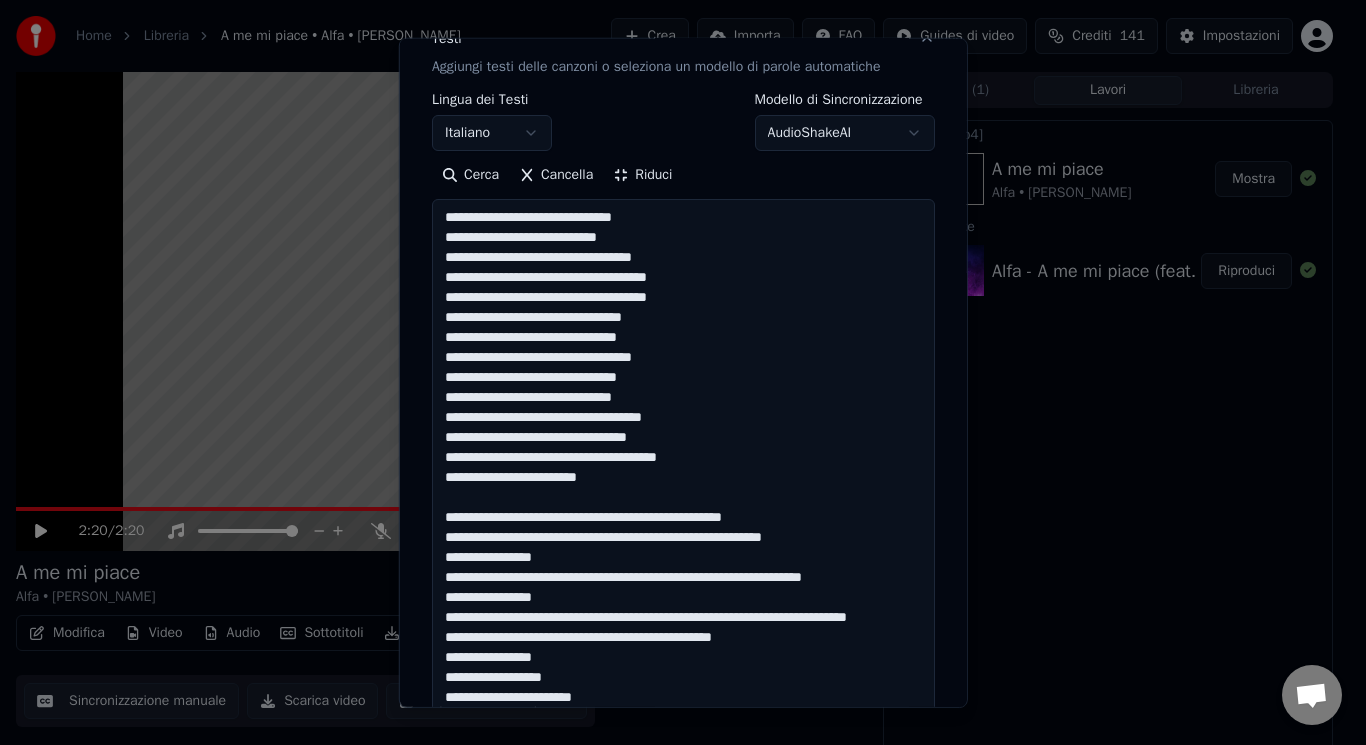 scroll, scrollTop: 295, scrollLeft: 0, axis: vertical 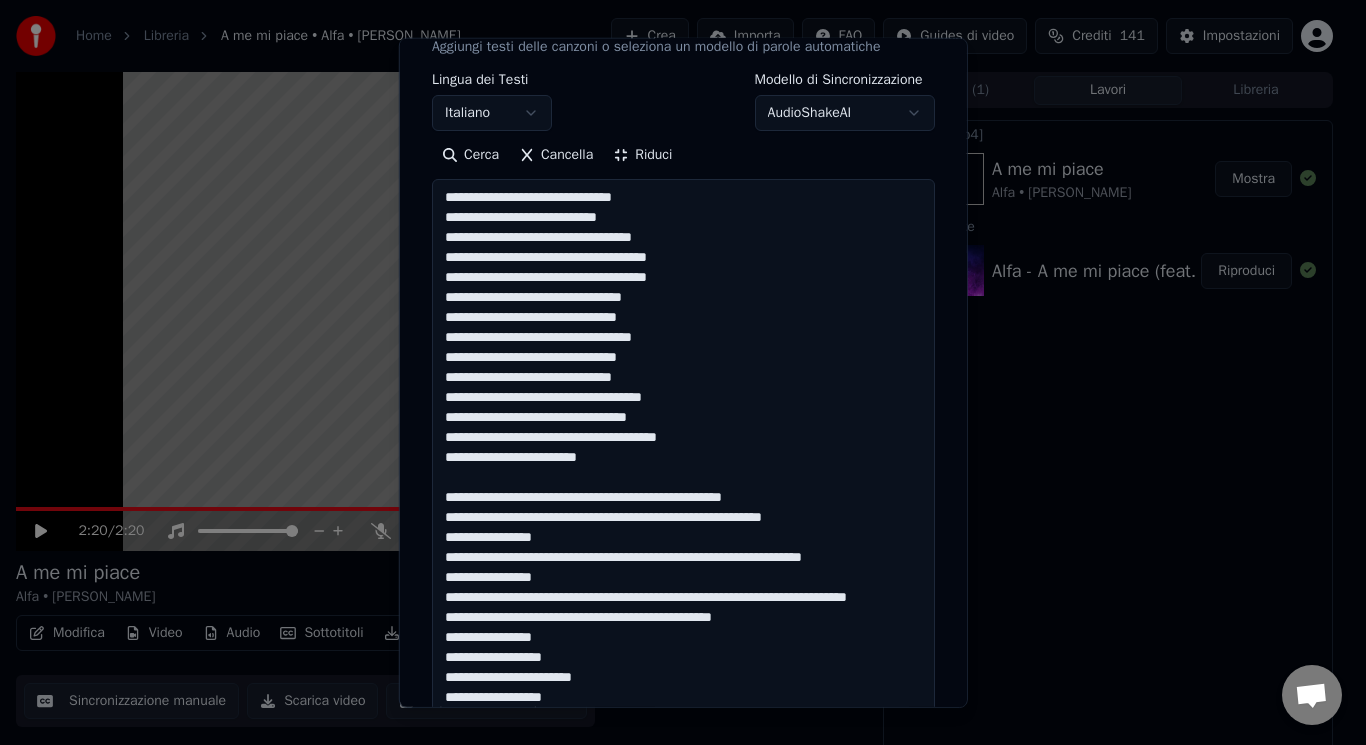 drag, startPoint x: 783, startPoint y: 487, endPoint x: 841, endPoint y: 496, distance: 58.694122 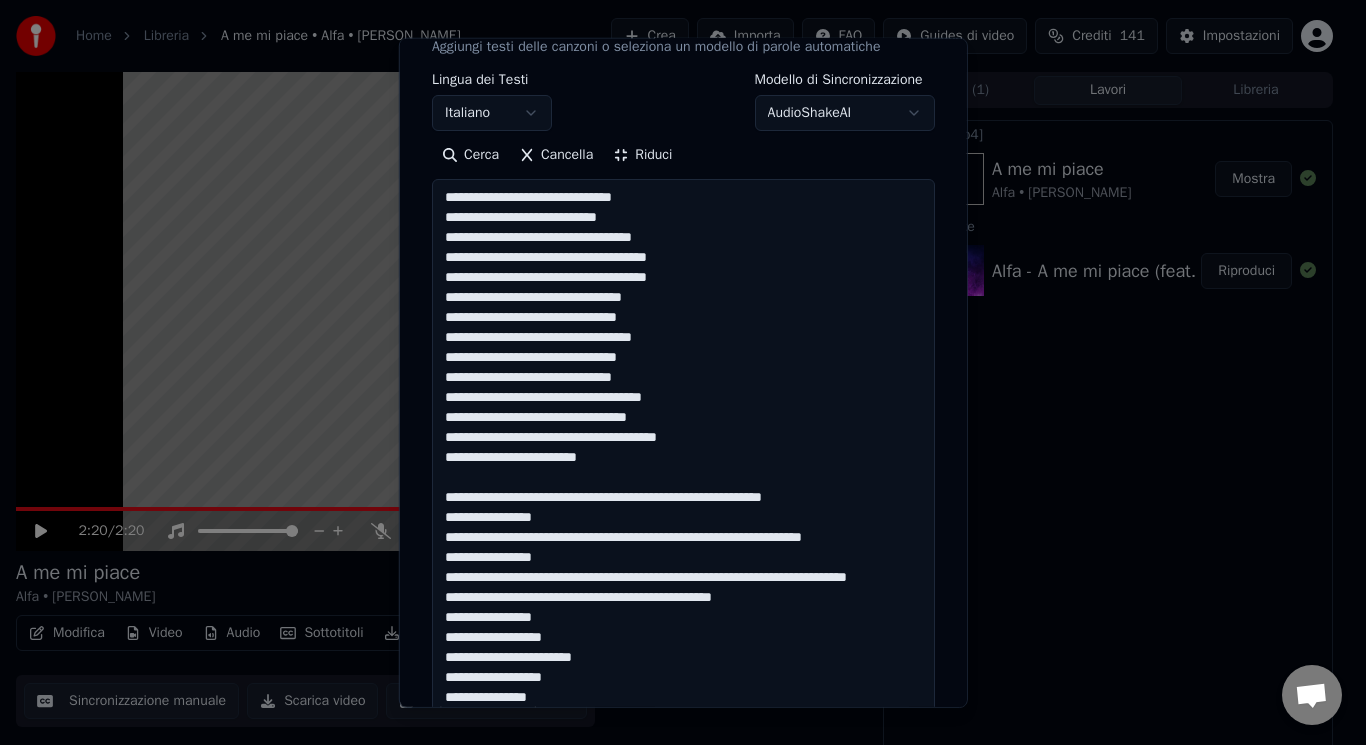 drag, startPoint x: 808, startPoint y: 500, endPoint x: 772, endPoint y: 500, distance: 36 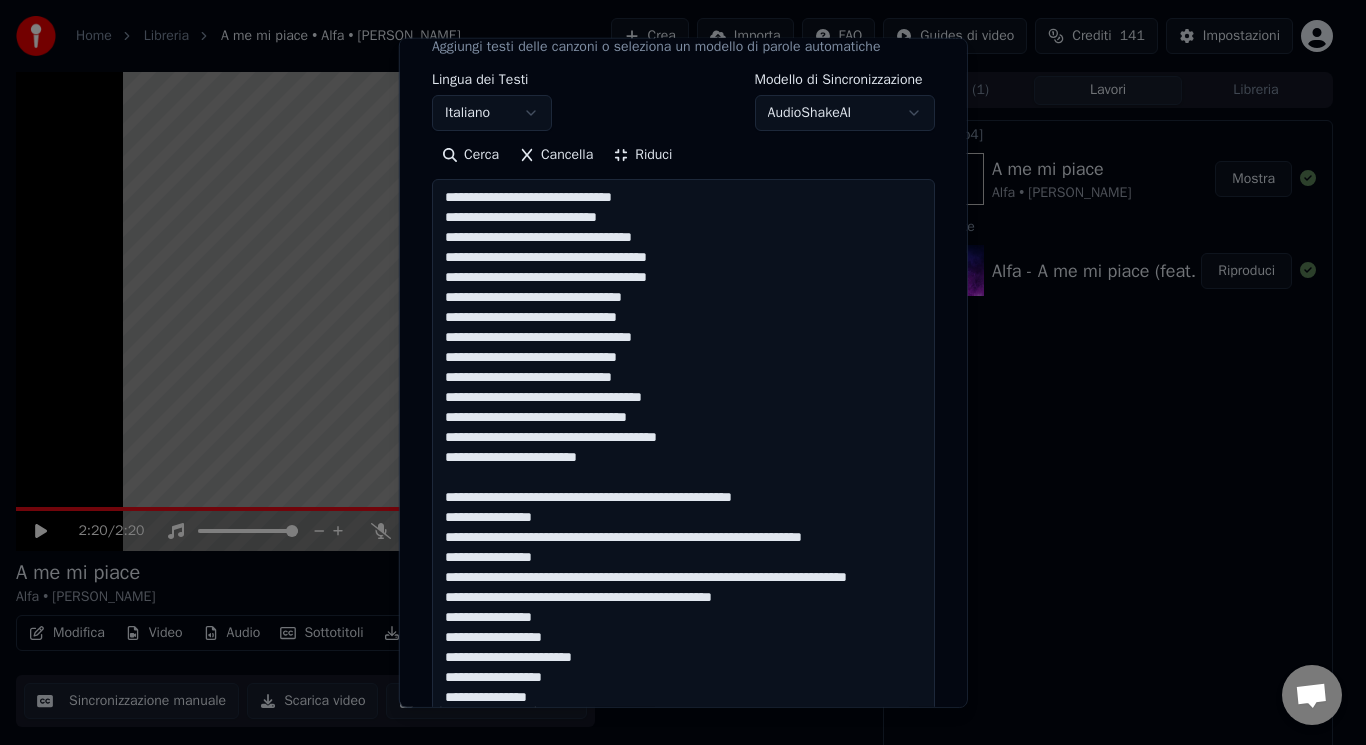 drag, startPoint x: 621, startPoint y: 509, endPoint x: 479, endPoint y: 518, distance: 142.28493 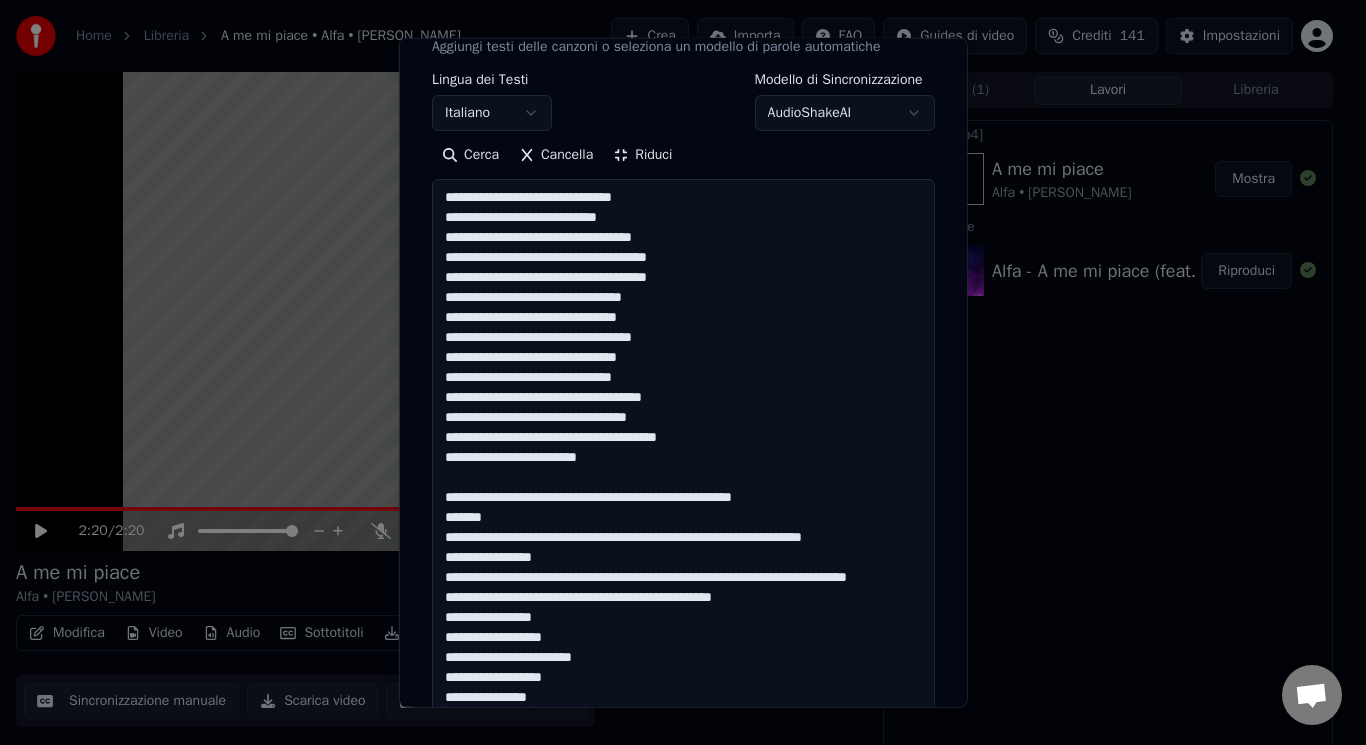 drag, startPoint x: 902, startPoint y: 537, endPoint x: 842, endPoint y: 538, distance: 60.00833 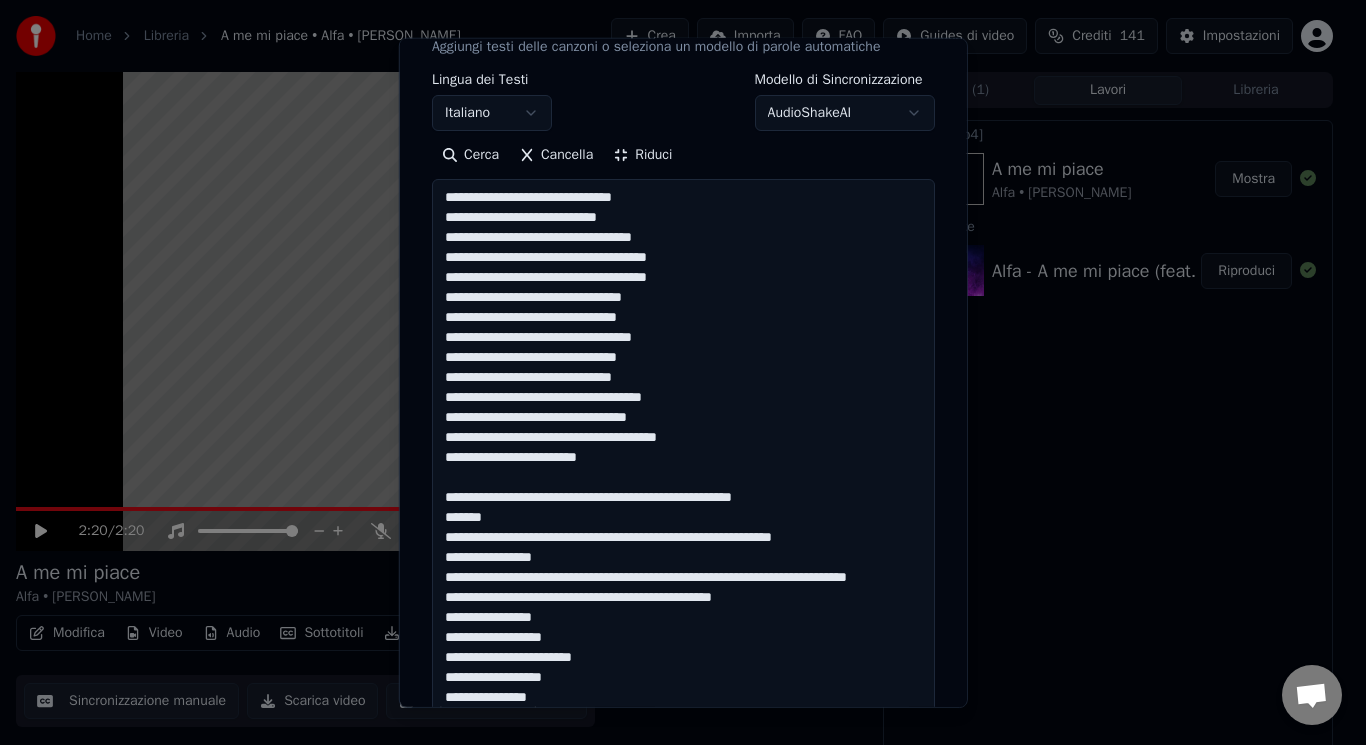 drag, startPoint x: 601, startPoint y: 562, endPoint x: 485, endPoint y: 559, distance: 116.03879 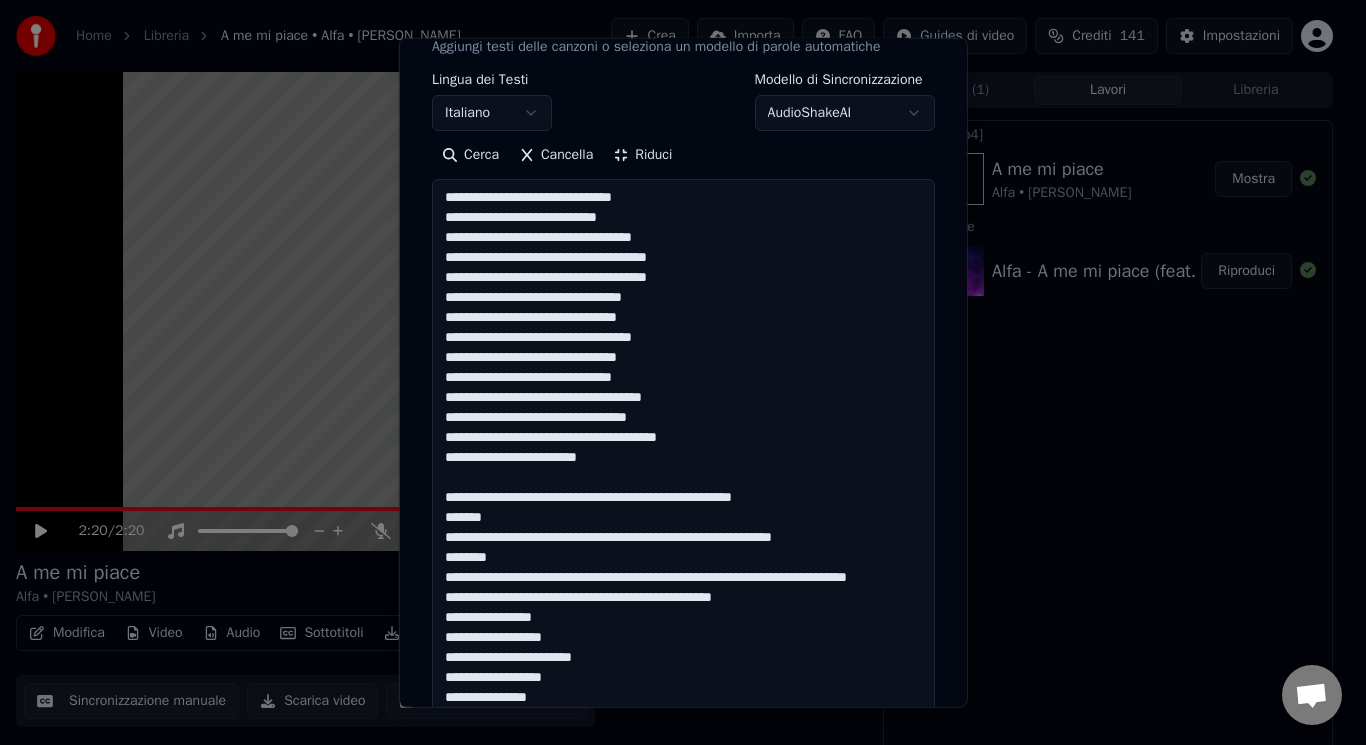 drag, startPoint x: 456, startPoint y: 599, endPoint x: 872, endPoint y: 581, distance: 416.38925 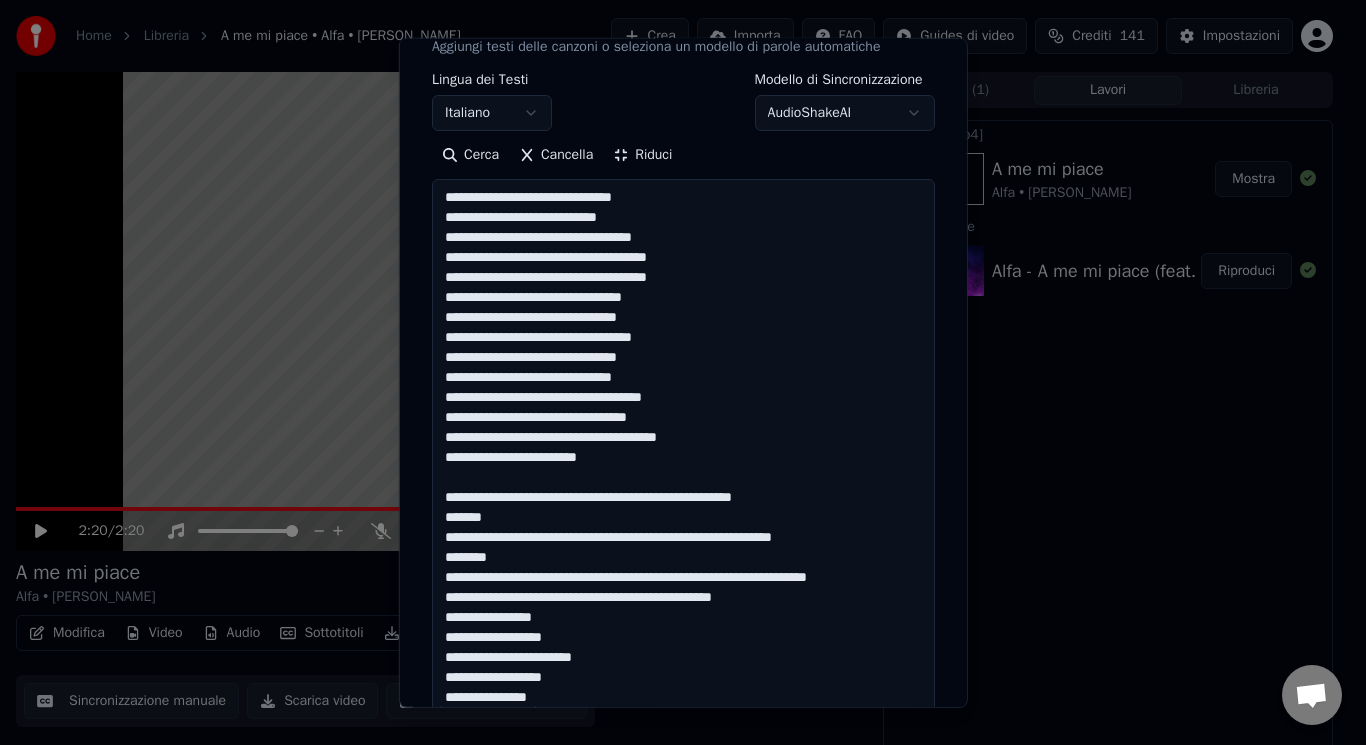 drag, startPoint x: 556, startPoint y: 616, endPoint x: 482, endPoint y: 618, distance: 74.02702 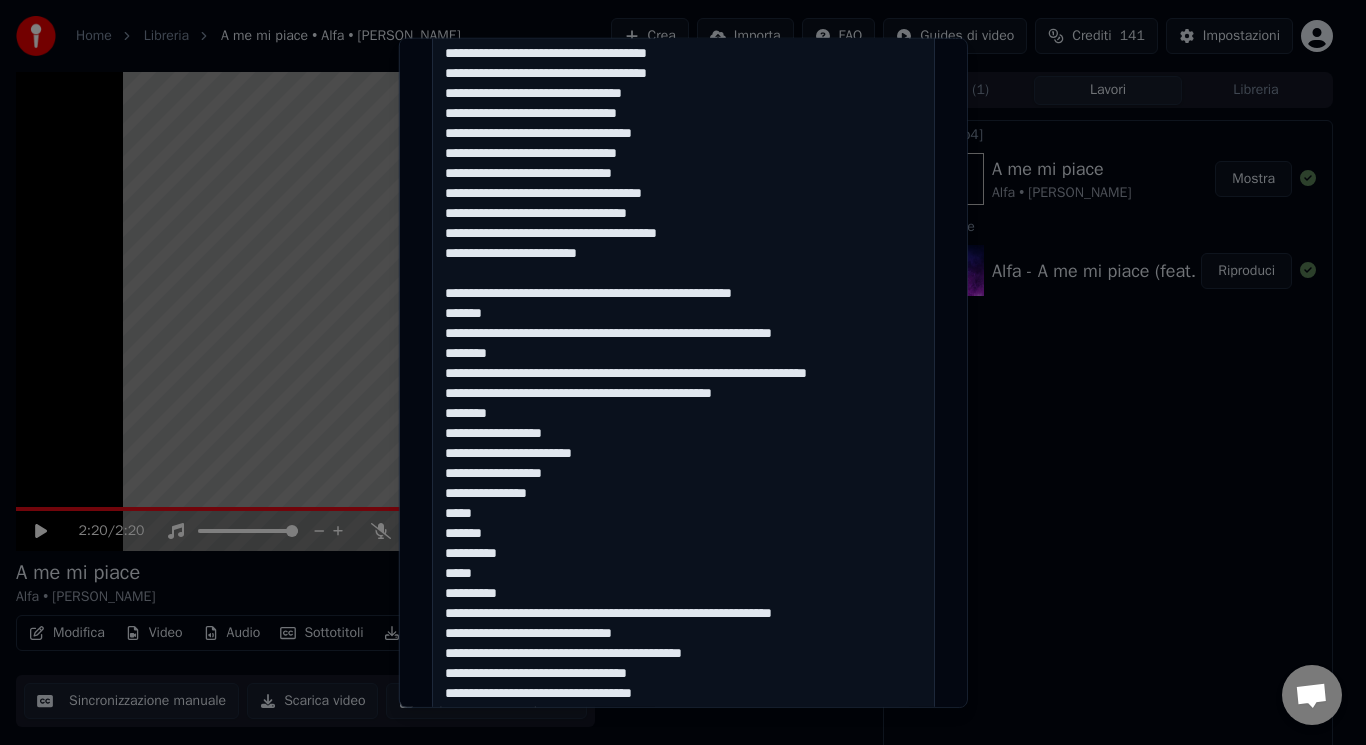 scroll, scrollTop: 630, scrollLeft: 0, axis: vertical 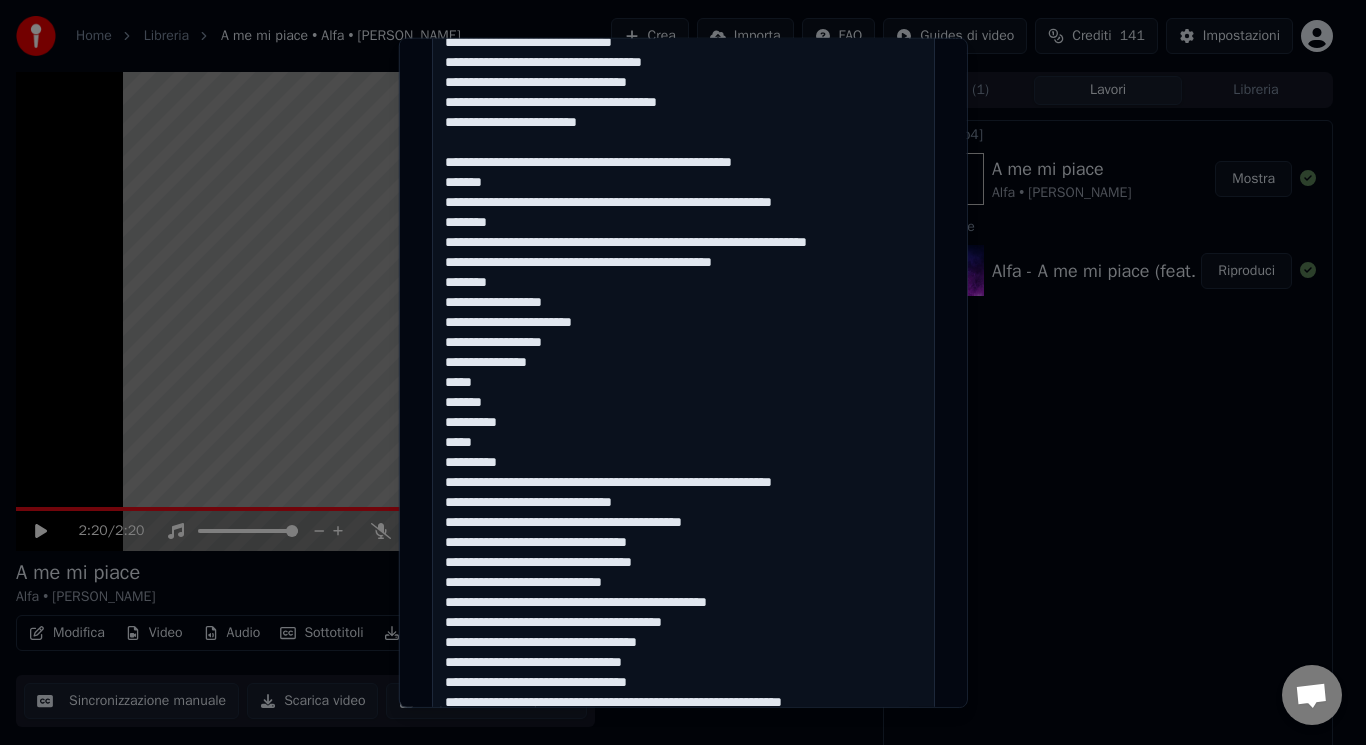 drag, startPoint x: 433, startPoint y: 640, endPoint x: 861, endPoint y: 477, distance: 457.98798 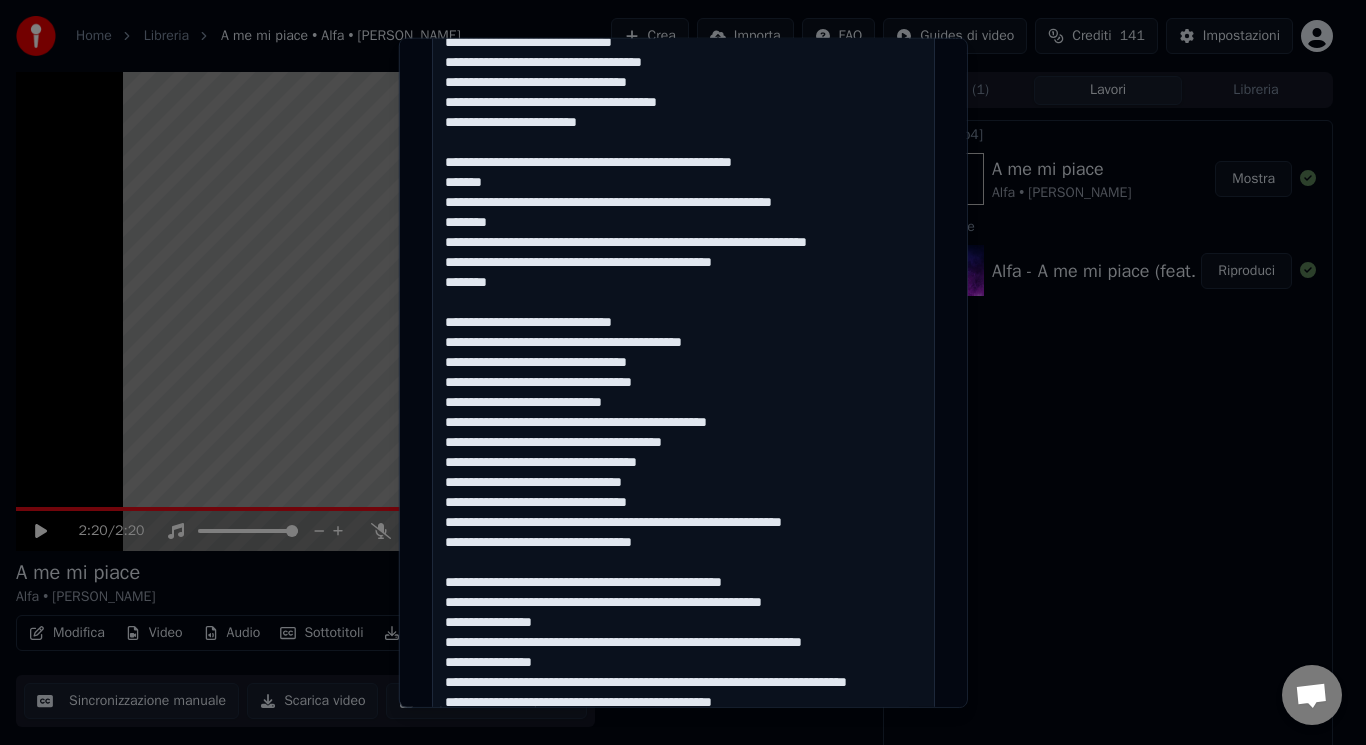 drag, startPoint x: 674, startPoint y: 464, endPoint x: 642, endPoint y: 467, distance: 32.140316 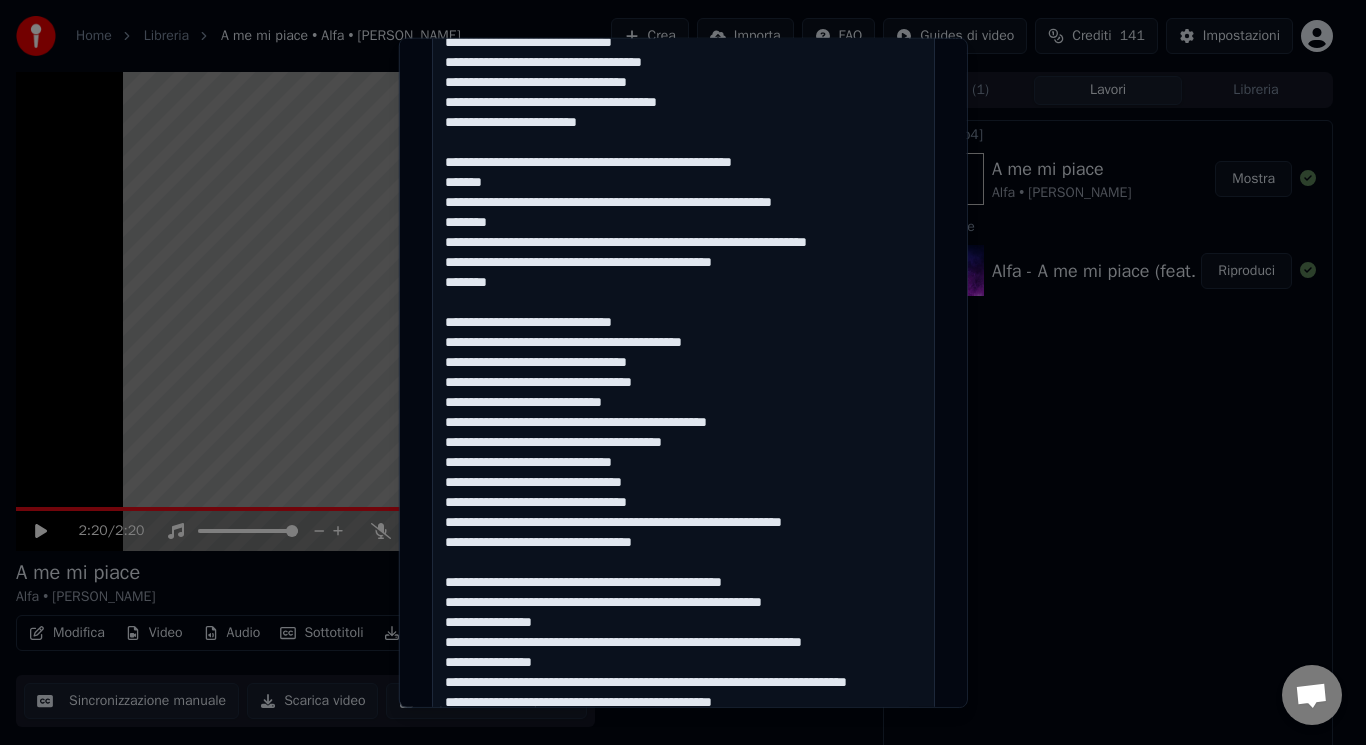 drag, startPoint x: 679, startPoint y: 445, endPoint x: 652, endPoint y: 446, distance: 27.018513 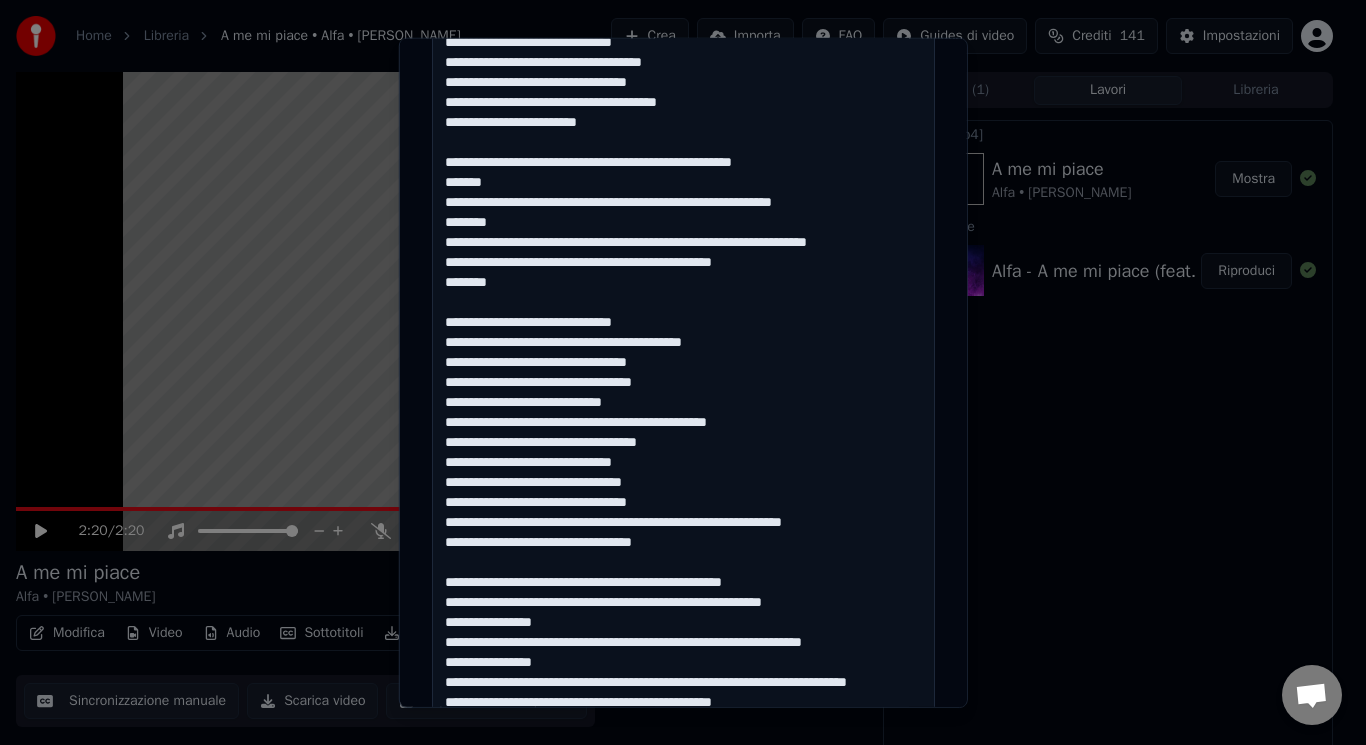 drag, startPoint x: 638, startPoint y: 488, endPoint x: 606, endPoint y: 487, distance: 32.01562 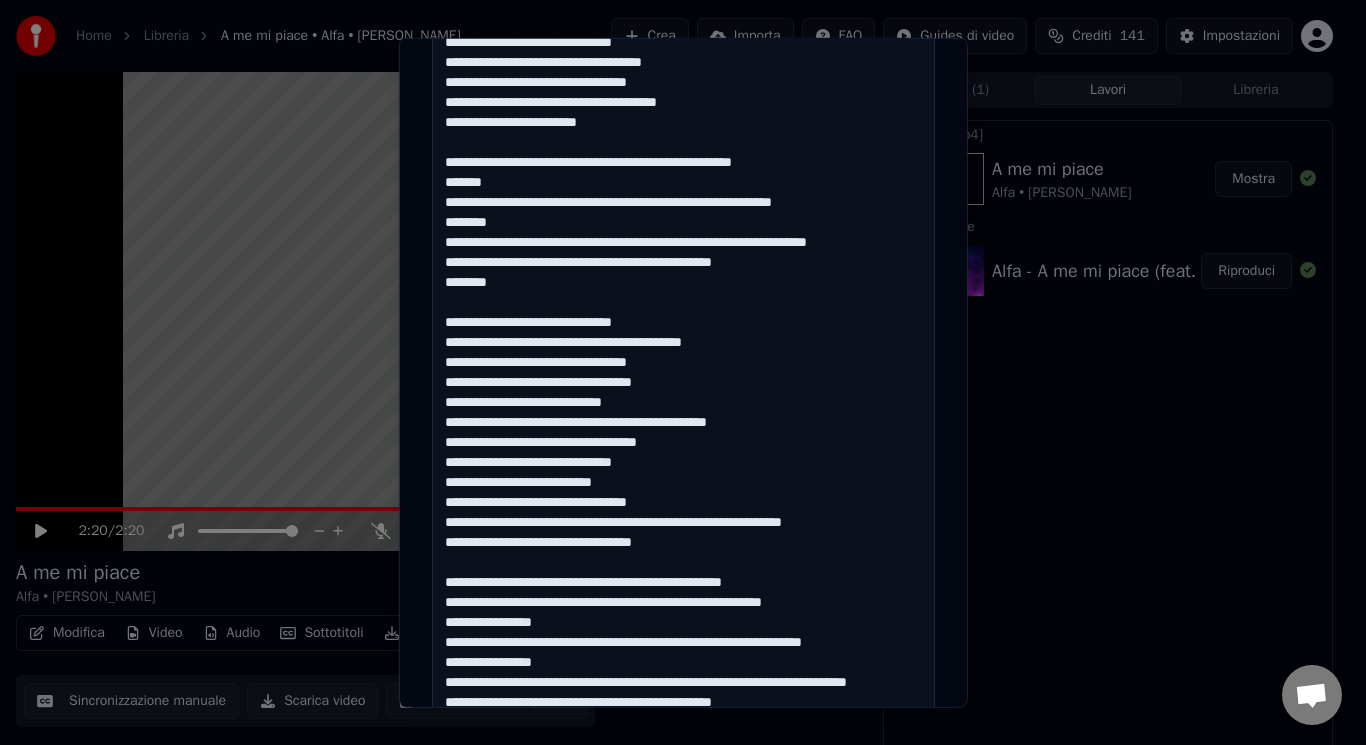 drag, startPoint x: 806, startPoint y: 582, endPoint x: 485, endPoint y: 568, distance: 321.30515 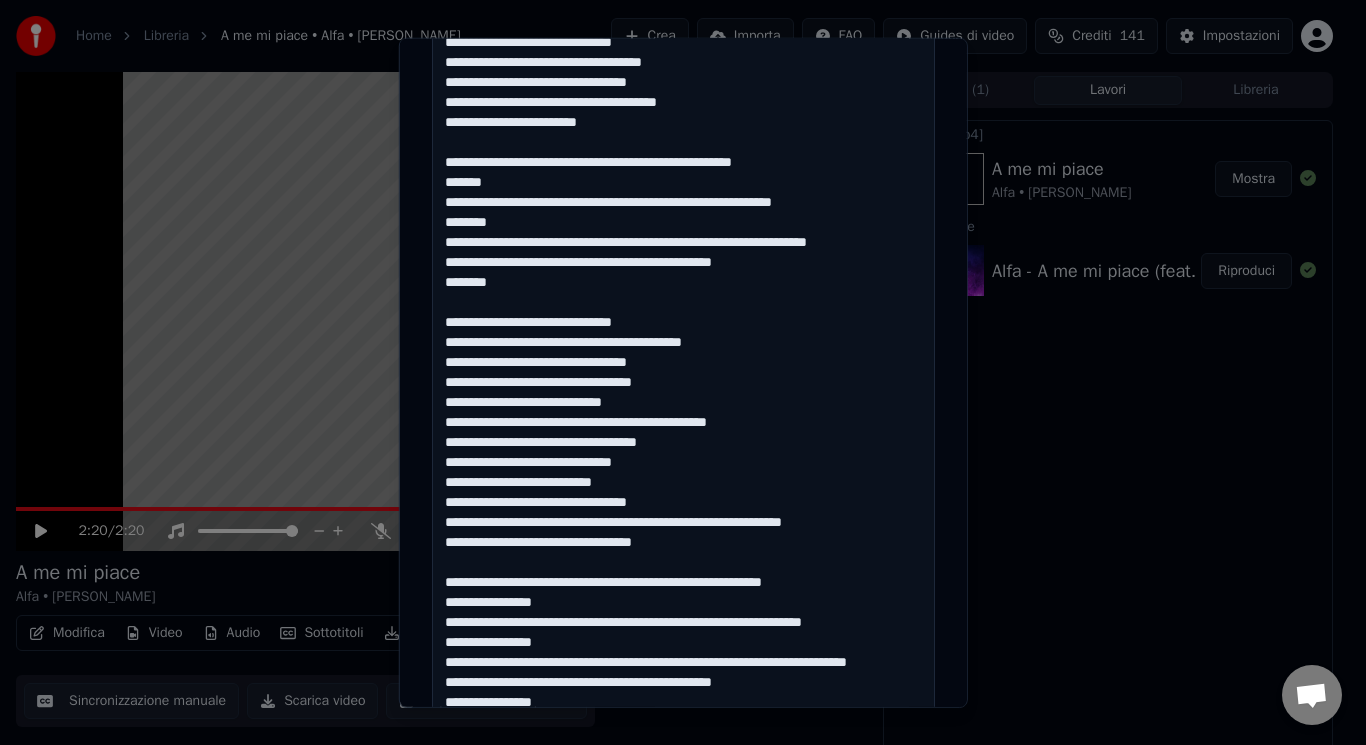 drag, startPoint x: 842, startPoint y: 575, endPoint x: 771, endPoint y: 586, distance: 71.84706 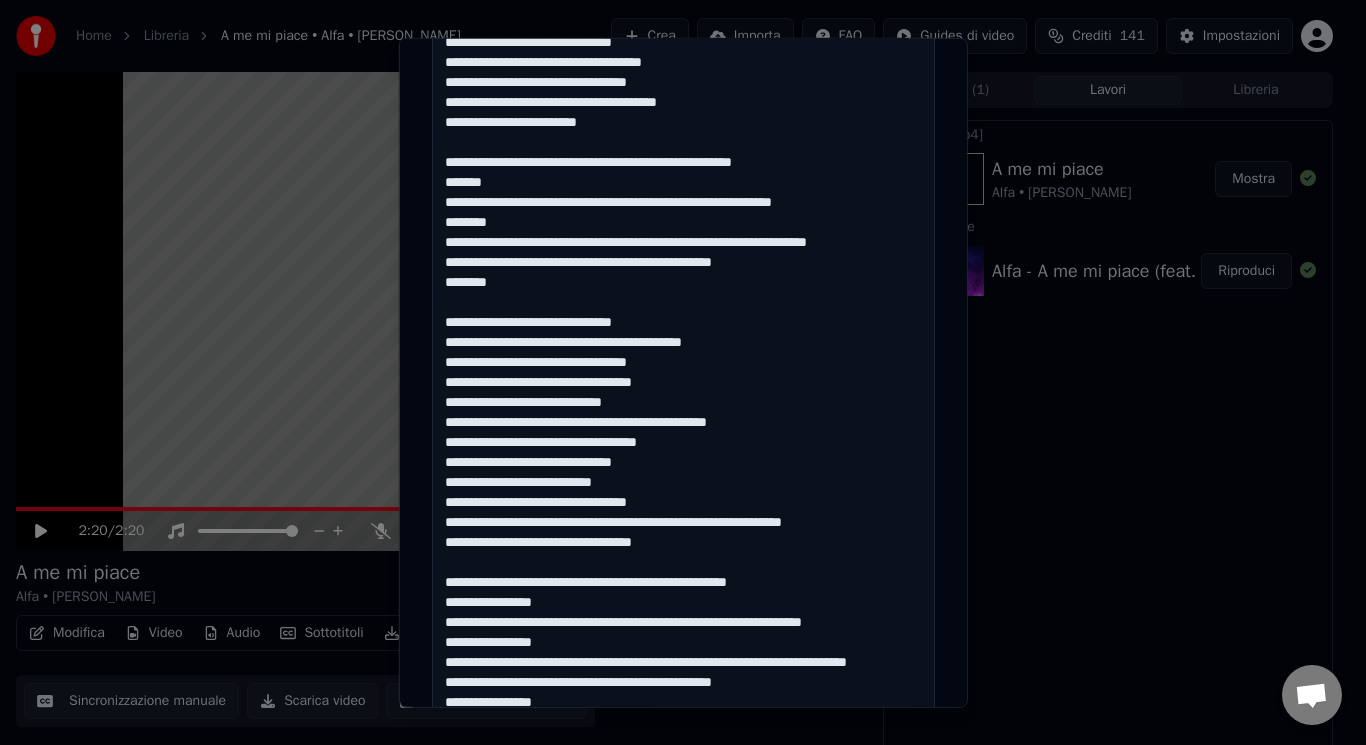 drag, startPoint x: 550, startPoint y: 612, endPoint x: 479, endPoint y: 607, distance: 71.17584 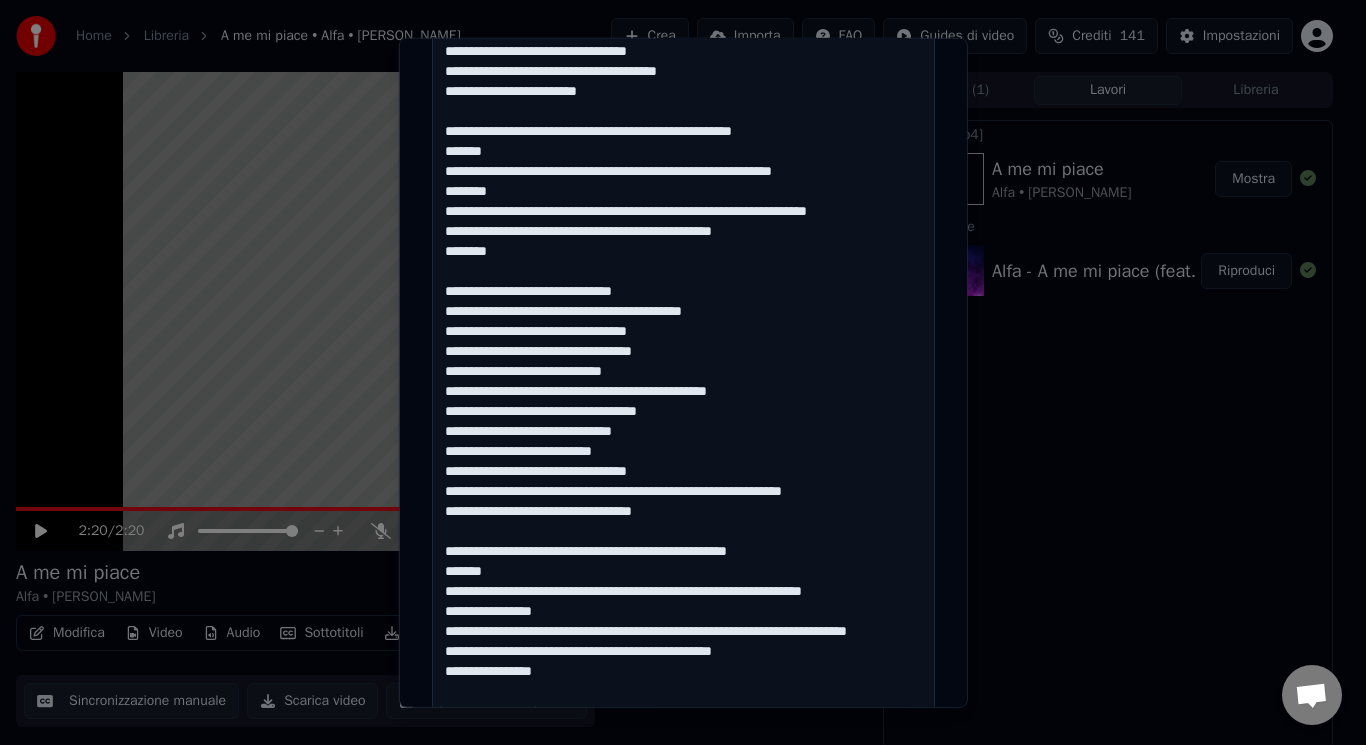 scroll, scrollTop: 676, scrollLeft: 0, axis: vertical 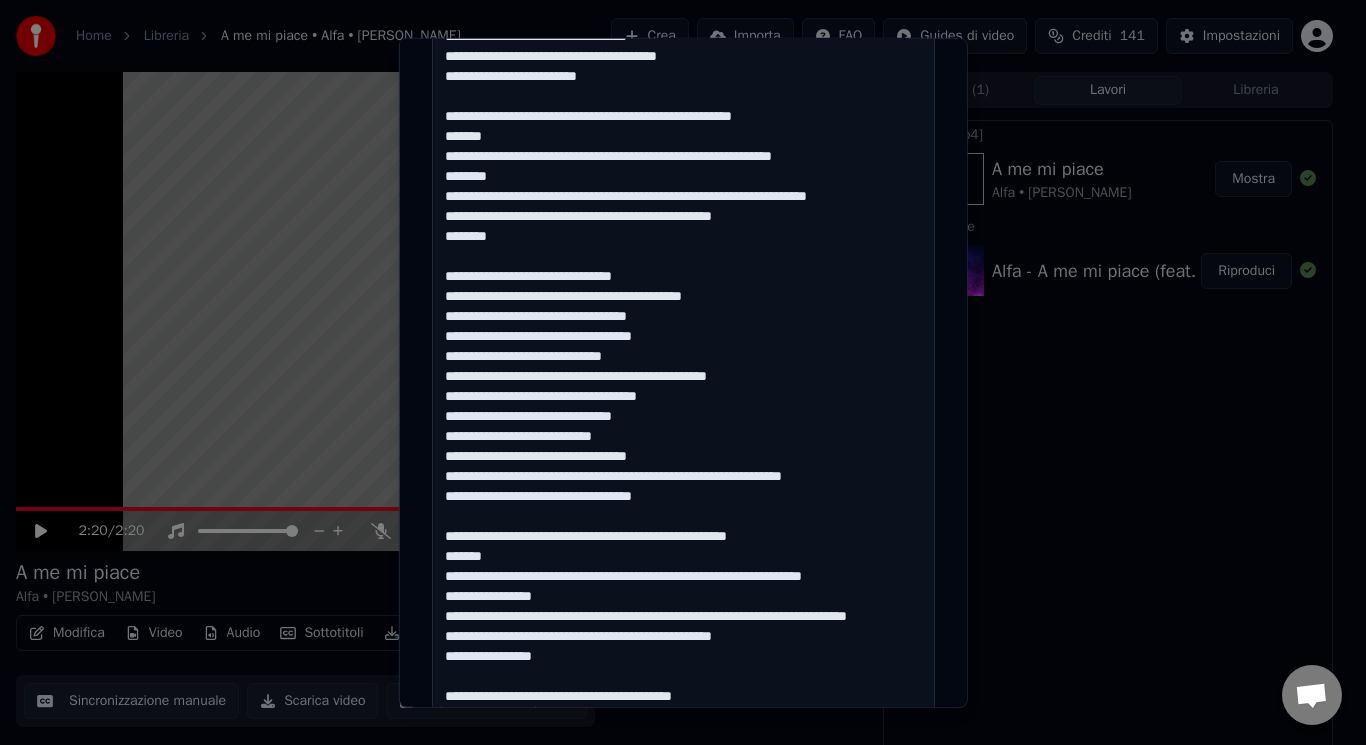 drag, startPoint x: 467, startPoint y: 680, endPoint x: 870, endPoint y: 621, distance: 407.29596 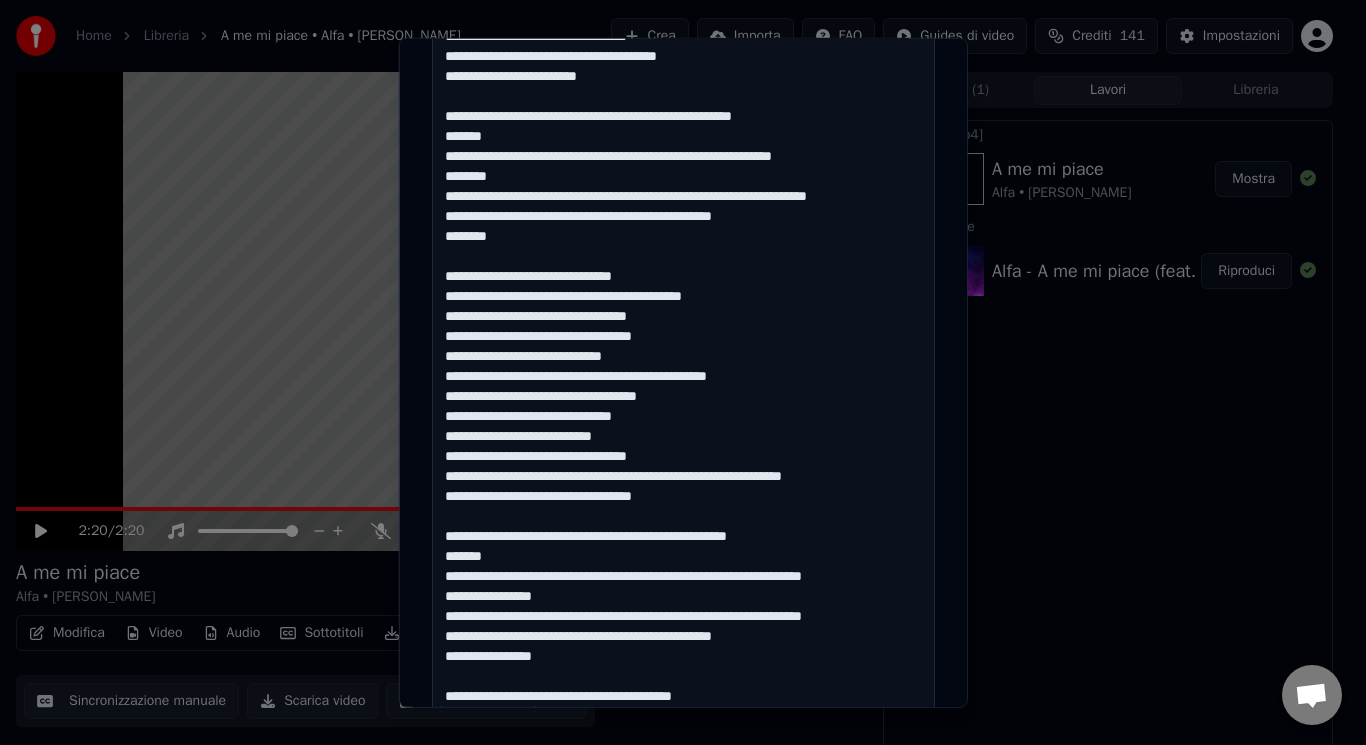 drag, startPoint x: 570, startPoint y: 647, endPoint x: 482, endPoint y: 660, distance: 88.95505 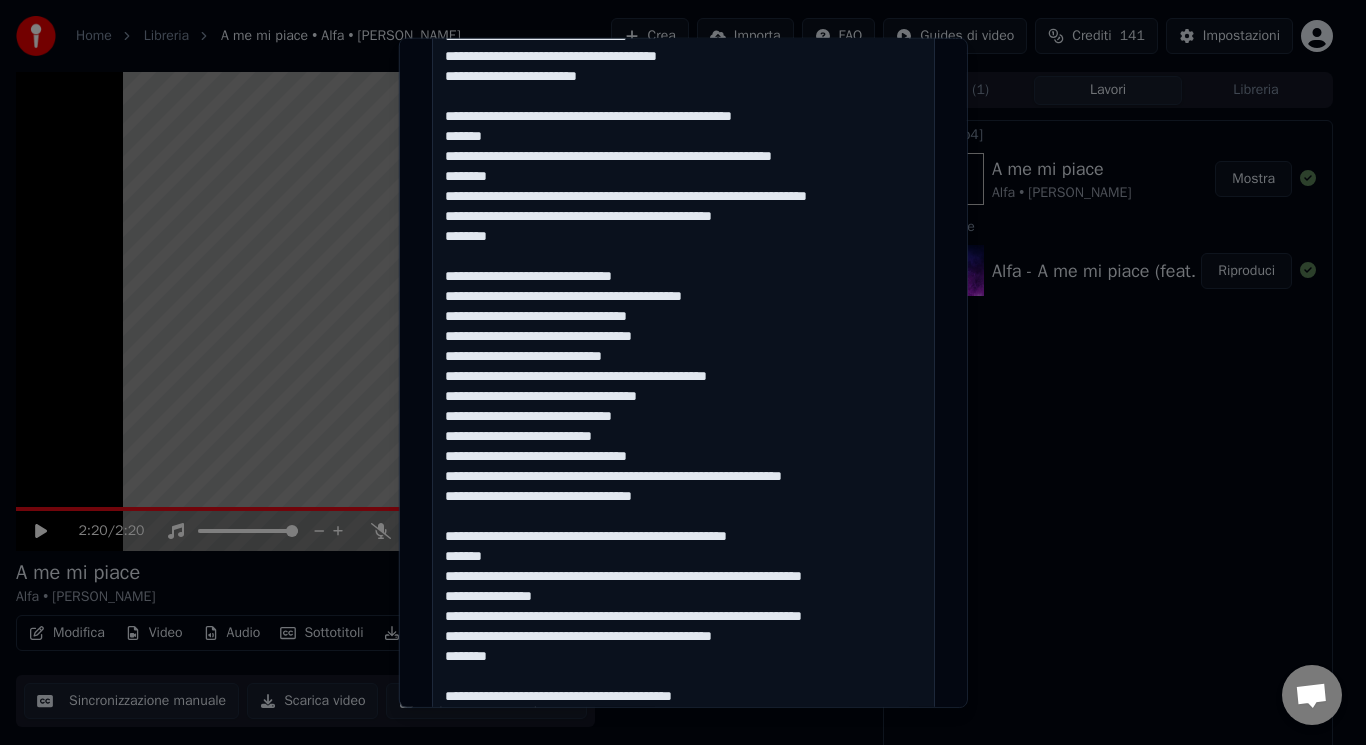 drag, startPoint x: 539, startPoint y: 601, endPoint x: 486, endPoint y: 602, distance: 53.009434 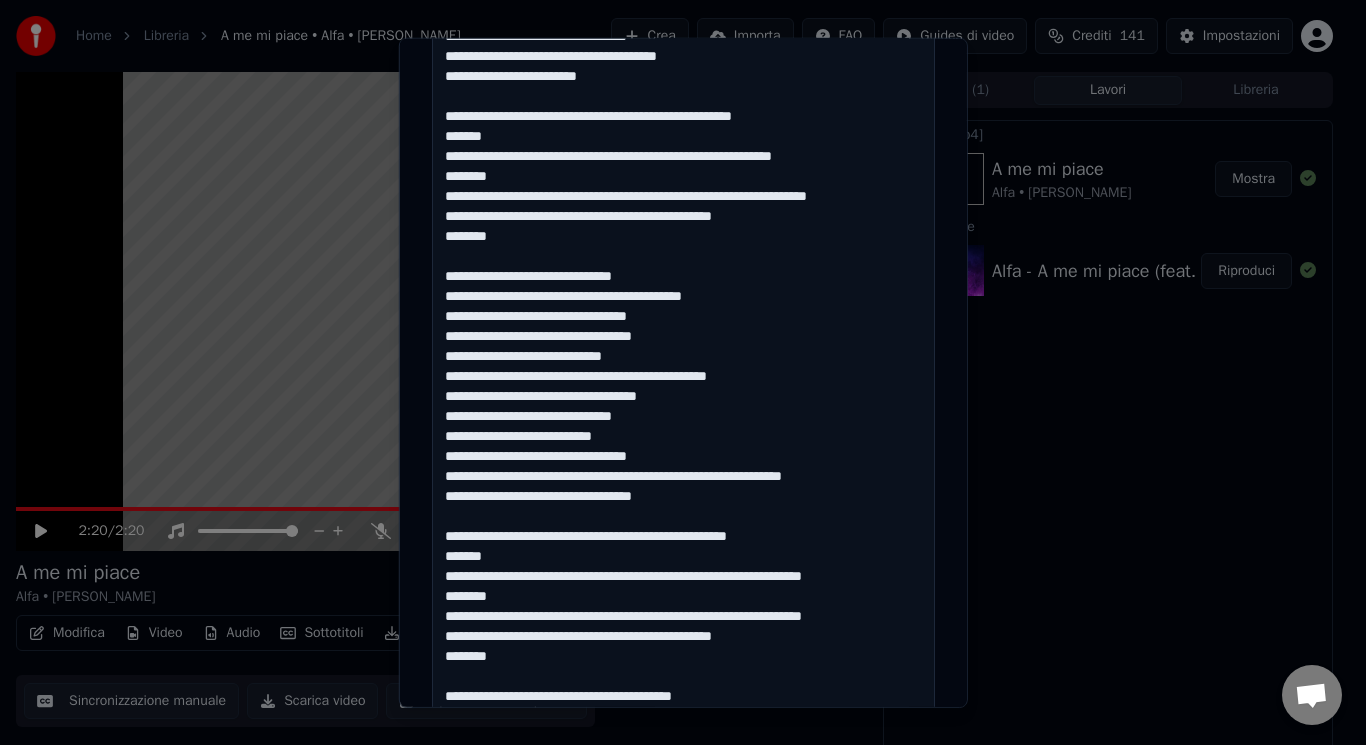 drag, startPoint x: 879, startPoint y: 574, endPoint x: 842, endPoint y: 583, distance: 38.078865 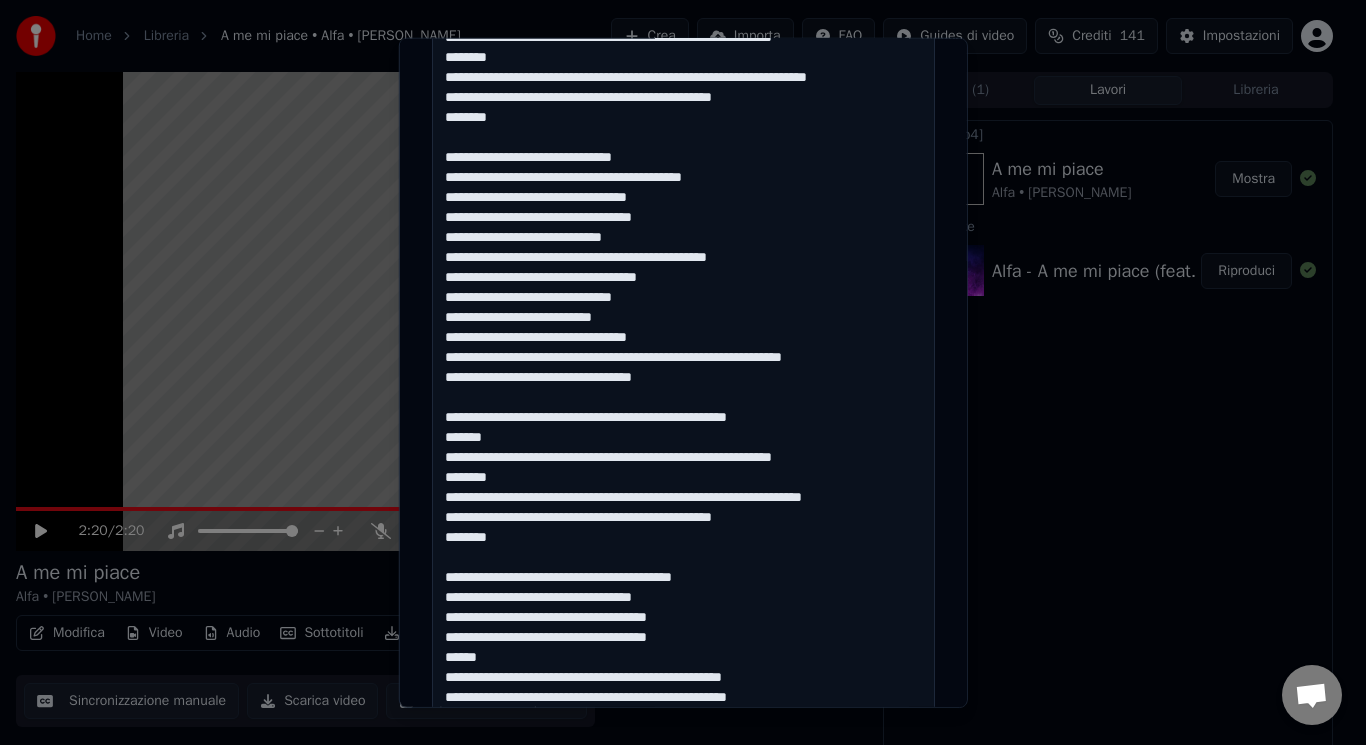 scroll, scrollTop: 815, scrollLeft: 0, axis: vertical 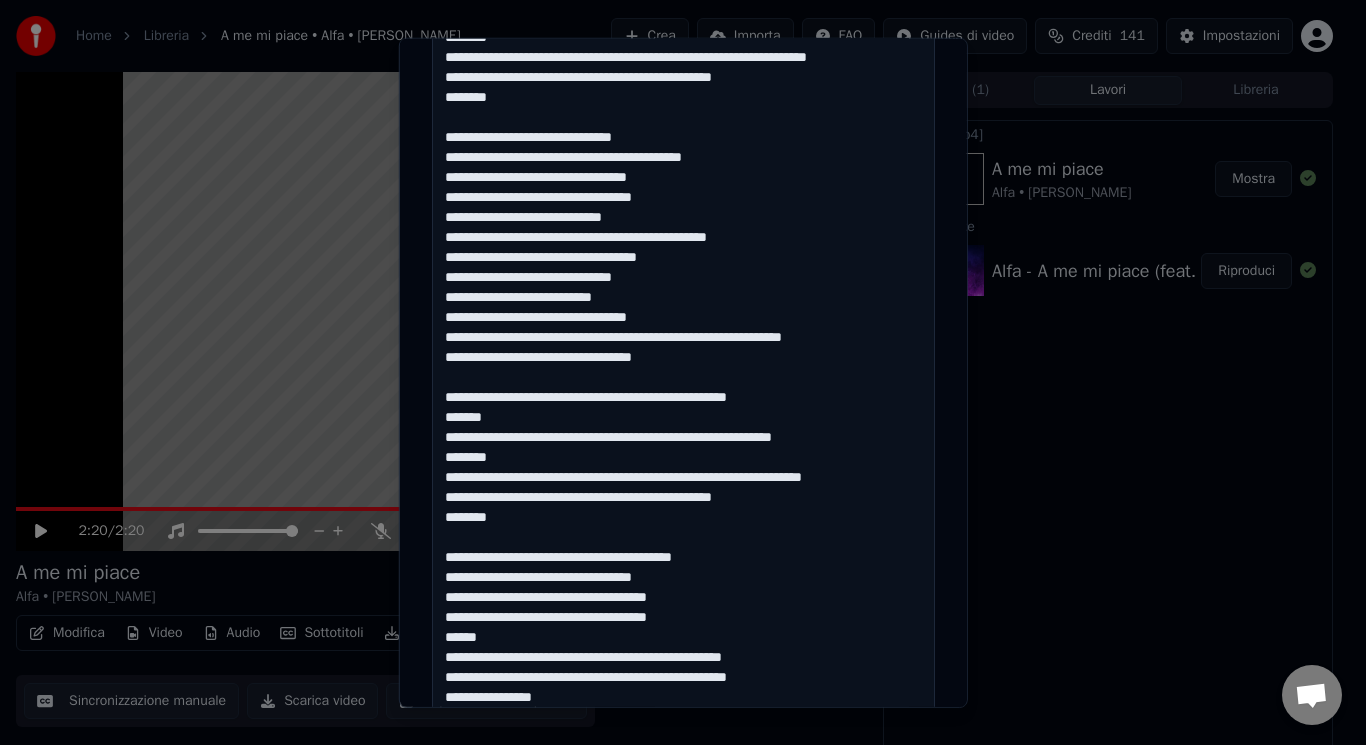 drag, startPoint x: 718, startPoint y: 553, endPoint x: 500, endPoint y: 535, distance: 218.74185 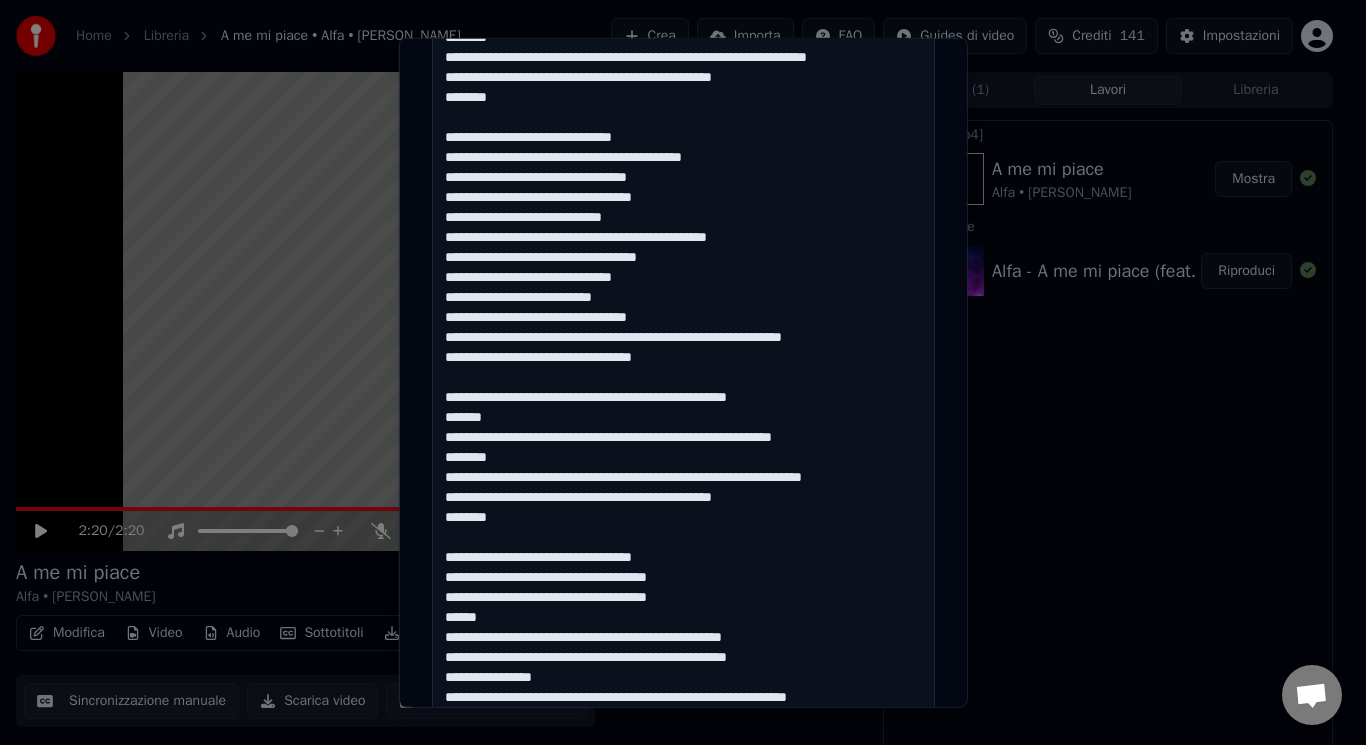 drag, startPoint x: 816, startPoint y: 636, endPoint x: 434, endPoint y: 637, distance: 382.0013 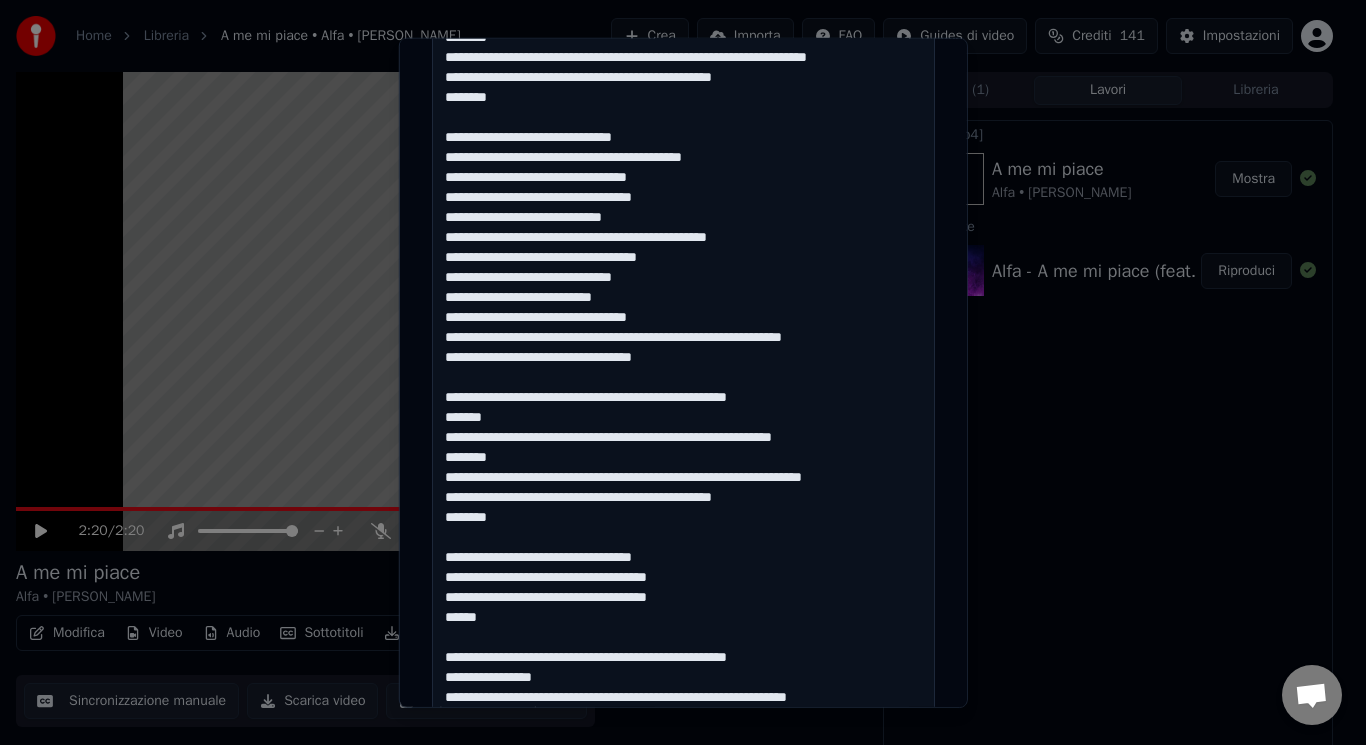 drag, startPoint x: 589, startPoint y: 678, endPoint x: 482, endPoint y: 679, distance: 107.00467 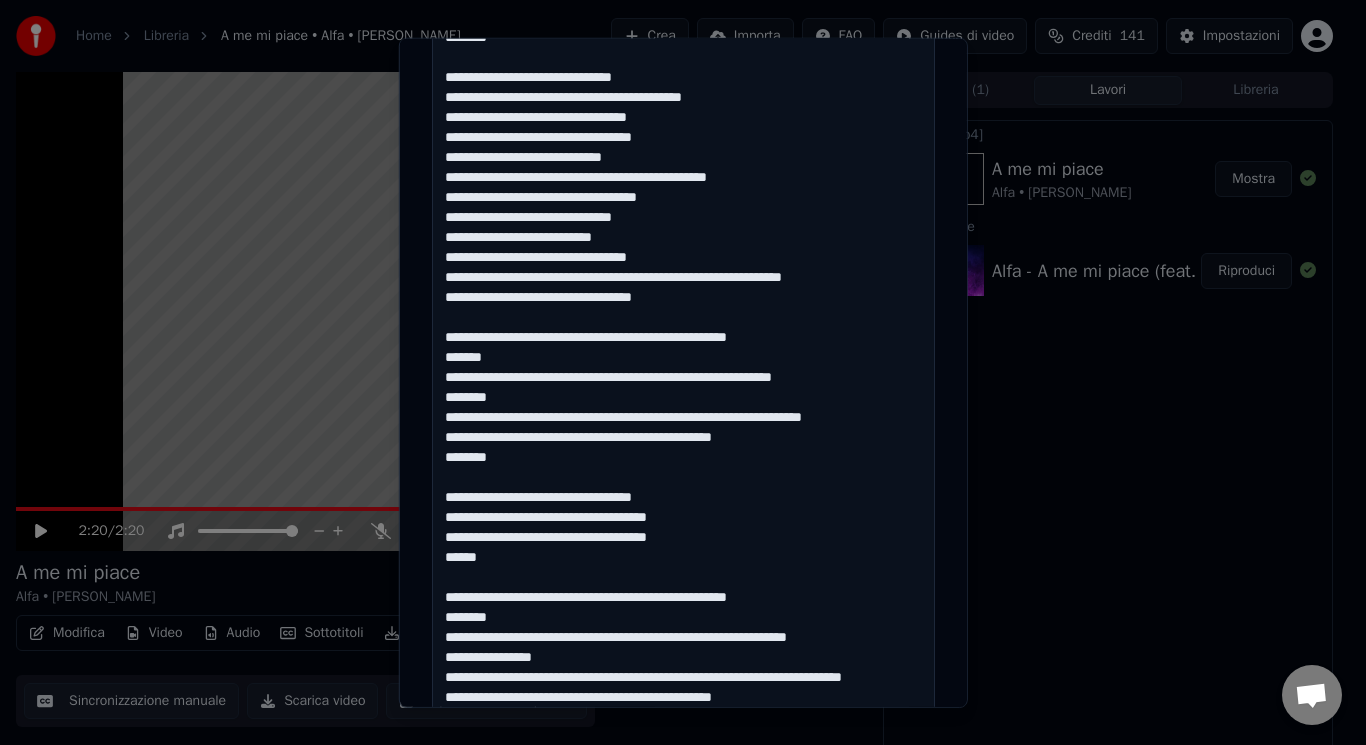 scroll, scrollTop: 895, scrollLeft: 0, axis: vertical 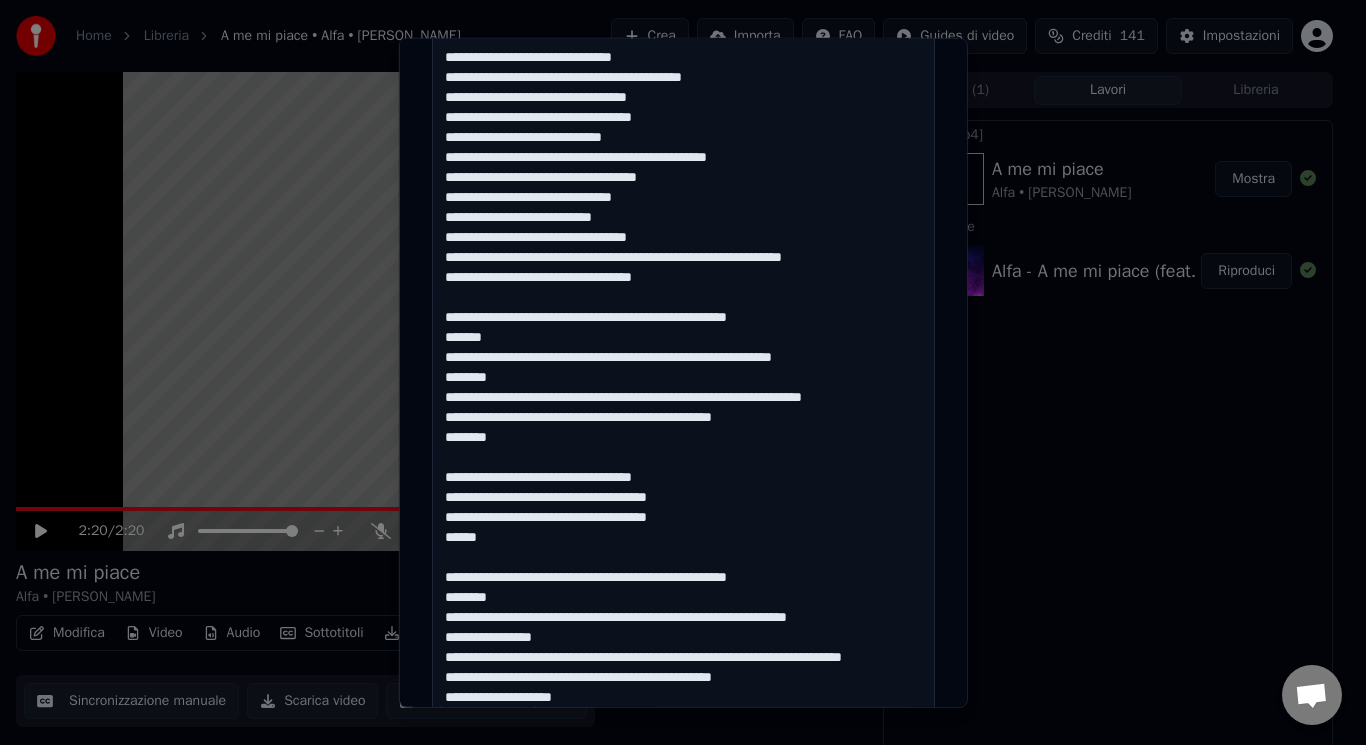 drag, startPoint x: 543, startPoint y: 638, endPoint x: 481, endPoint y: 640, distance: 62.03225 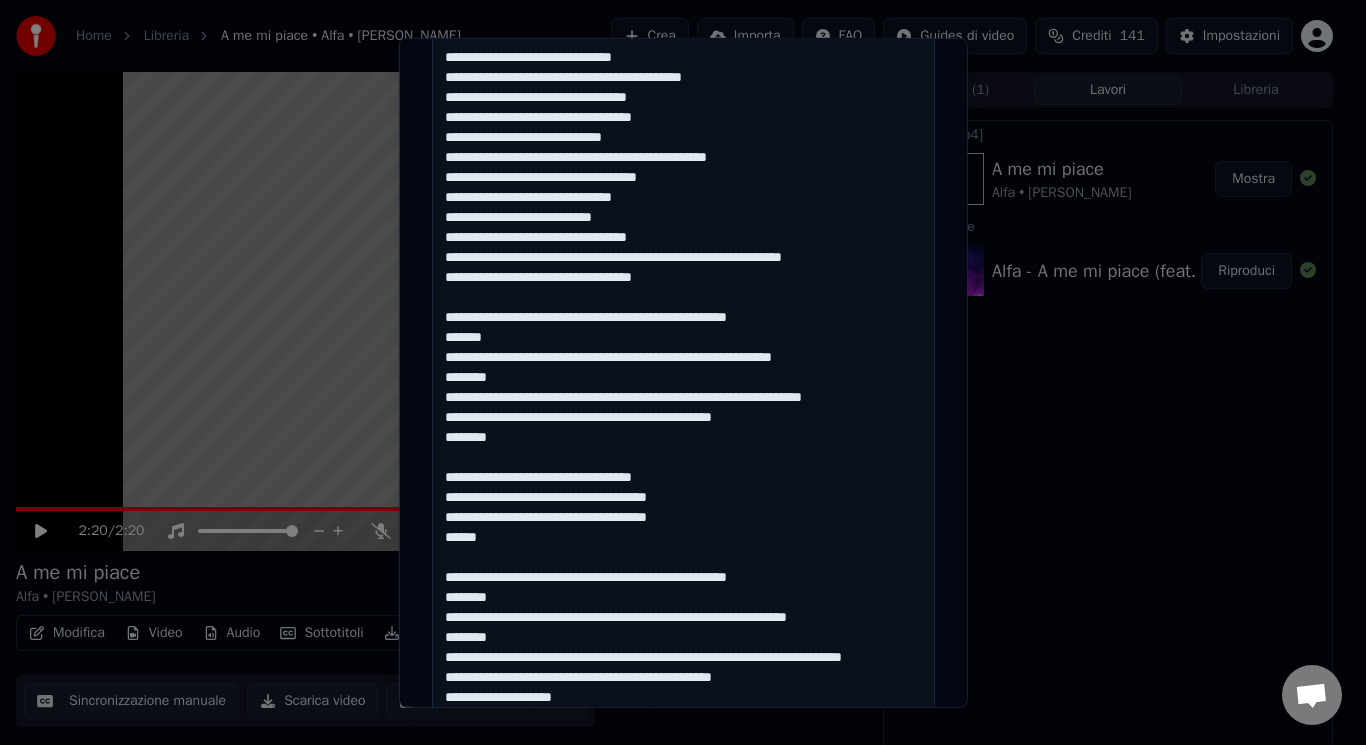 drag, startPoint x: 460, startPoint y: 680, endPoint x: 870, endPoint y: 664, distance: 410.31207 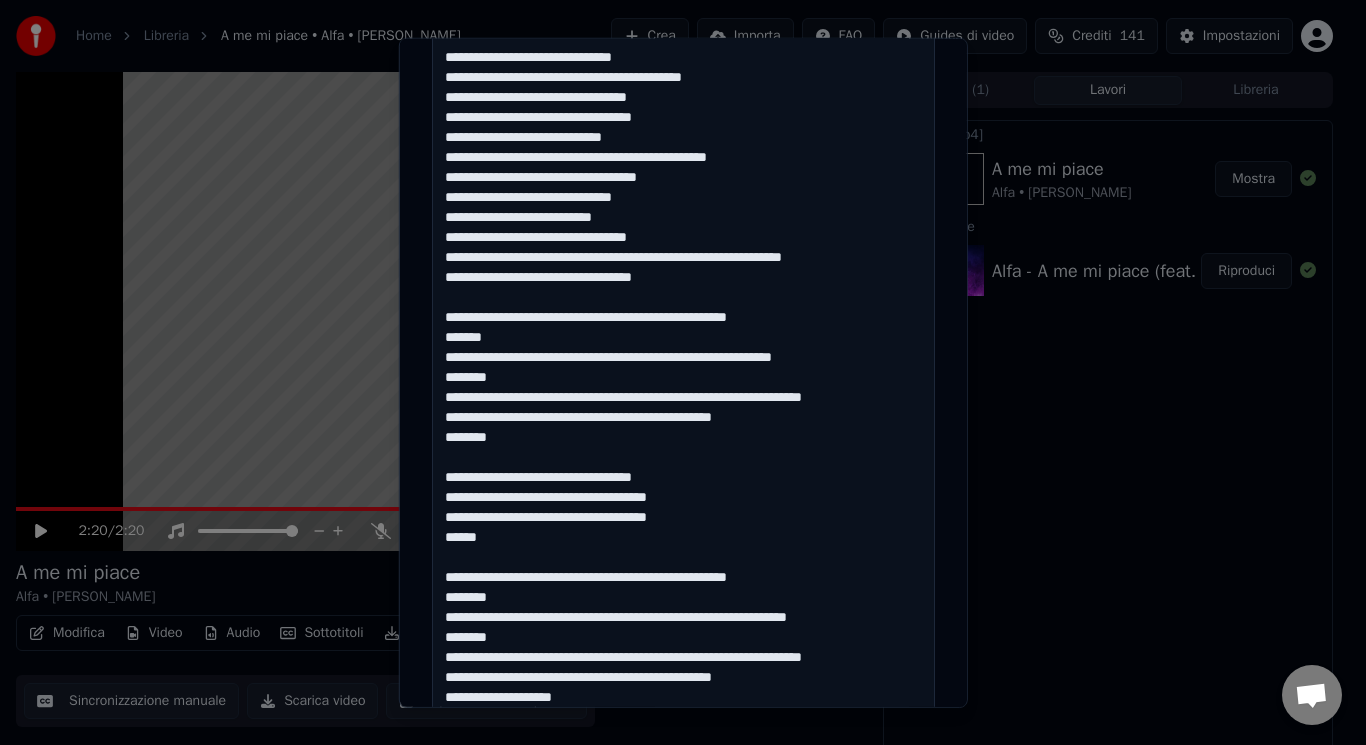 drag, startPoint x: 876, startPoint y: 616, endPoint x: 823, endPoint y: 621, distance: 53.235325 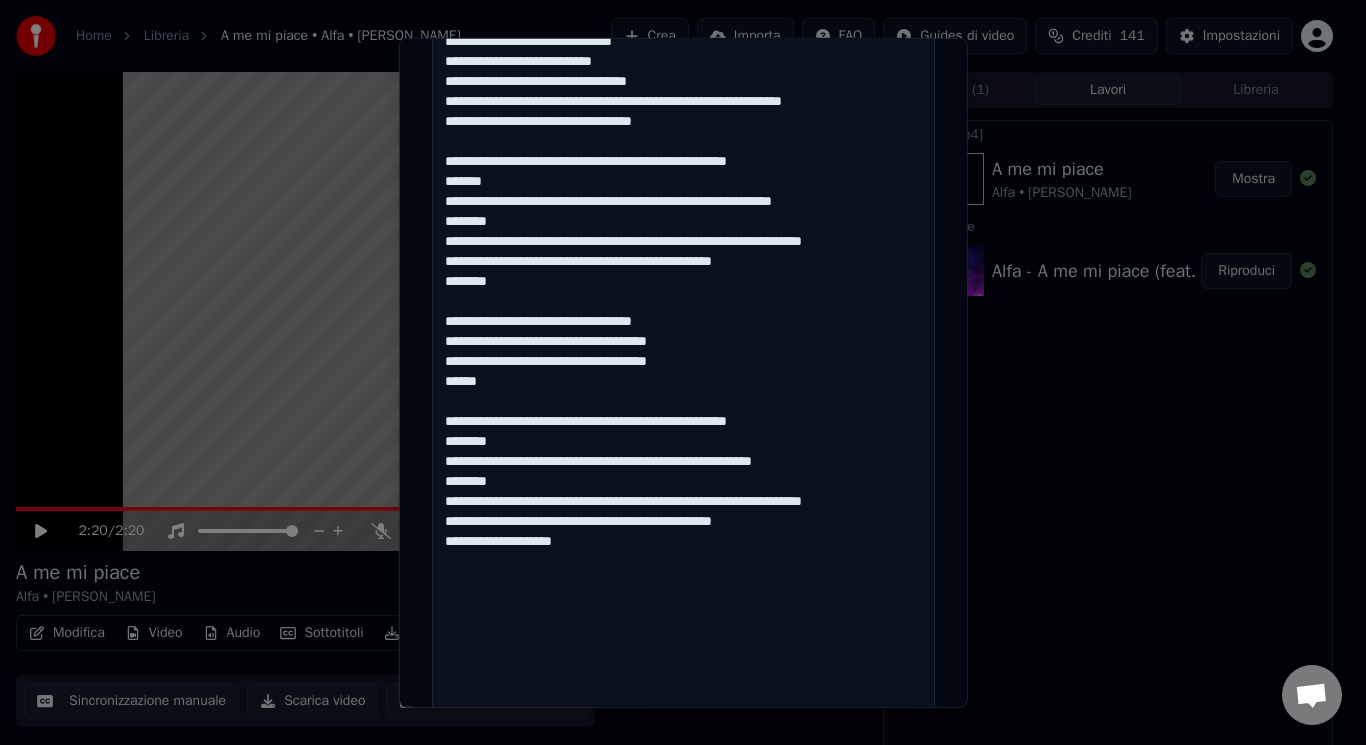 scroll, scrollTop: 1103, scrollLeft: 0, axis: vertical 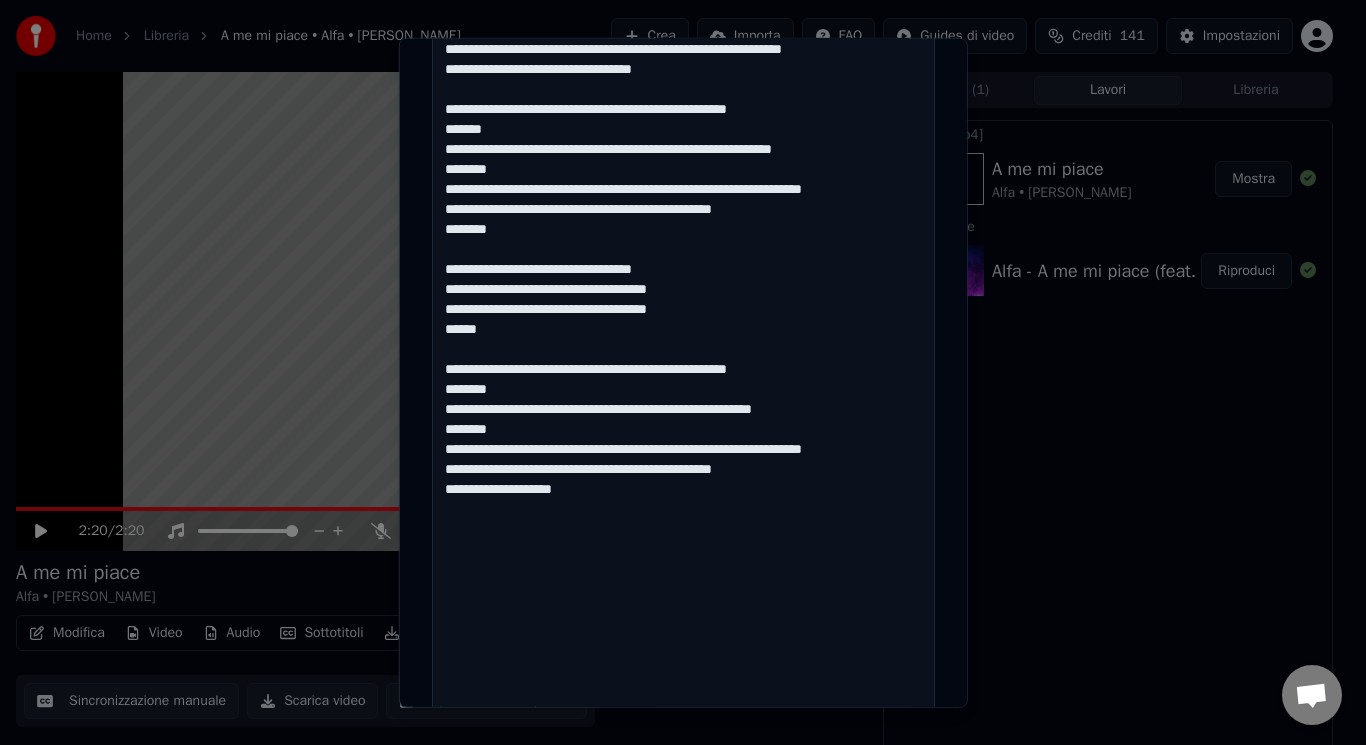 drag, startPoint x: 562, startPoint y: 697, endPoint x: 488, endPoint y: 498, distance: 212.31345 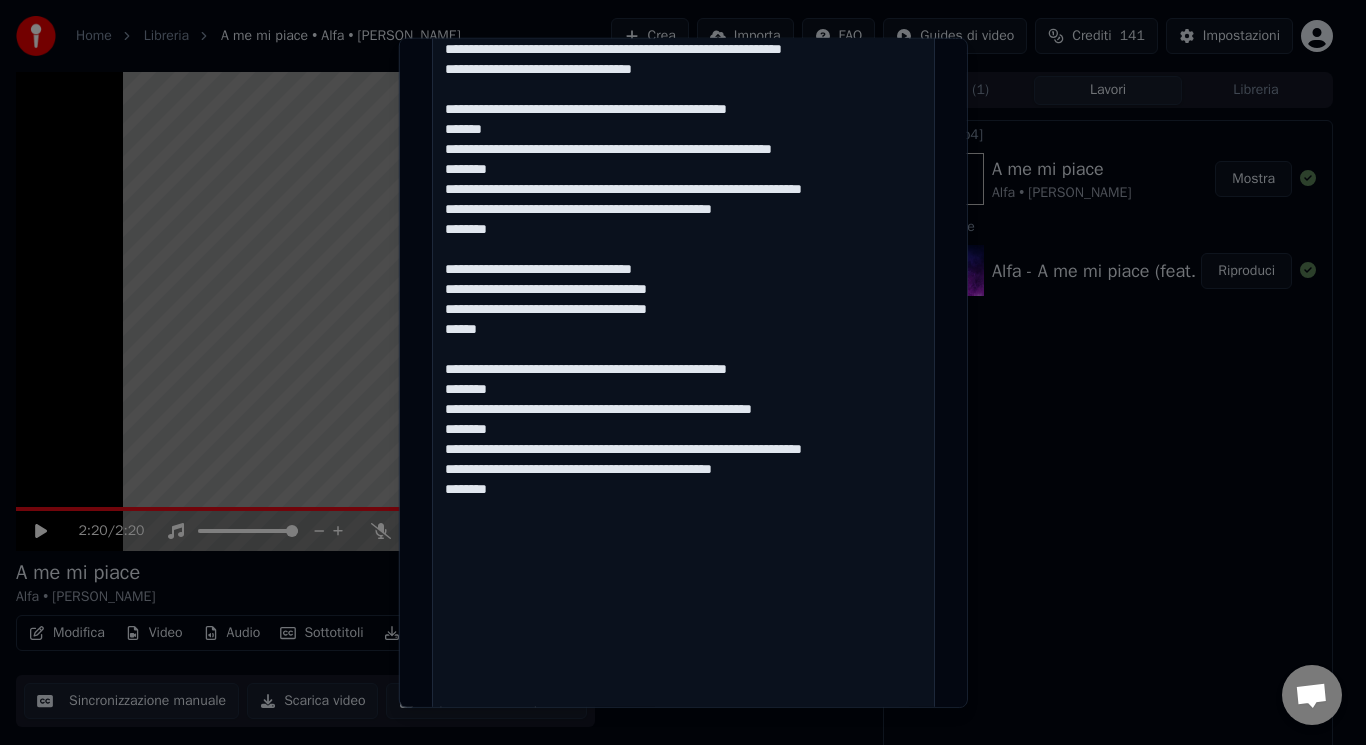 type on "**********" 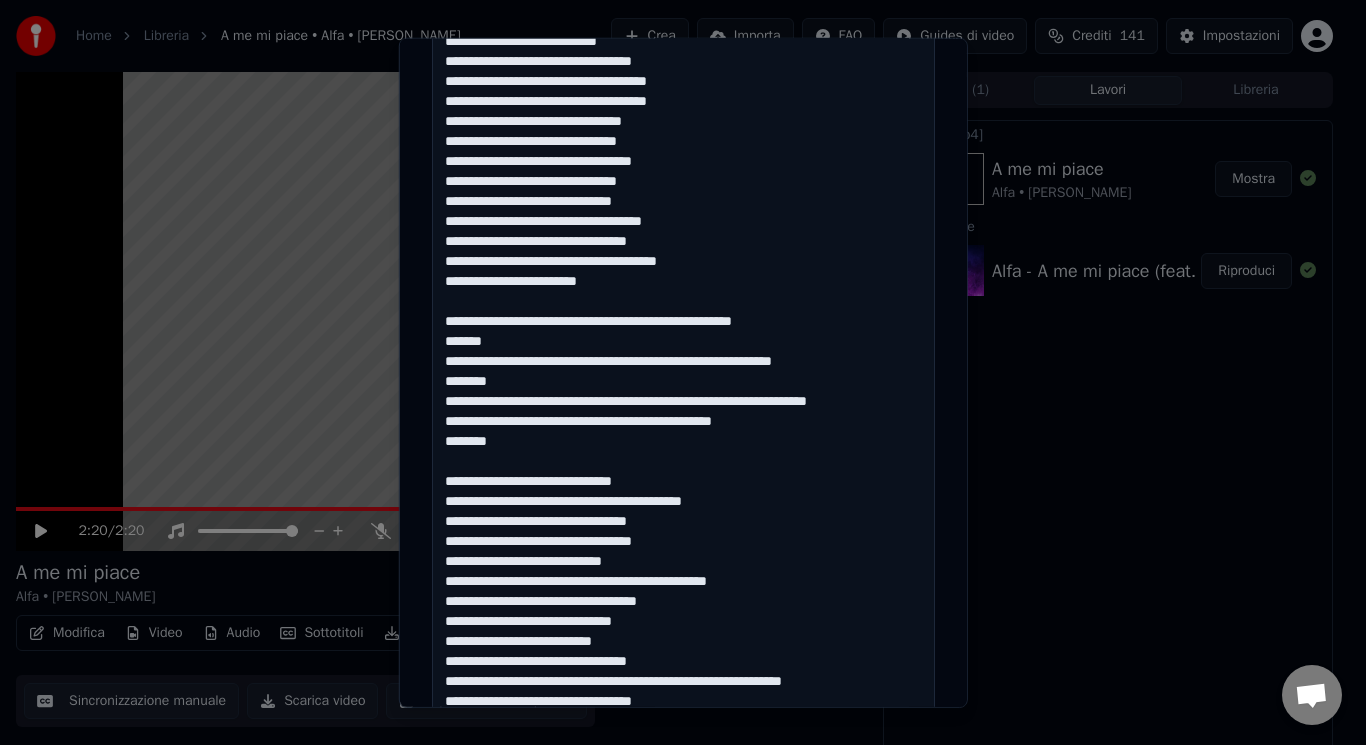 click on "**********" at bounding box center (683, 372) 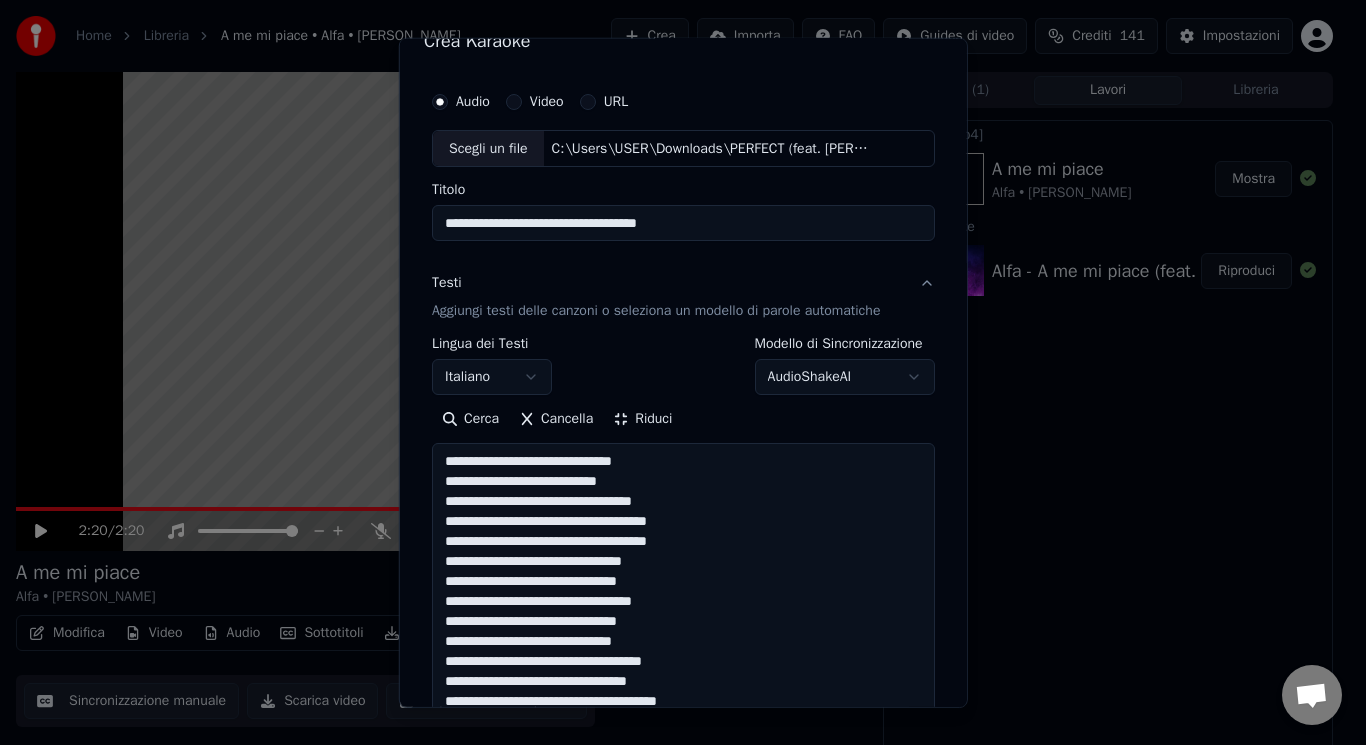 click on "Riduci" at bounding box center (642, 419) 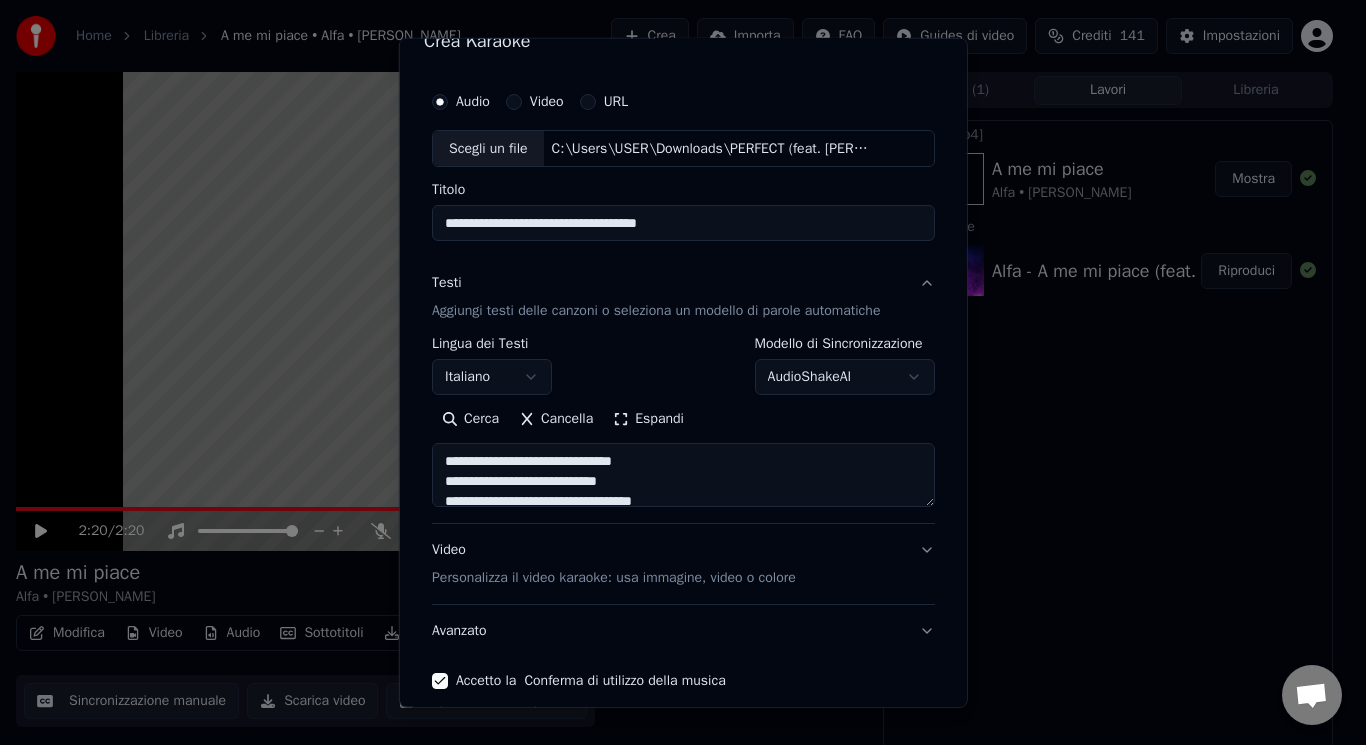scroll, scrollTop: 121, scrollLeft: 0, axis: vertical 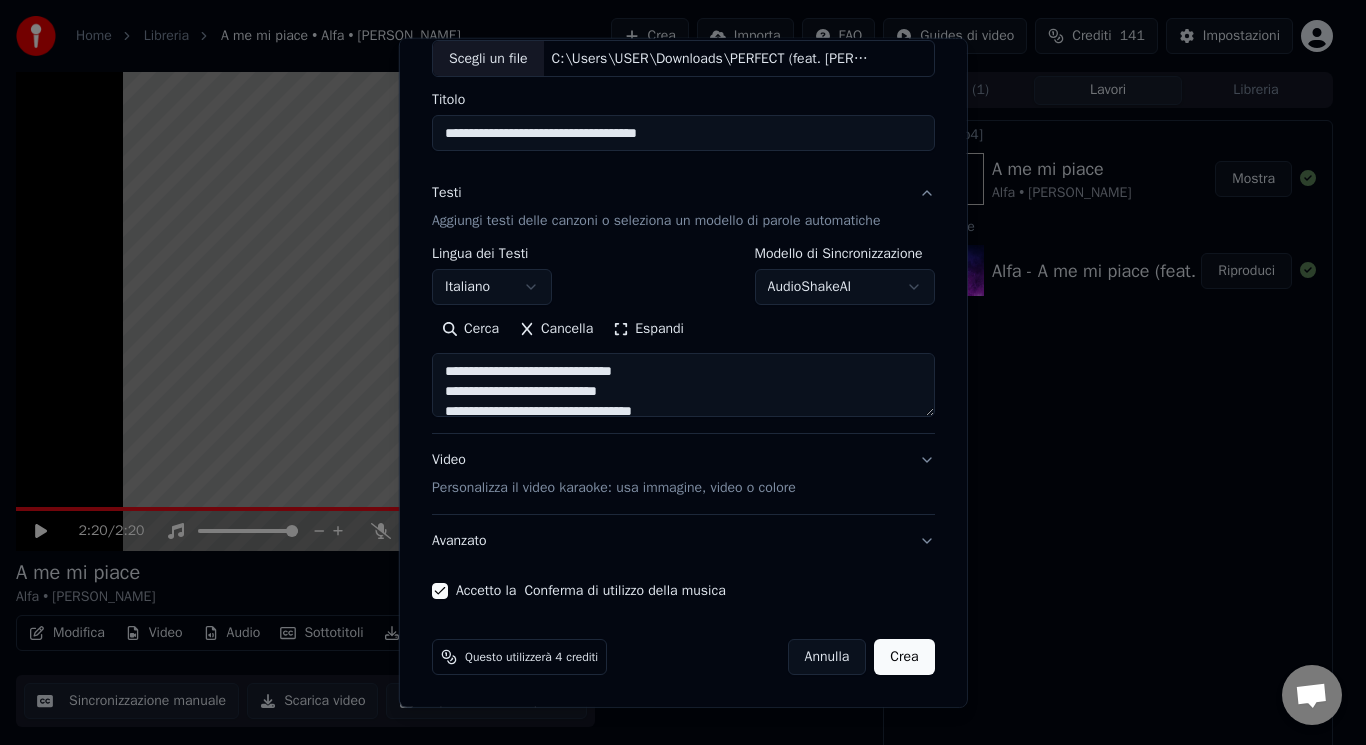 click on "Personalizza il video karaoke: usa immagine, video o colore" at bounding box center [614, 488] 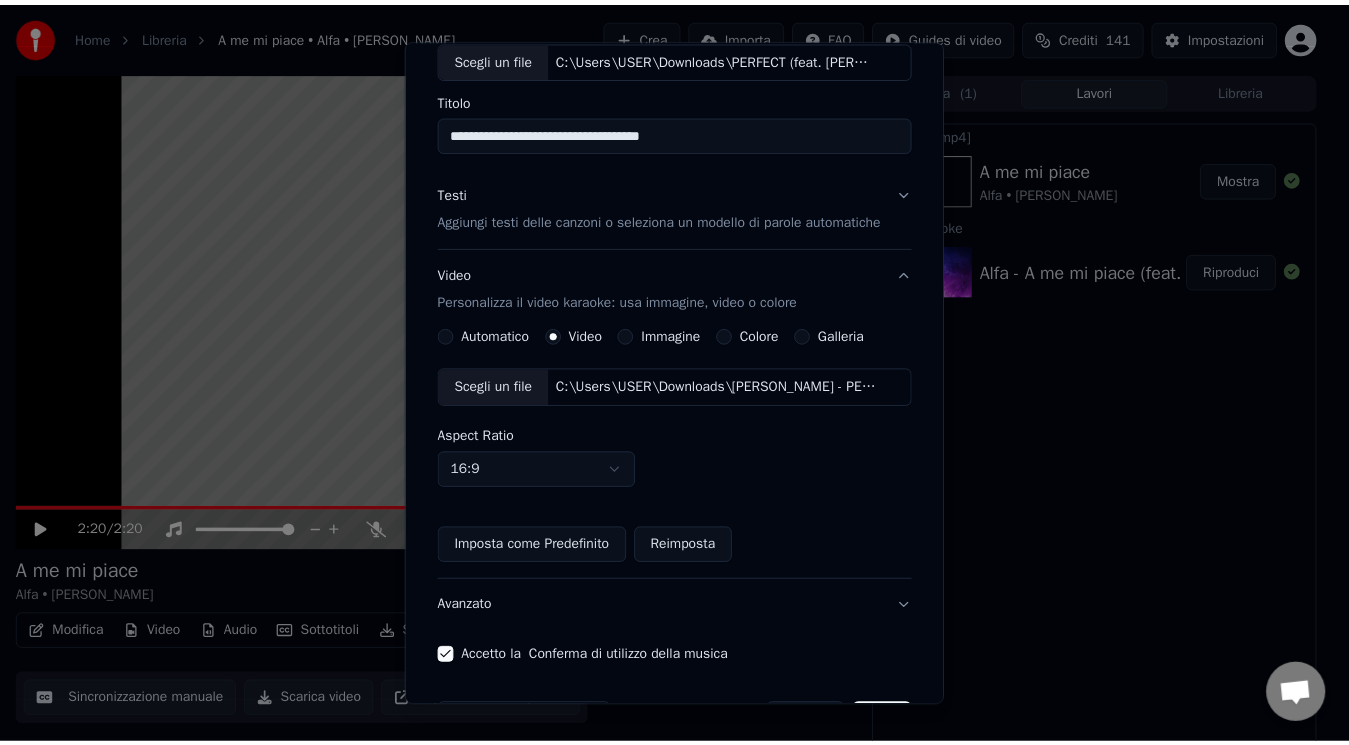 scroll, scrollTop: 187, scrollLeft: 0, axis: vertical 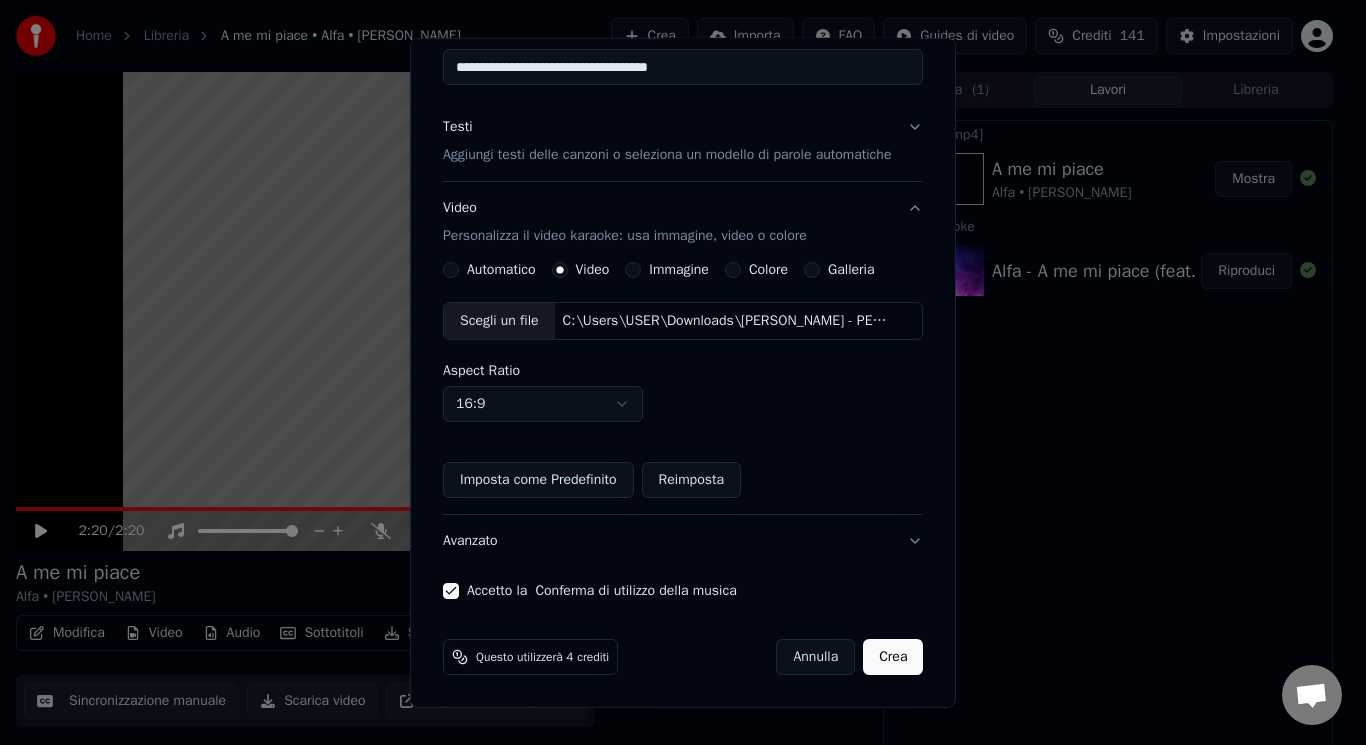 click on "Crea" at bounding box center (893, 657) 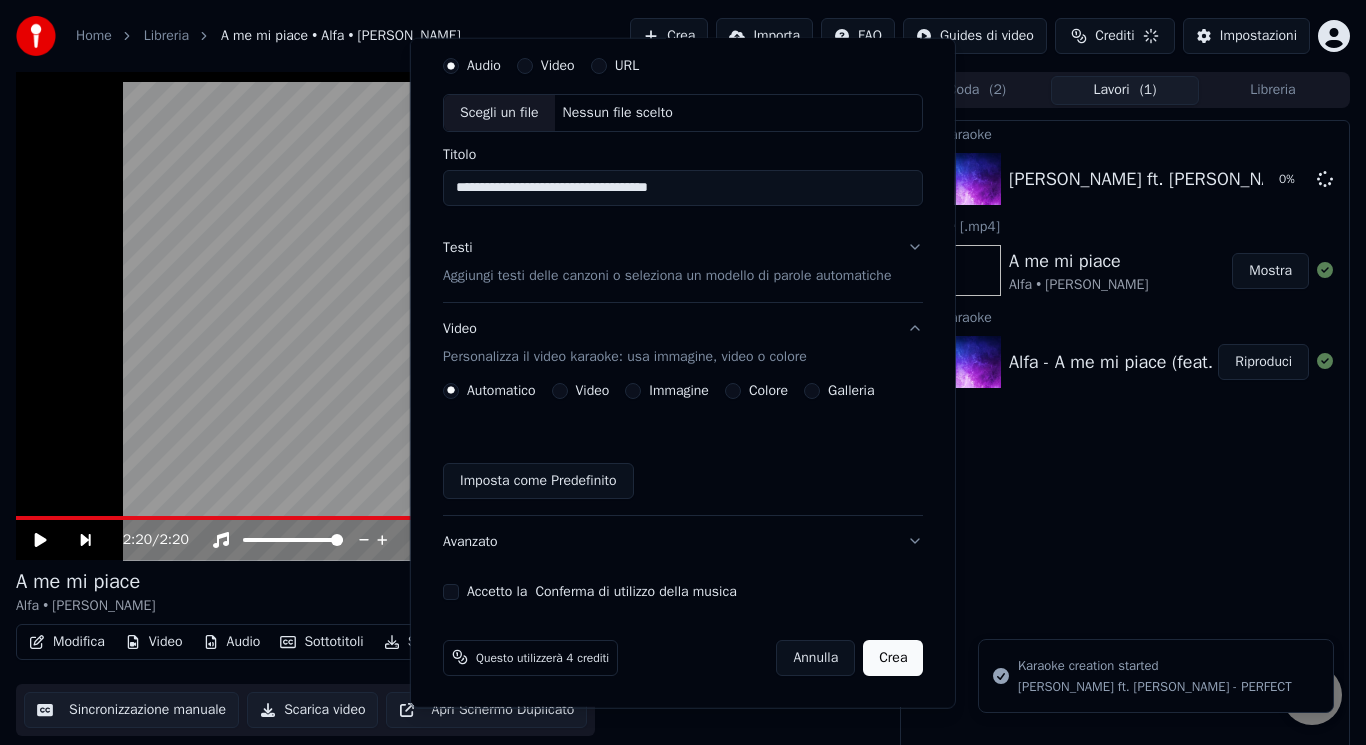 type 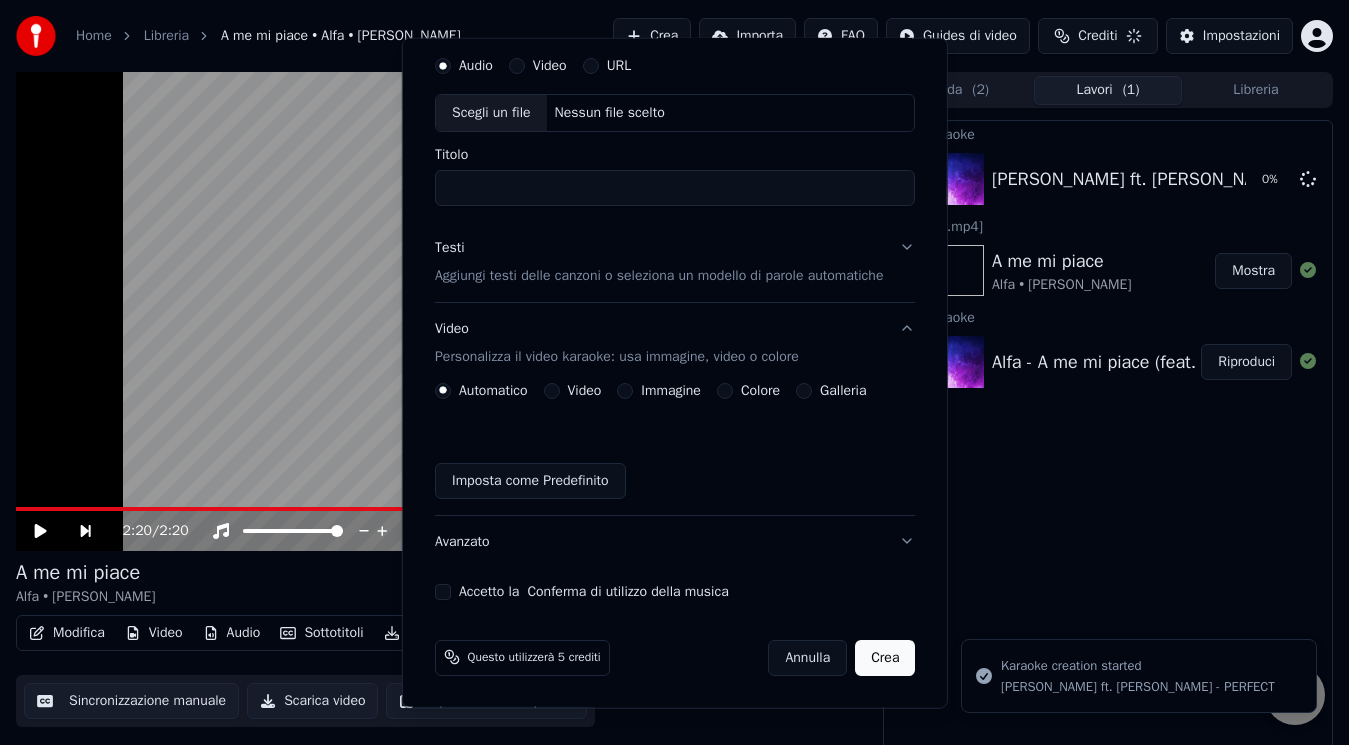 scroll, scrollTop: 67, scrollLeft: 0, axis: vertical 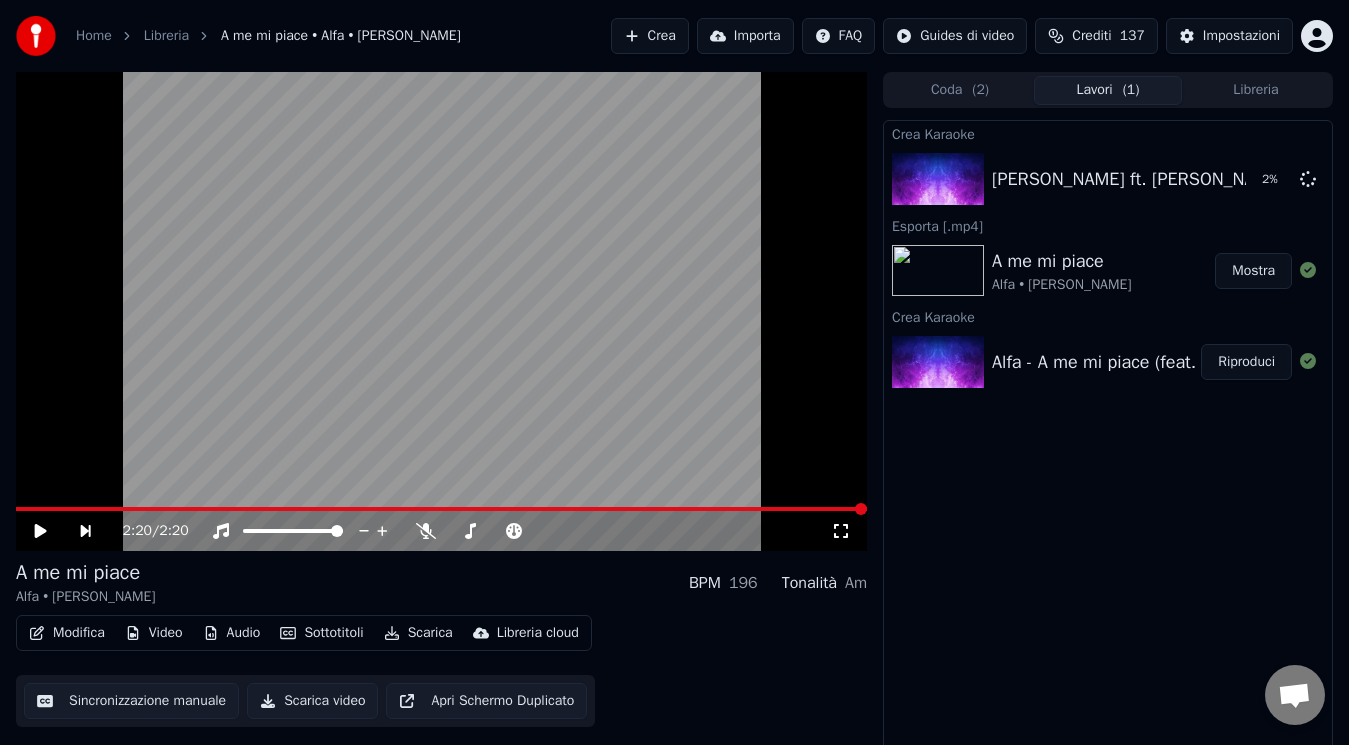 click 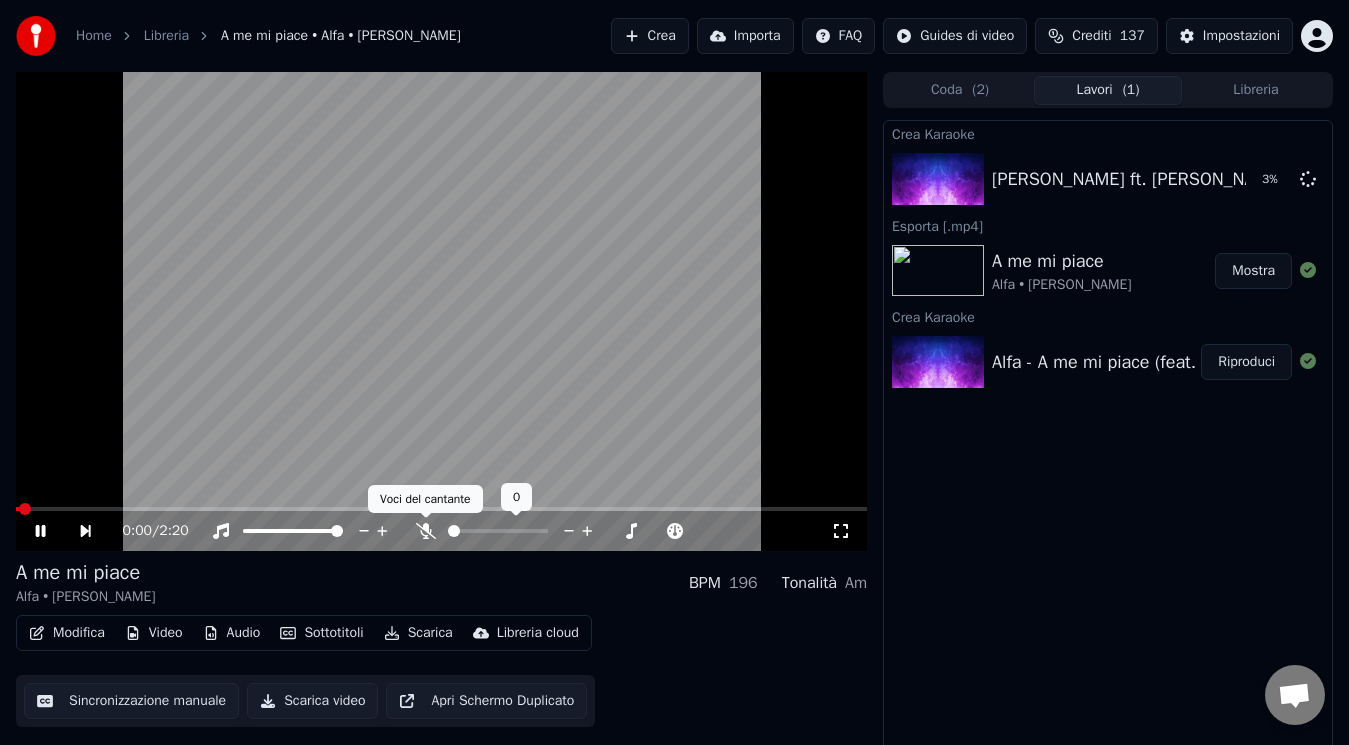 click 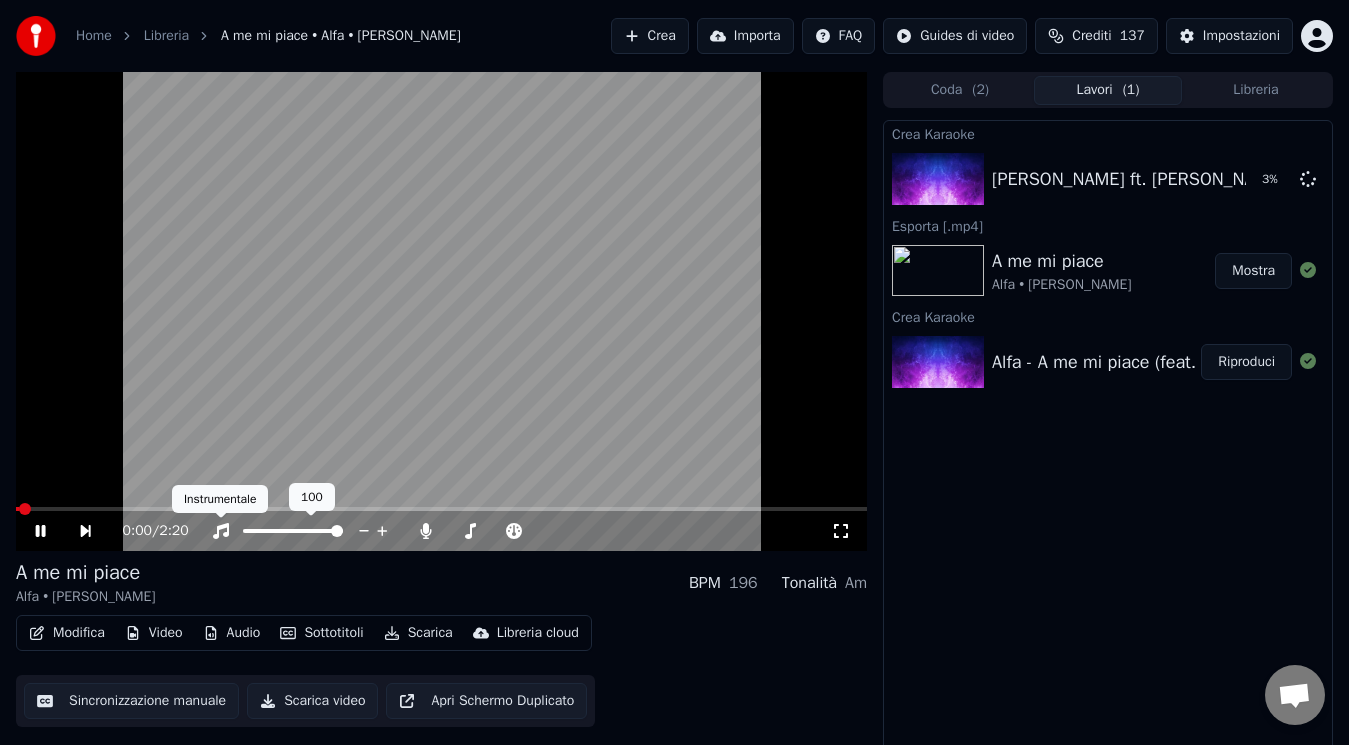 click 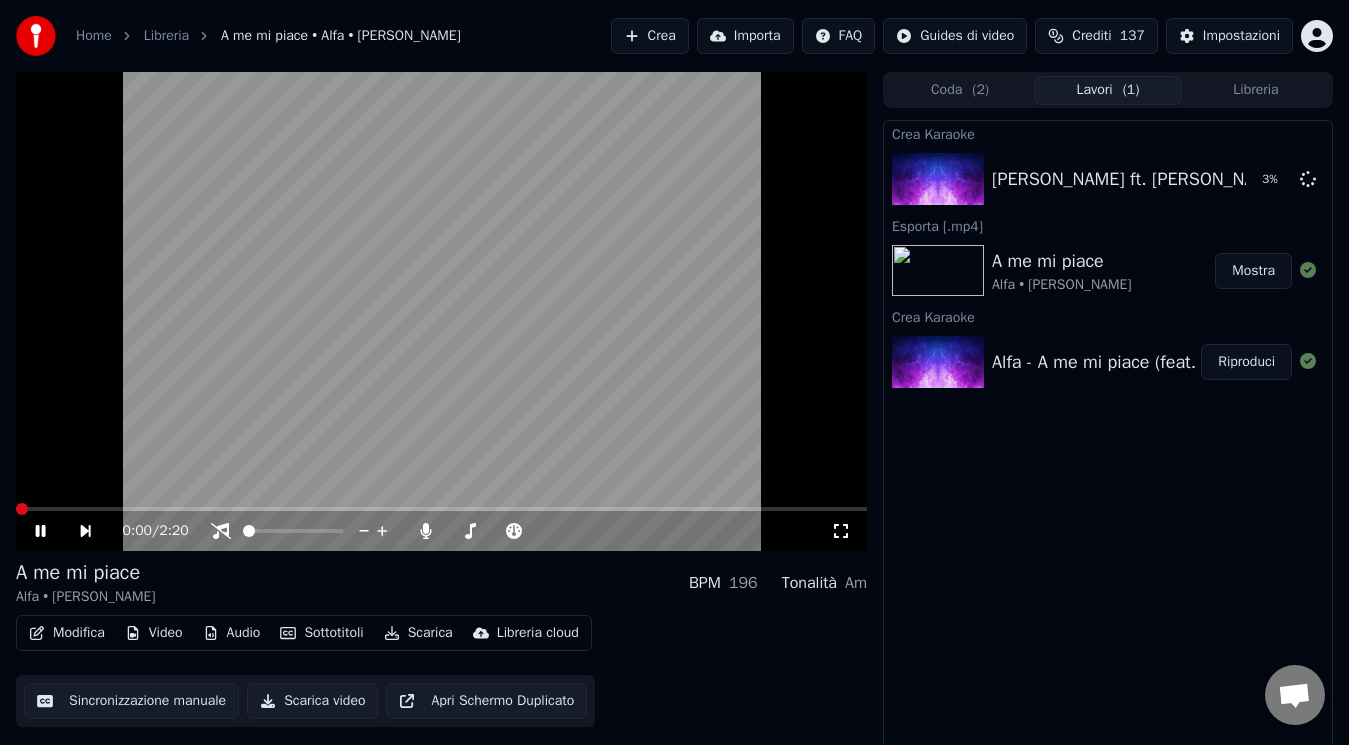 click at bounding box center [22, 509] 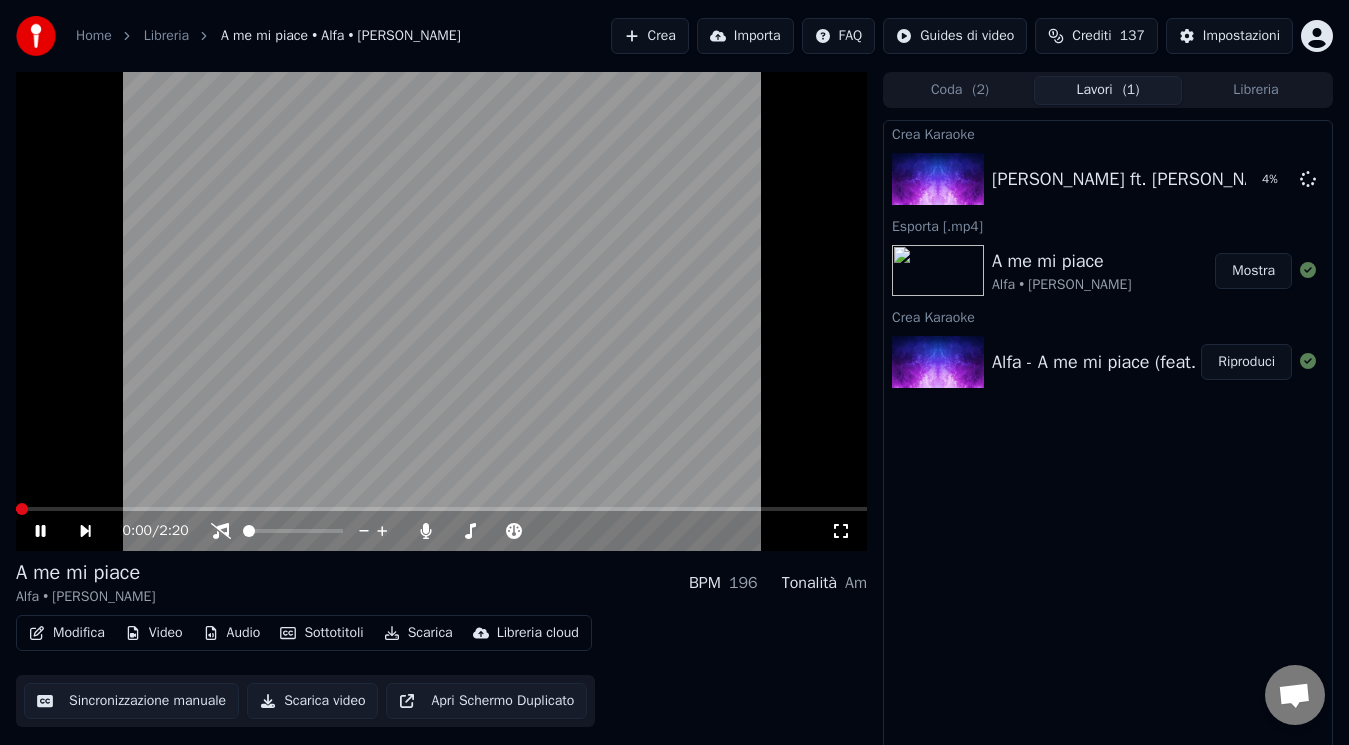 click at bounding box center [22, 509] 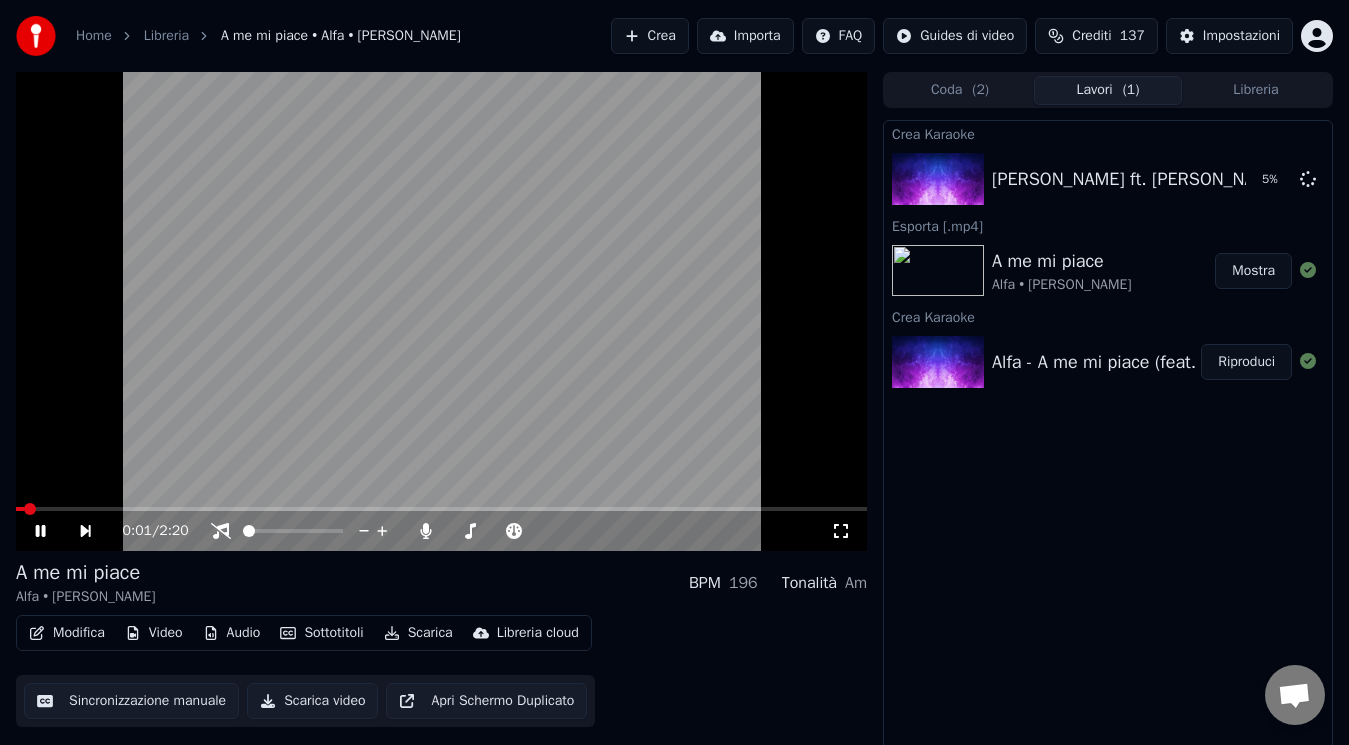 click on "0:01  /  2:20" at bounding box center [441, 311] 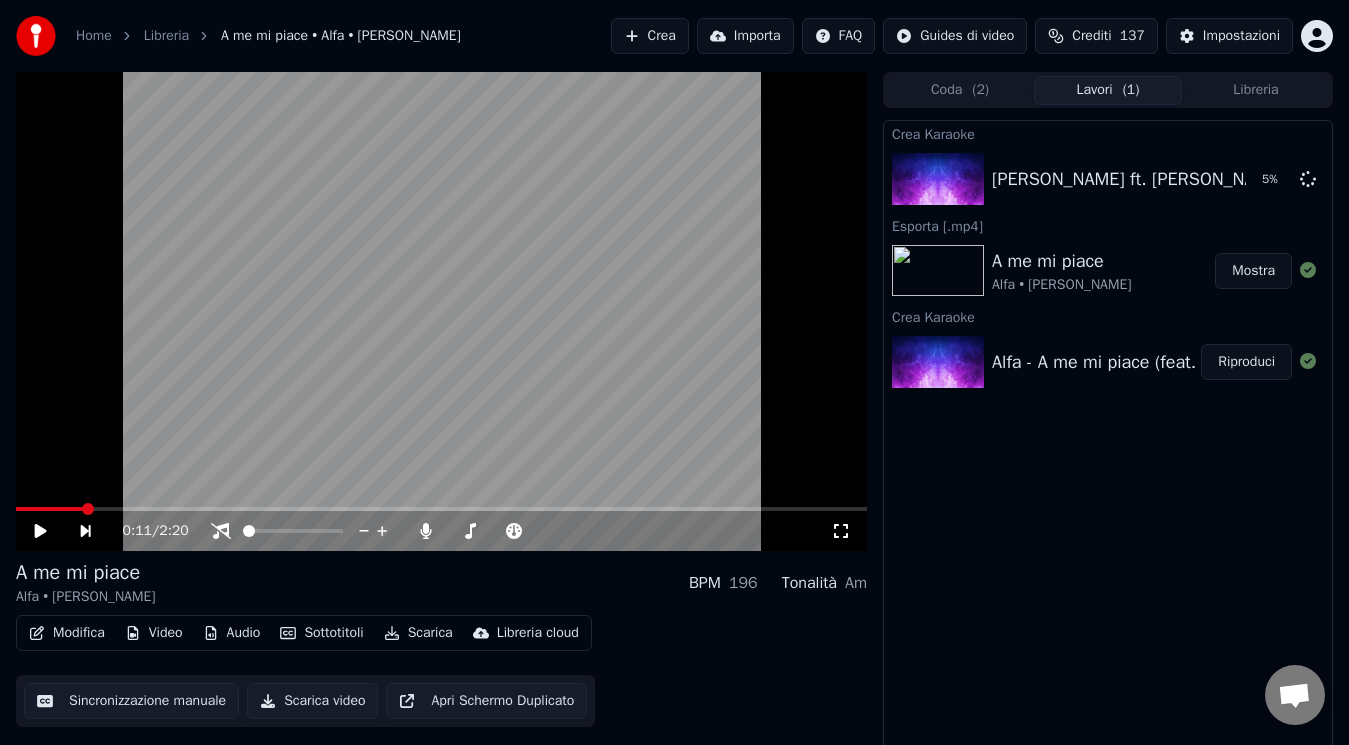 click at bounding box center [49, 509] 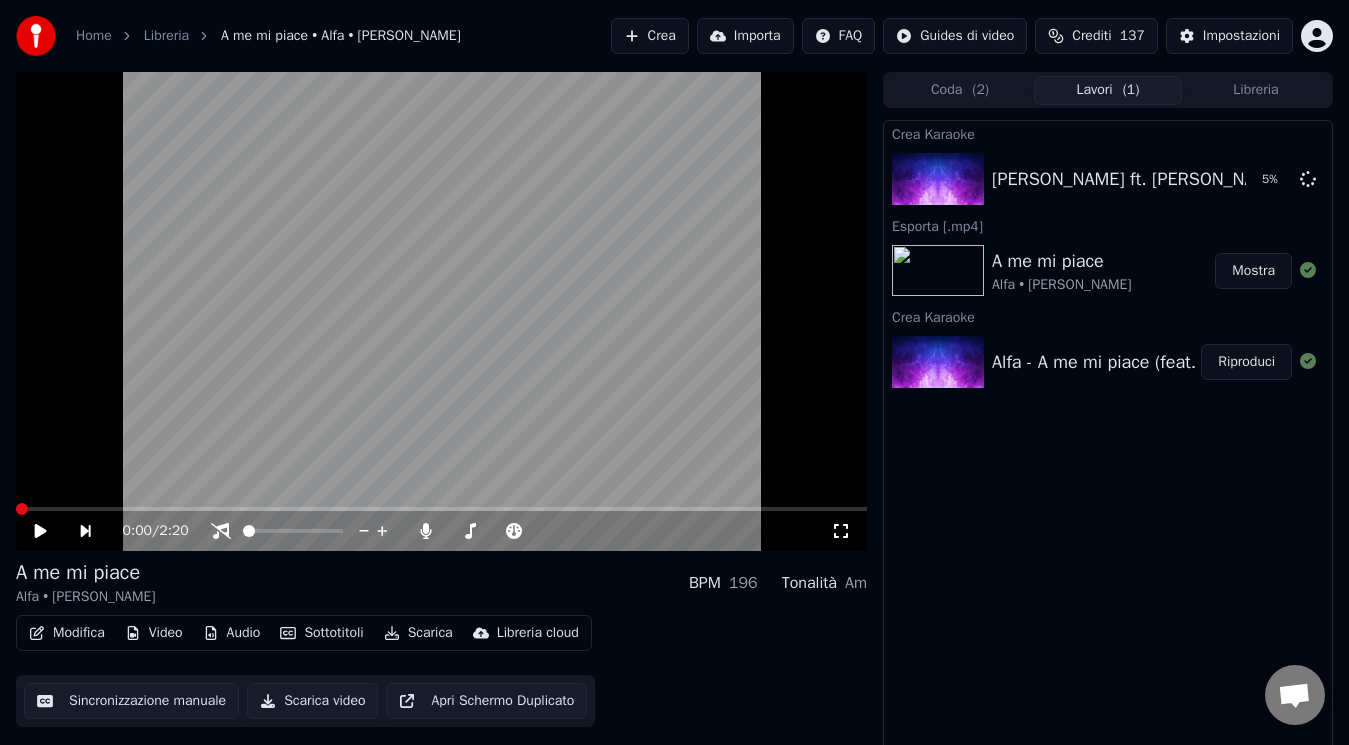 click 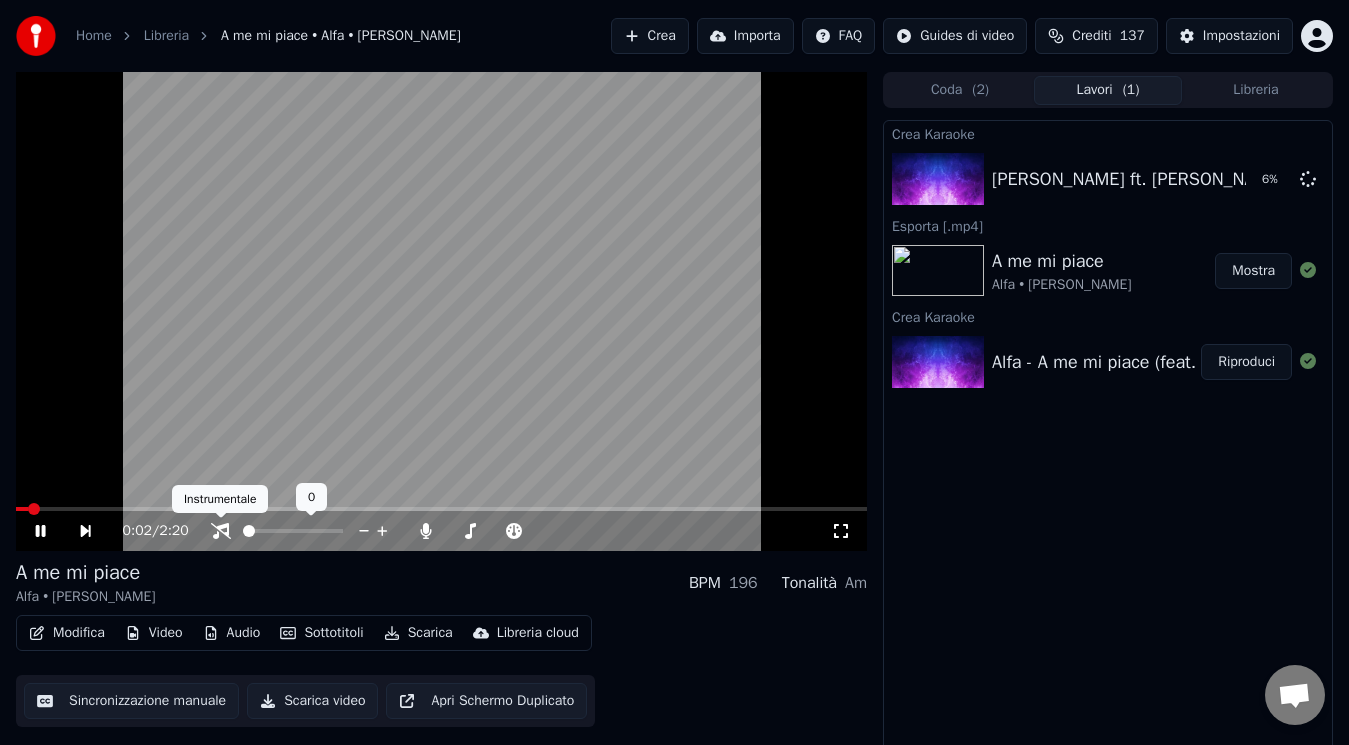 click 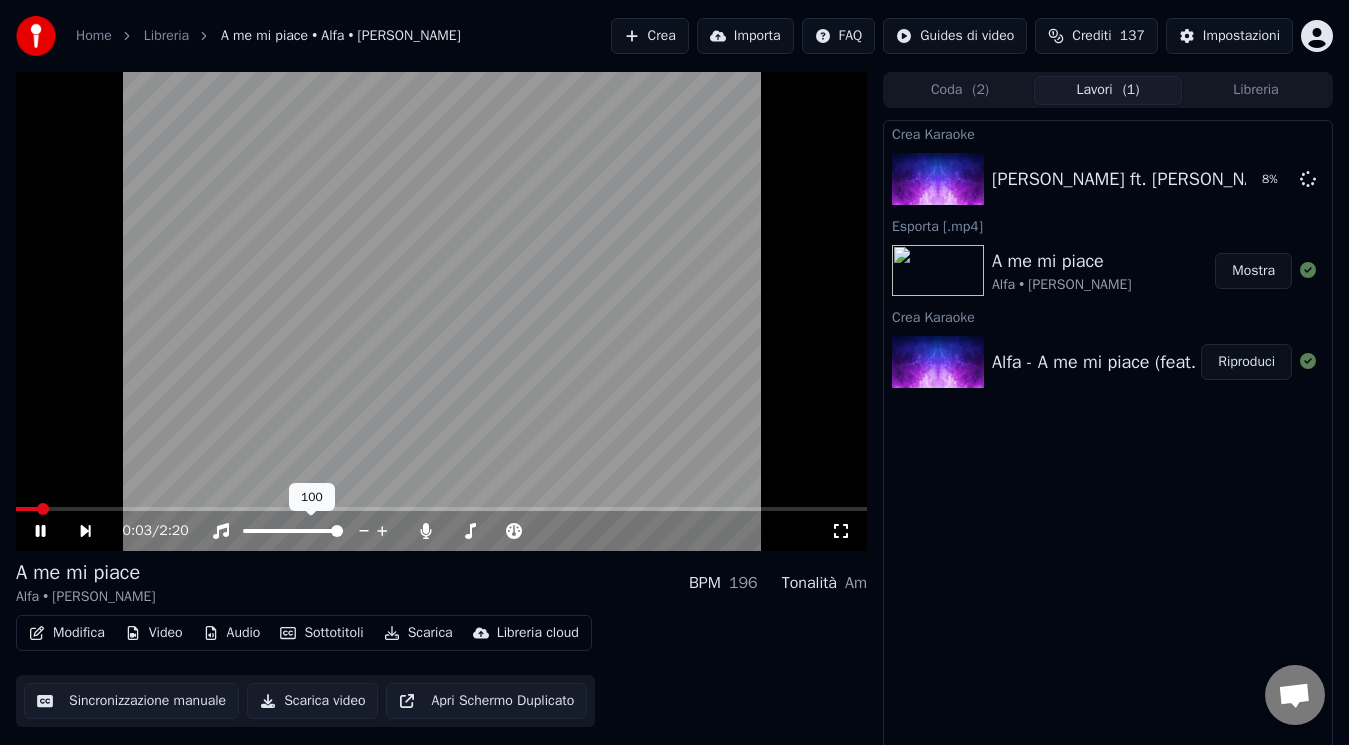 click 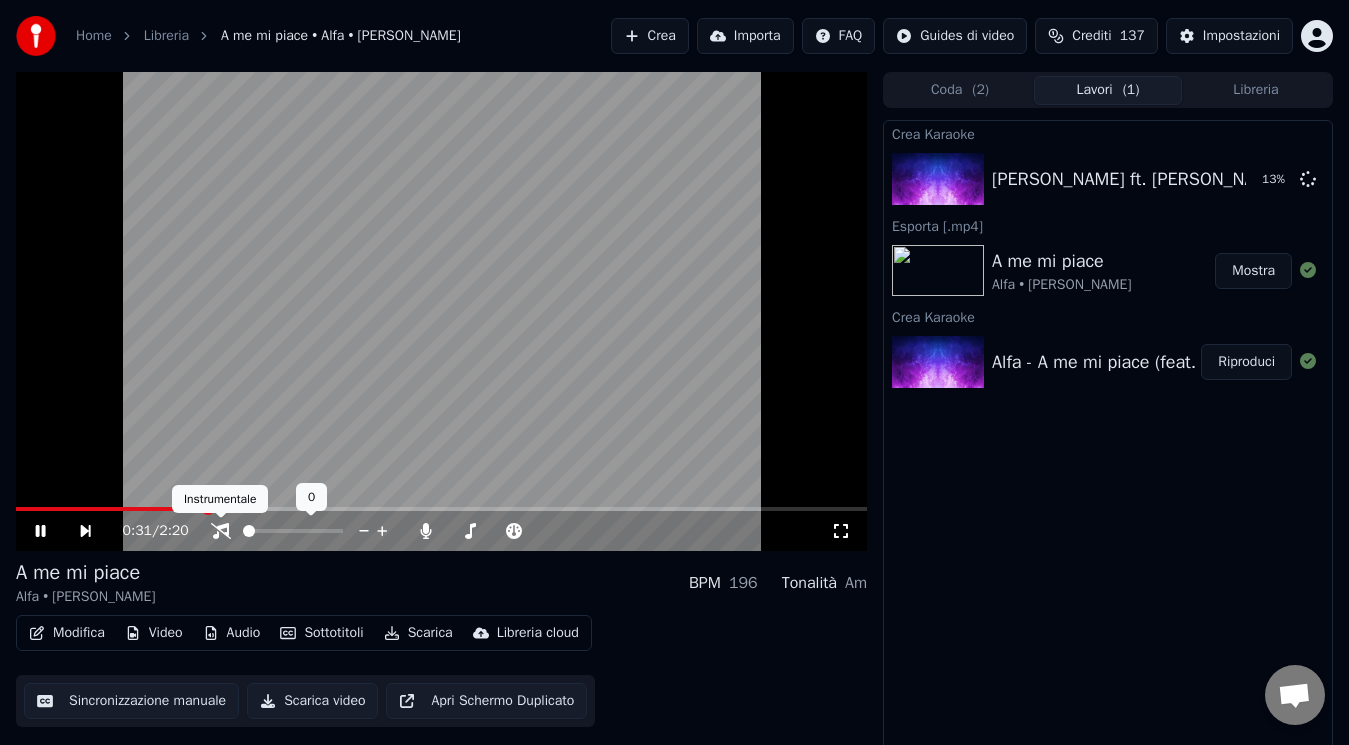 click 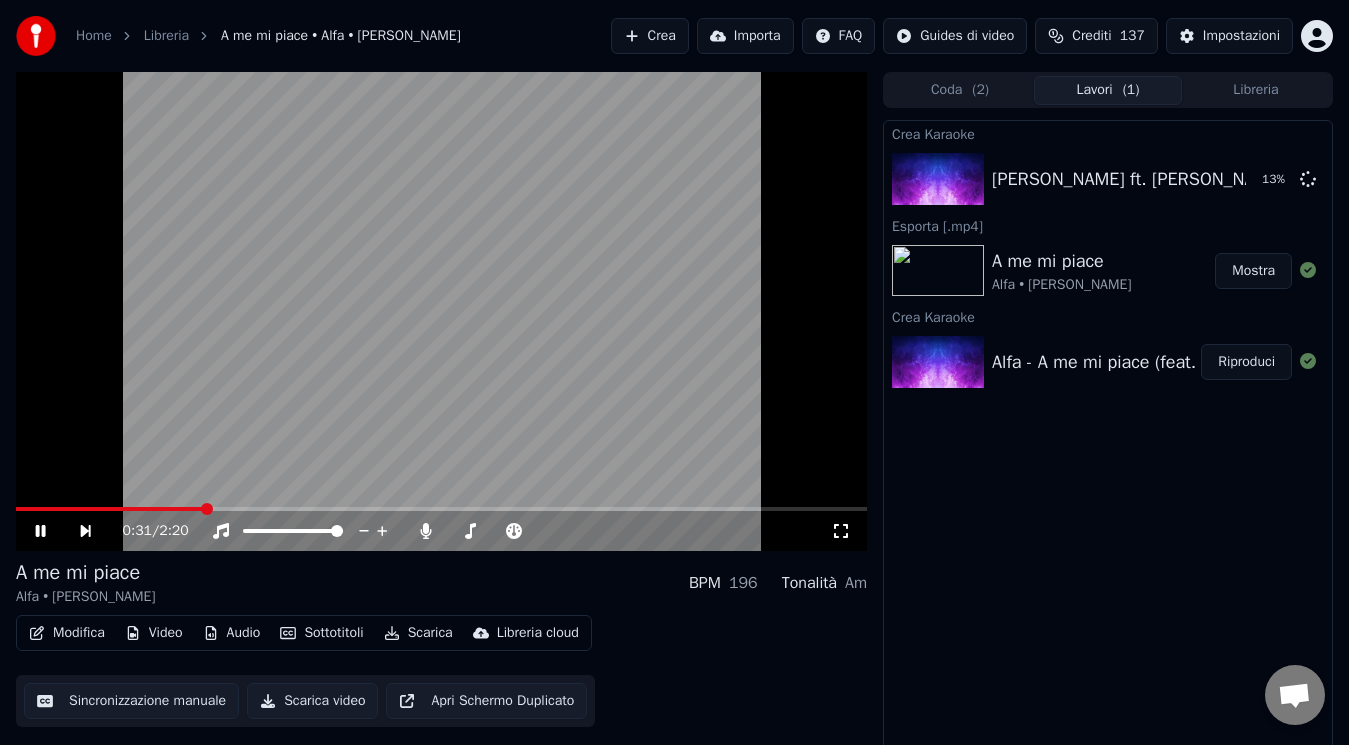 click at bounding box center [109, 509] 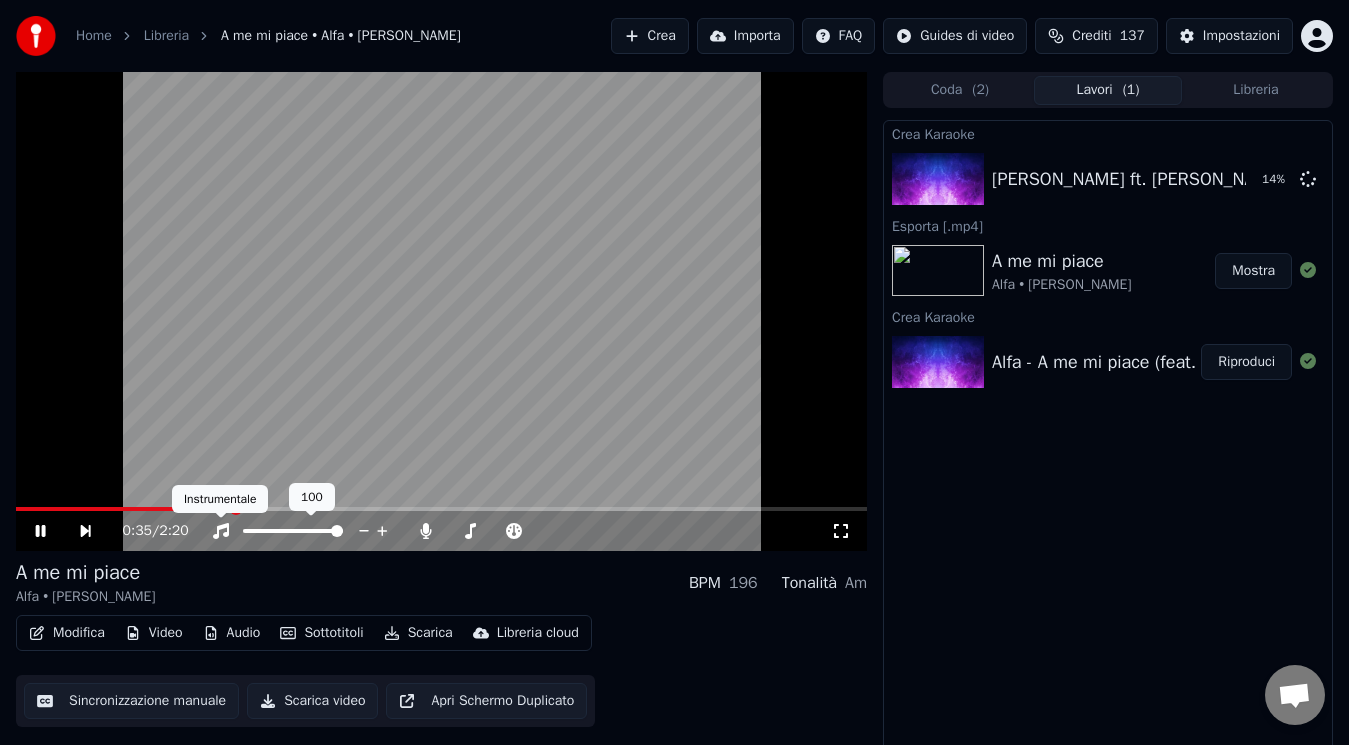 click 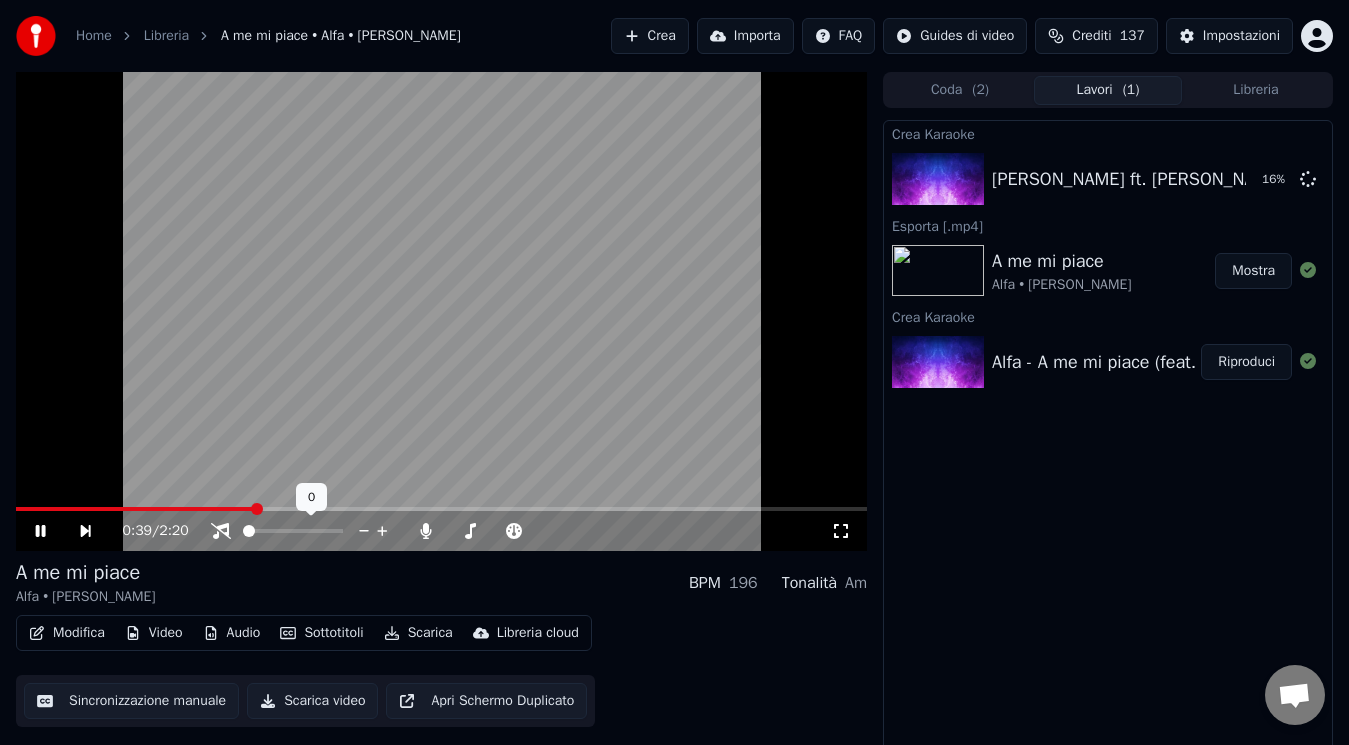 click 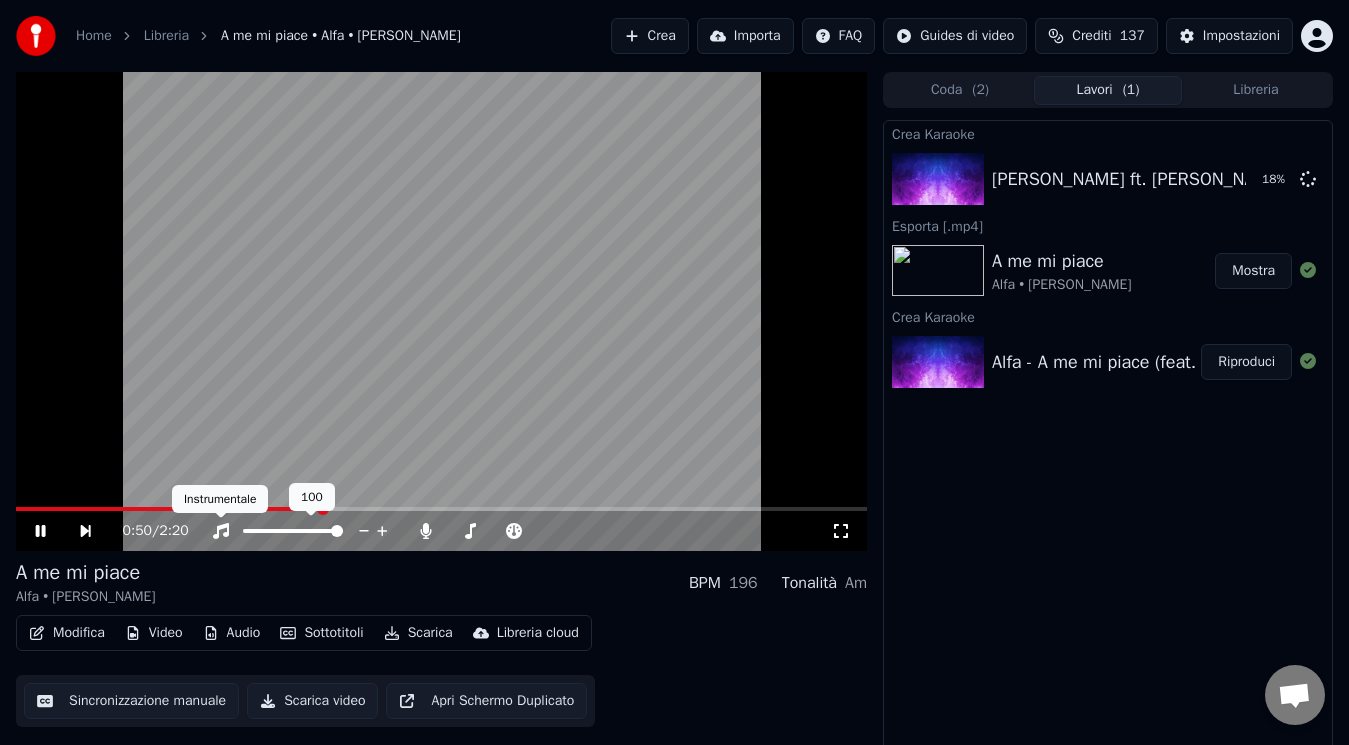 click 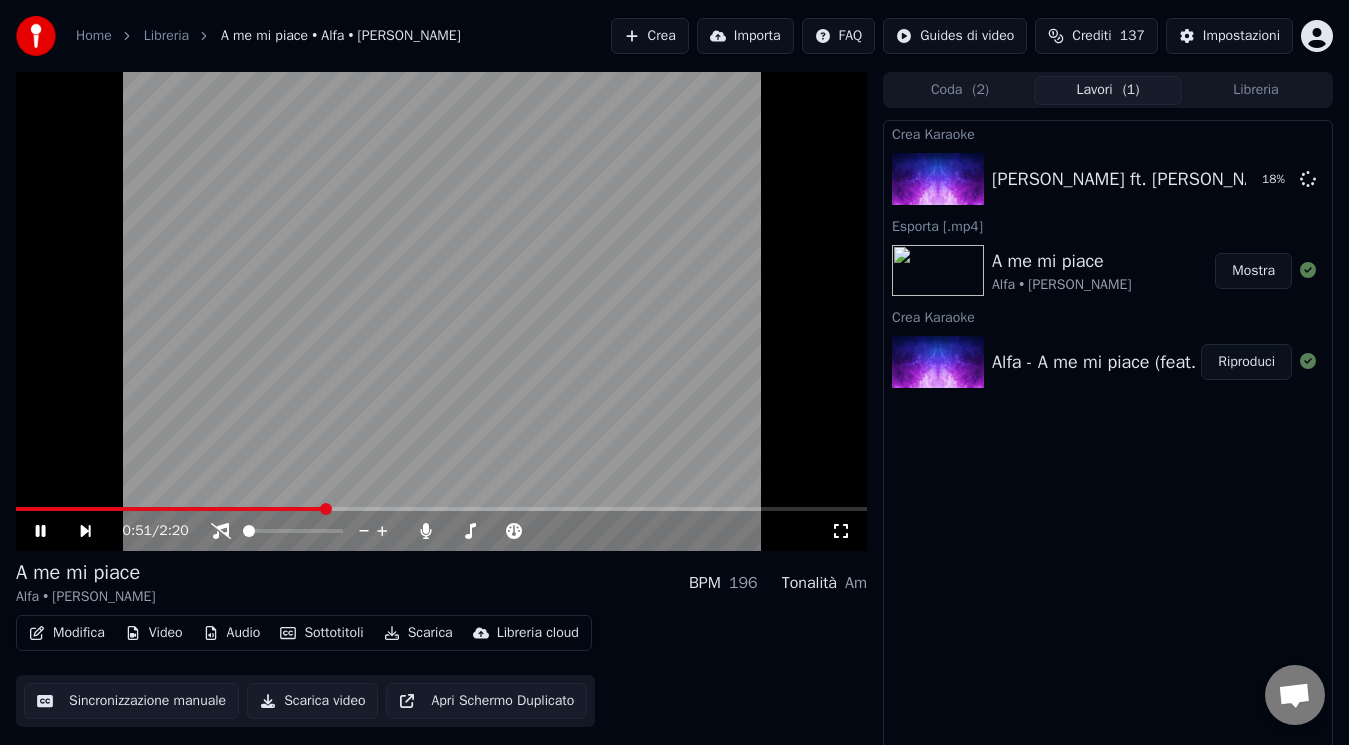 click at bounding box center (170, 509) 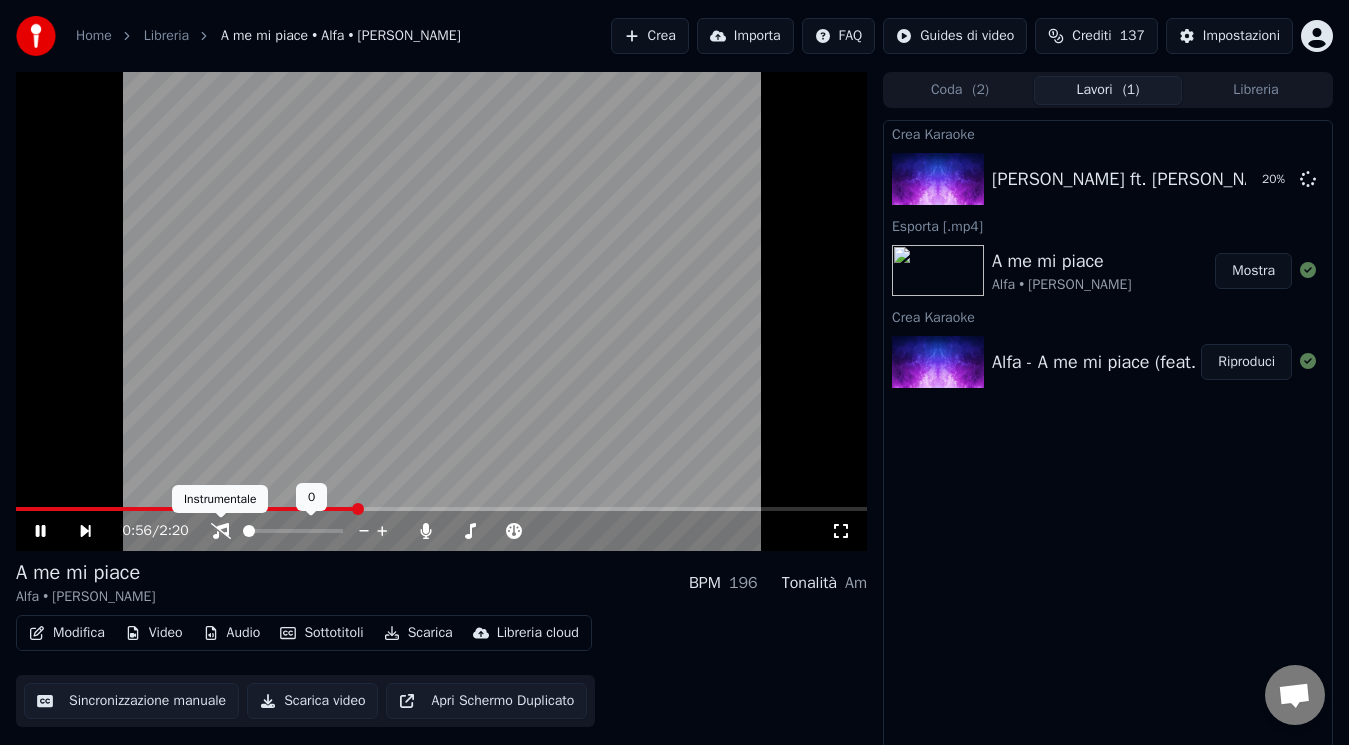 click 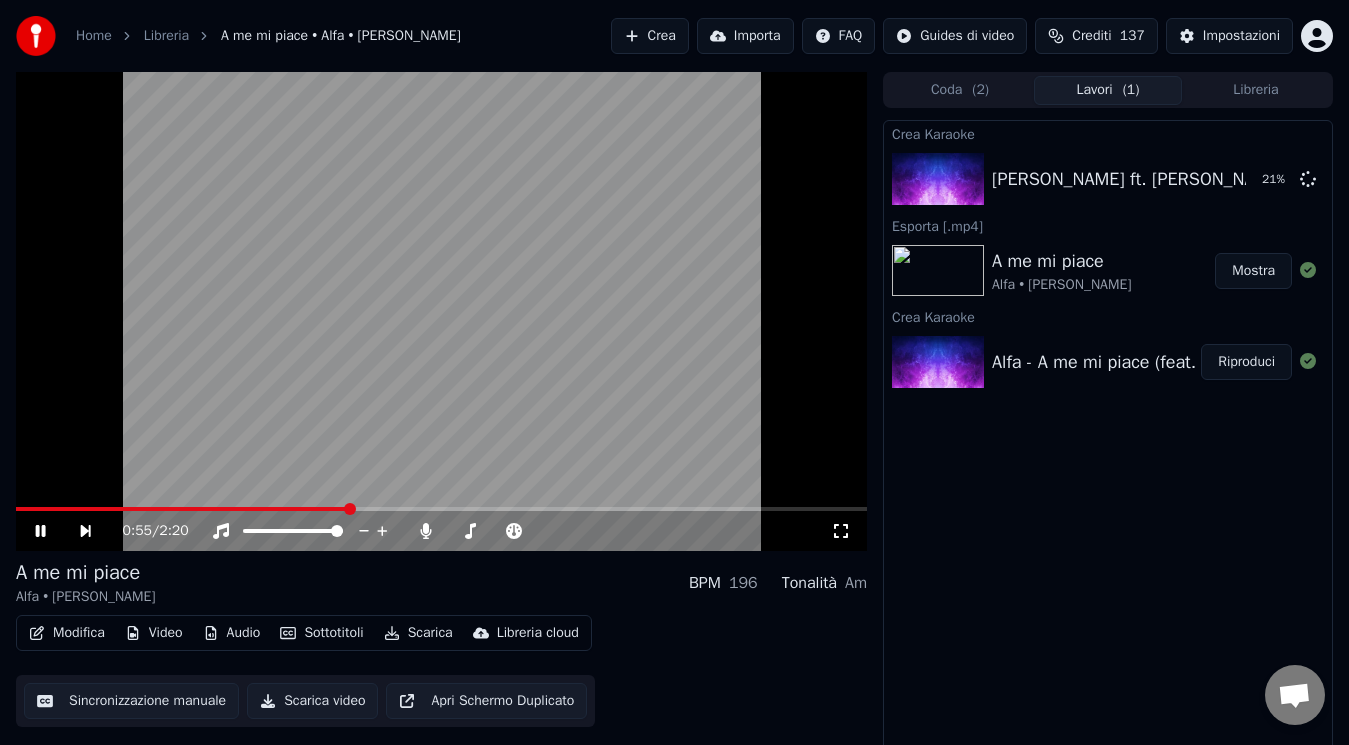 click at bounding box center (182, 509) 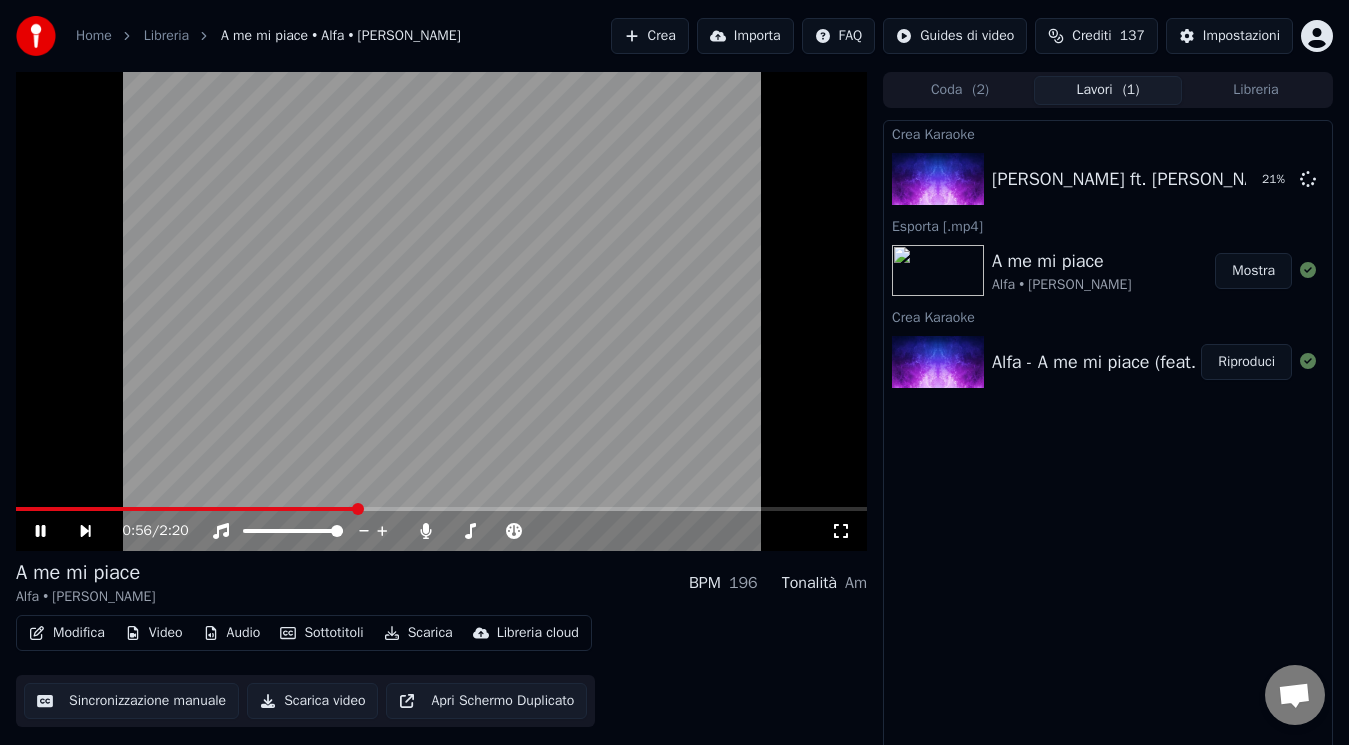 click on "Home Libreria A me mi piace • Alfa • [PERSON_NAME] Crea Importa FAQ Guides di video Crediti 137 Impostazioni 0:56  /  2:20 A me mi piace Alfa • [PERSON_NAME] BPM 196 Tonalità Am Modifica Video Audio Sottotitoli Scarica Libreria cloud Sincronizzazione manuale Scarica video Apri Schermo Duplicato Coda ( 2 ) Lavori ( 1 ) Libreria Crea Karaoke [PERSON_NAME] Brave ft. [PERSON_NAME] - PERFECT 21 % Esporta [.mp4] A me mi piace Alfa • [PERSON_NAME] Mostra Crea Karaoke Alfa - A me mi piace (feat. [PERSON_NAME]) Riproduci Conversazione [PERSON_NAME] da Youka Desktop Altri canali Continua su Email Rete assente. Riconnessione in corso... Nessun messaggio può essere ricevuto o inviato per ora. Youka Desktop Ciao! Come posso aiutarti?  [DATE][PERSON_NAME] non funziona [DATE] ci mette troppo a caricare e si blocca [DATE] fate immediatamente qualcosa [DATE] [PERSON_NAME] controllato i log degli errori, sembra che tu stia tentando di utilizzare un file che non esiste: C:\Users\USER\Downloads\STO BENE AL MARE - Realizzato con [PERSON_NAME].mp4 Letto" at bounding box center [674, 372] 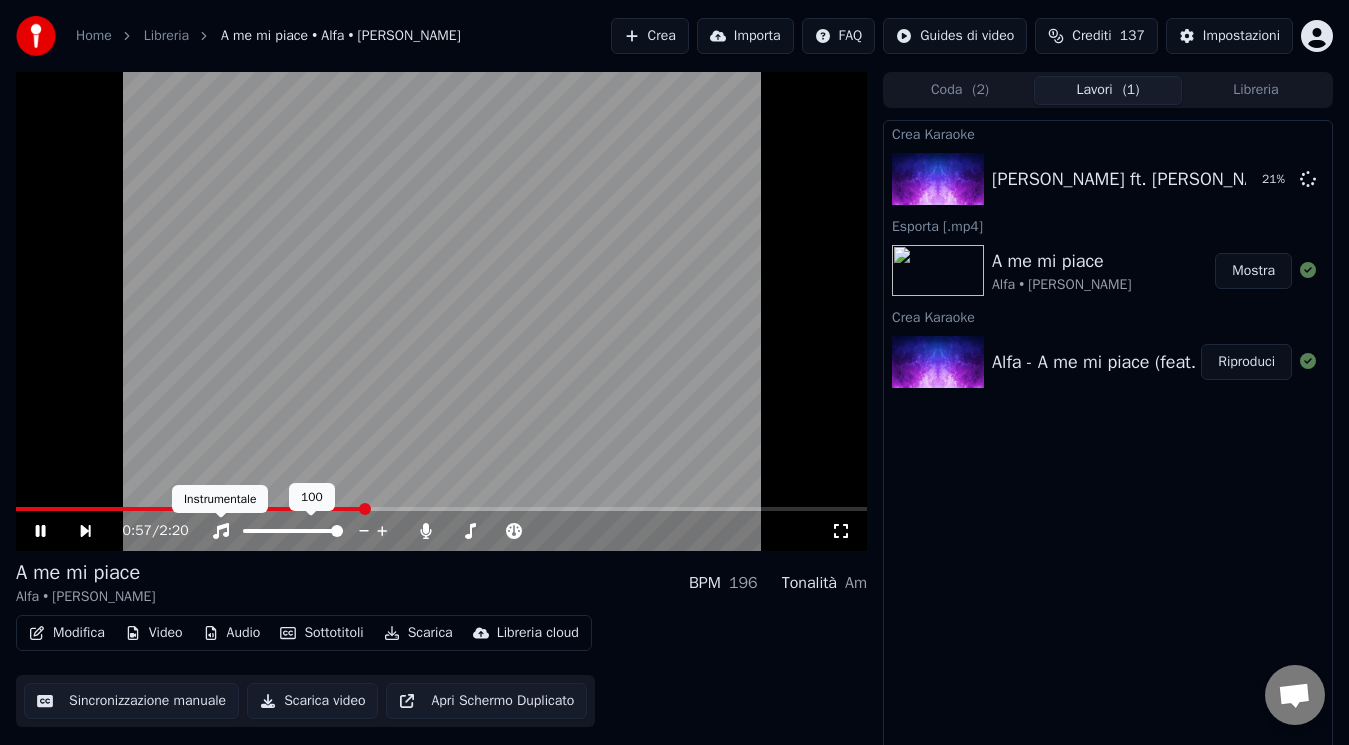 click 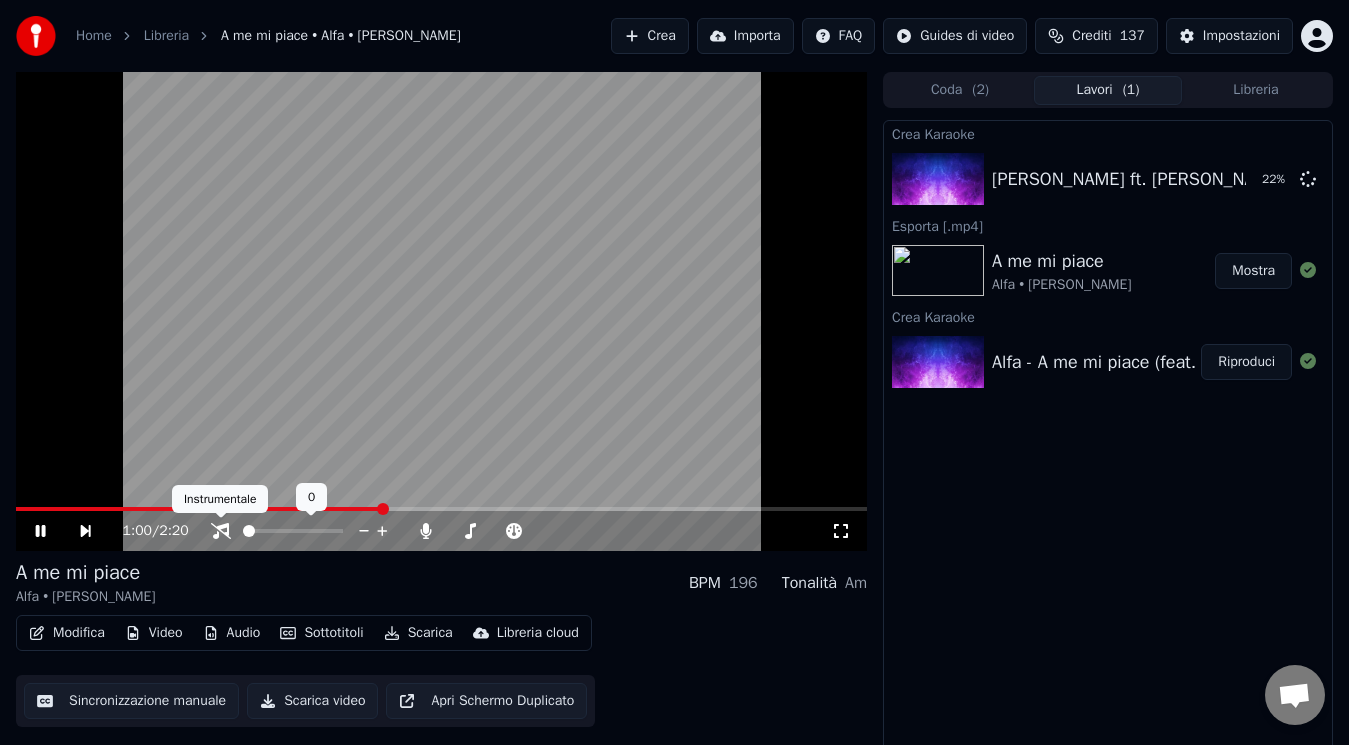 click 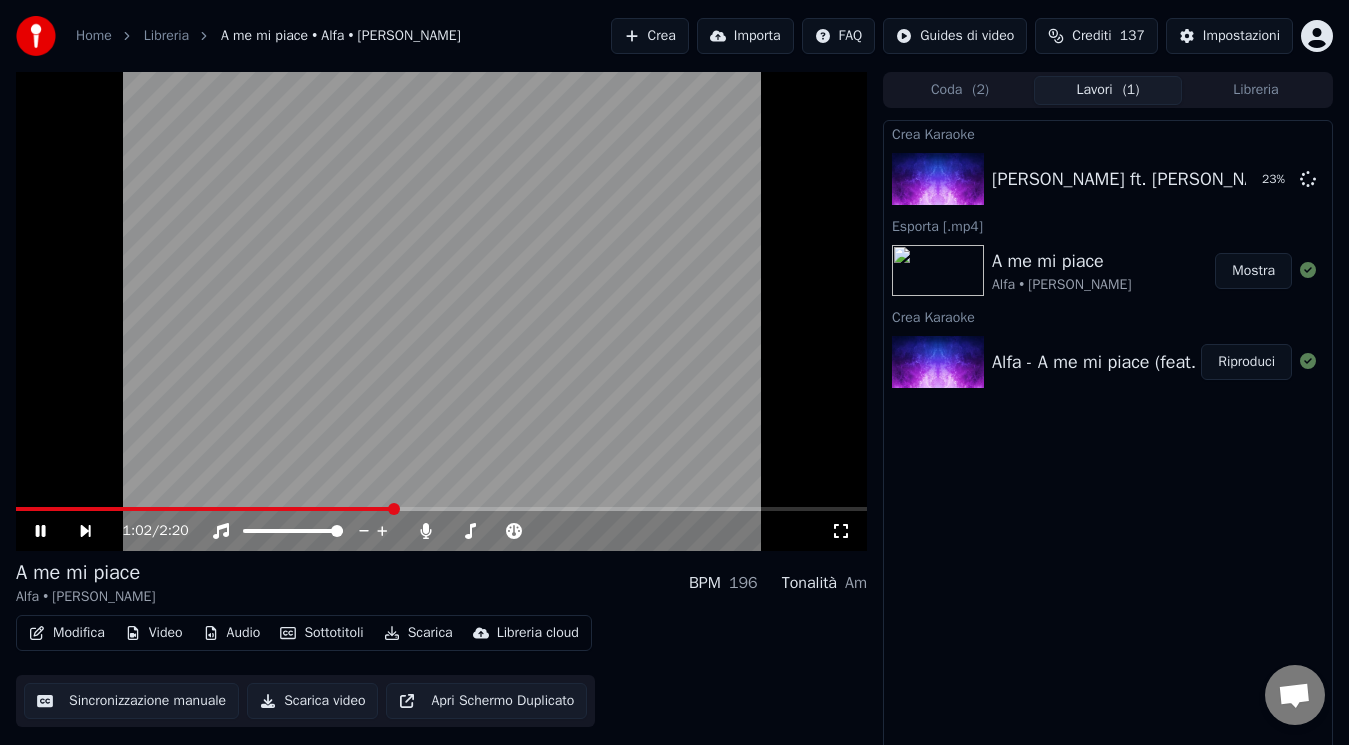 click on "Crea Karaoke [PERSON_NAME] ft. [PERSON_NAME] - PERFECT 23 % Esporta [.mp4] A me mi piace Alfa • [PERSON_NAME] Mostra Crea Karaoke Alfa - A me mi piace (feat. [PERSON_NAME]) Riproduci" at bounding box center [1108, 436] 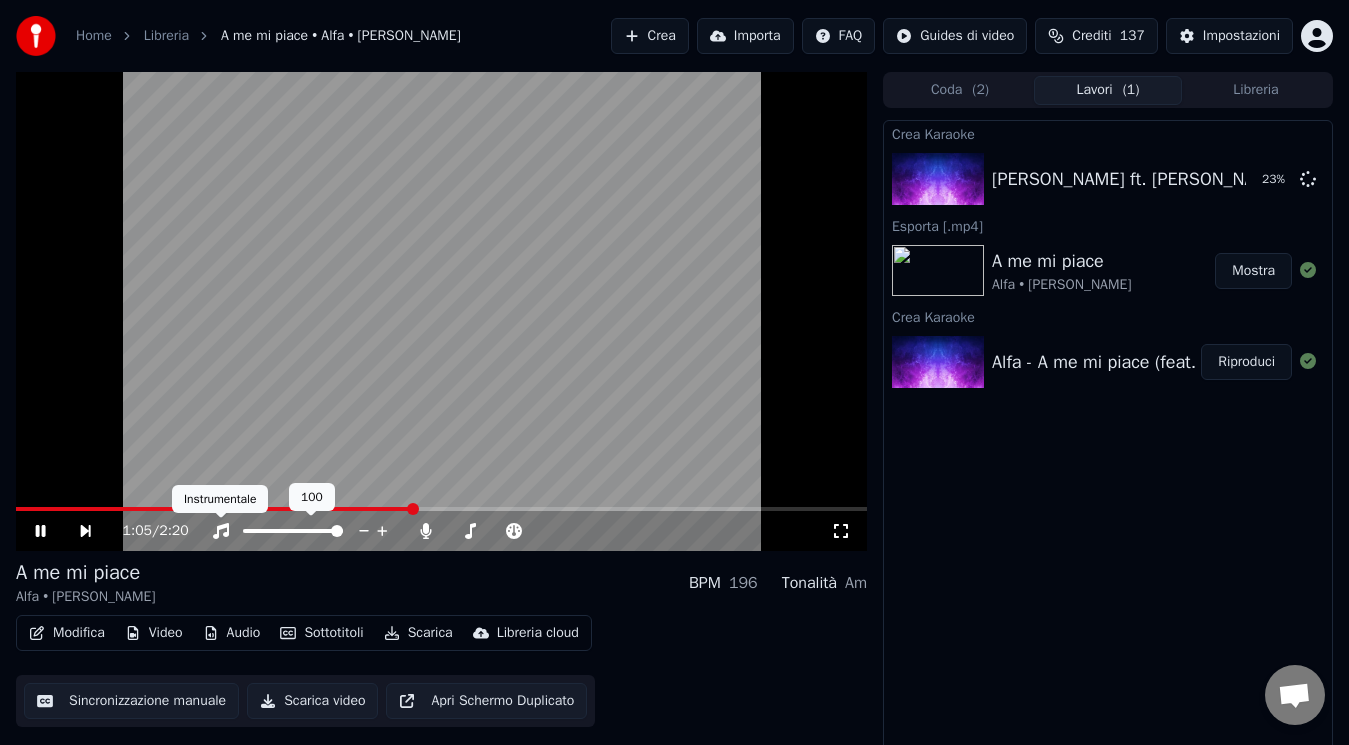 click 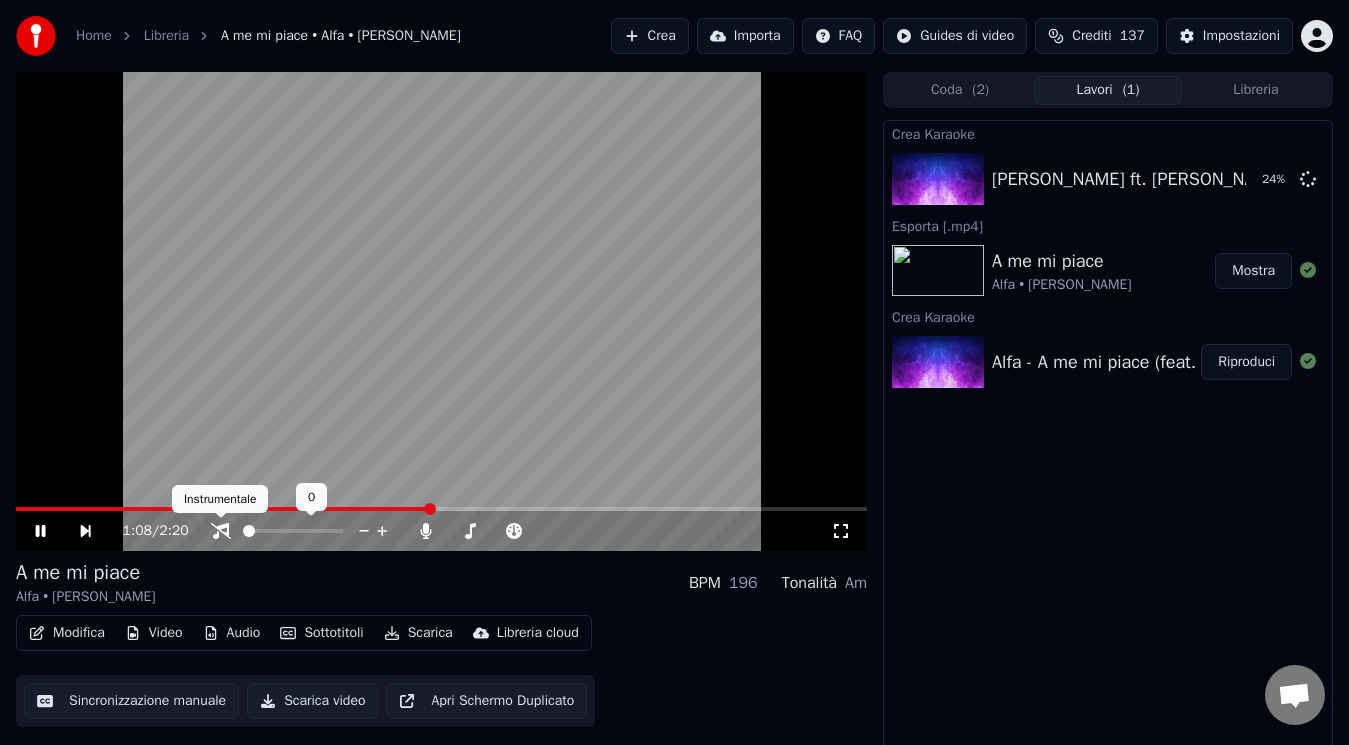 click 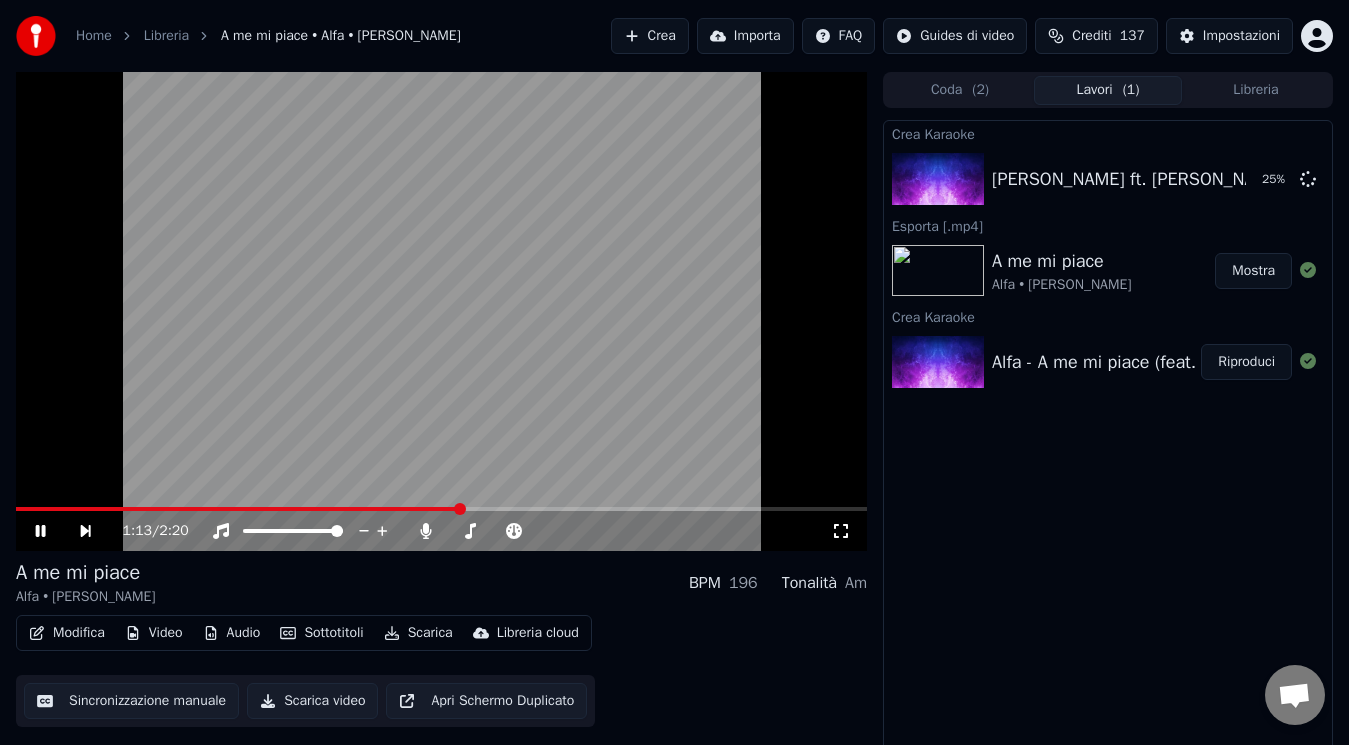 click on "A me mi piace Alfa • [PERSON_NAME] BPM 196 Tonalità Am" at bounding box center [441, 583] 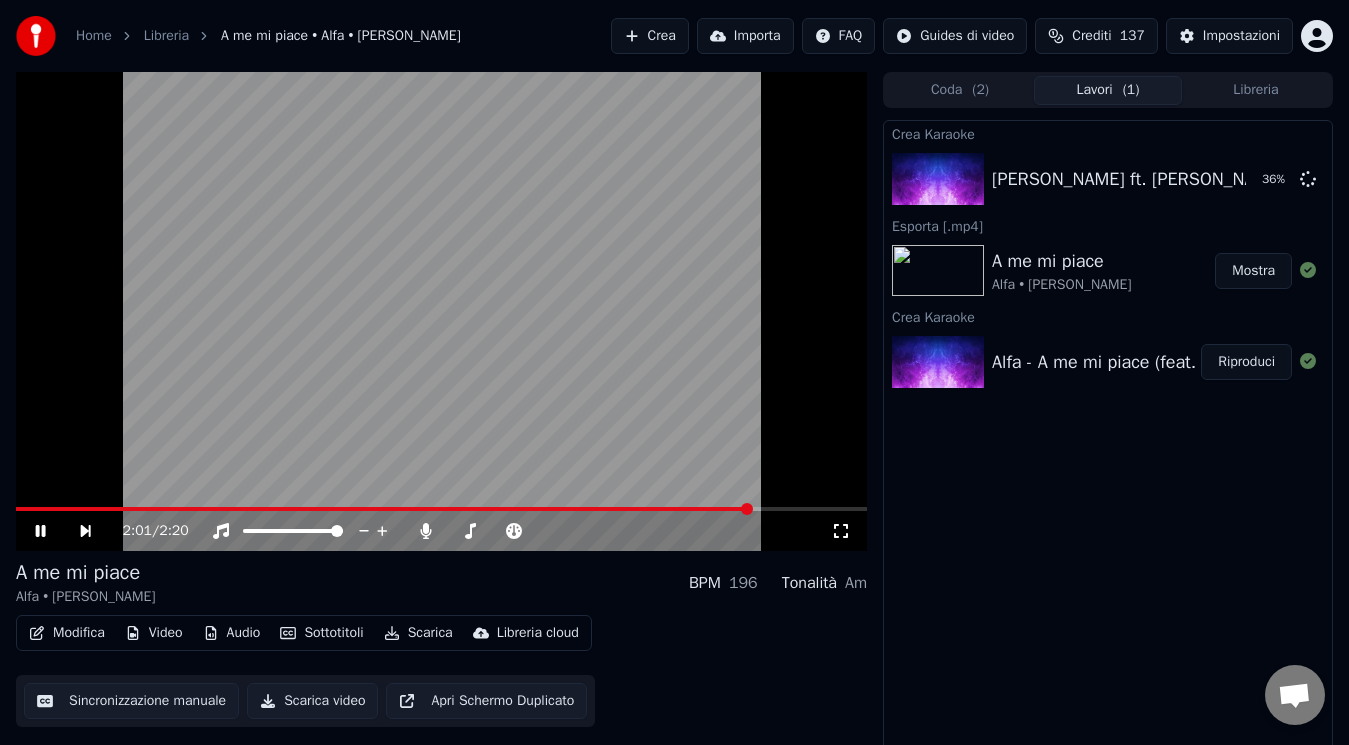 click 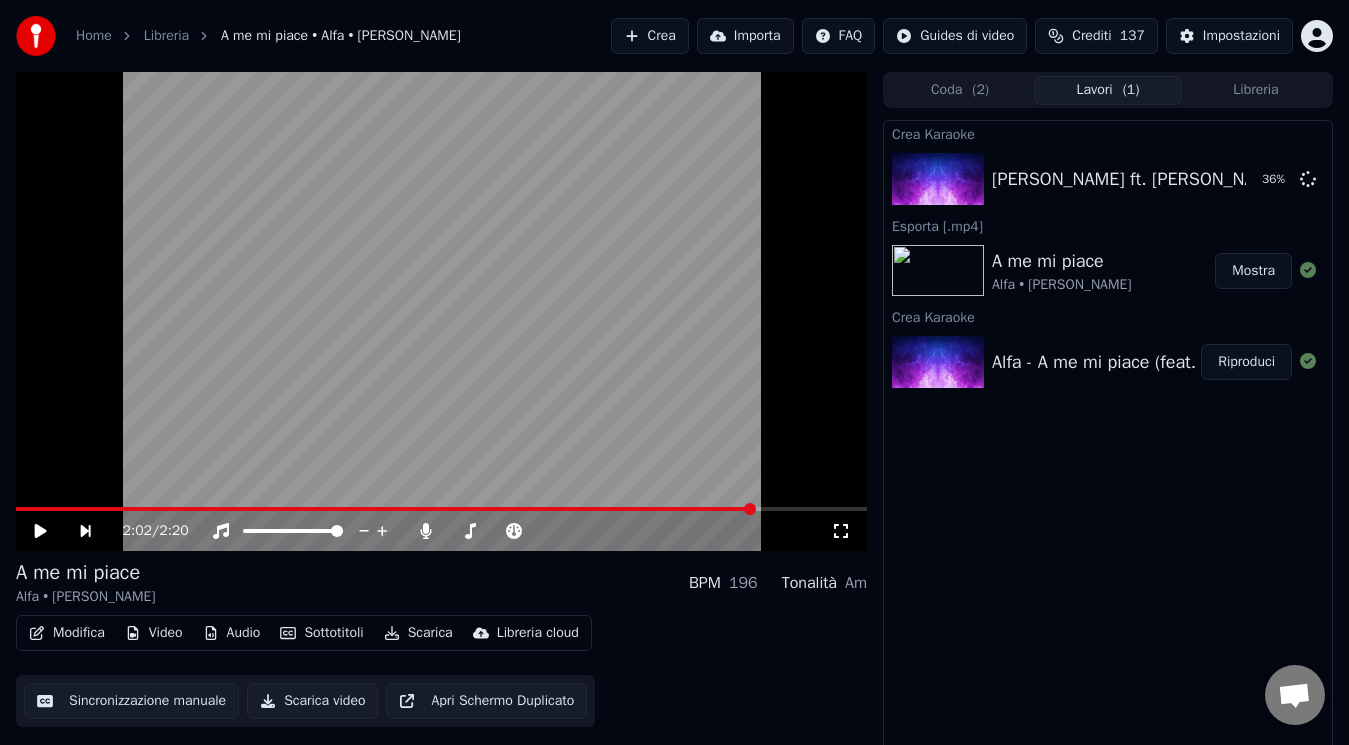 click 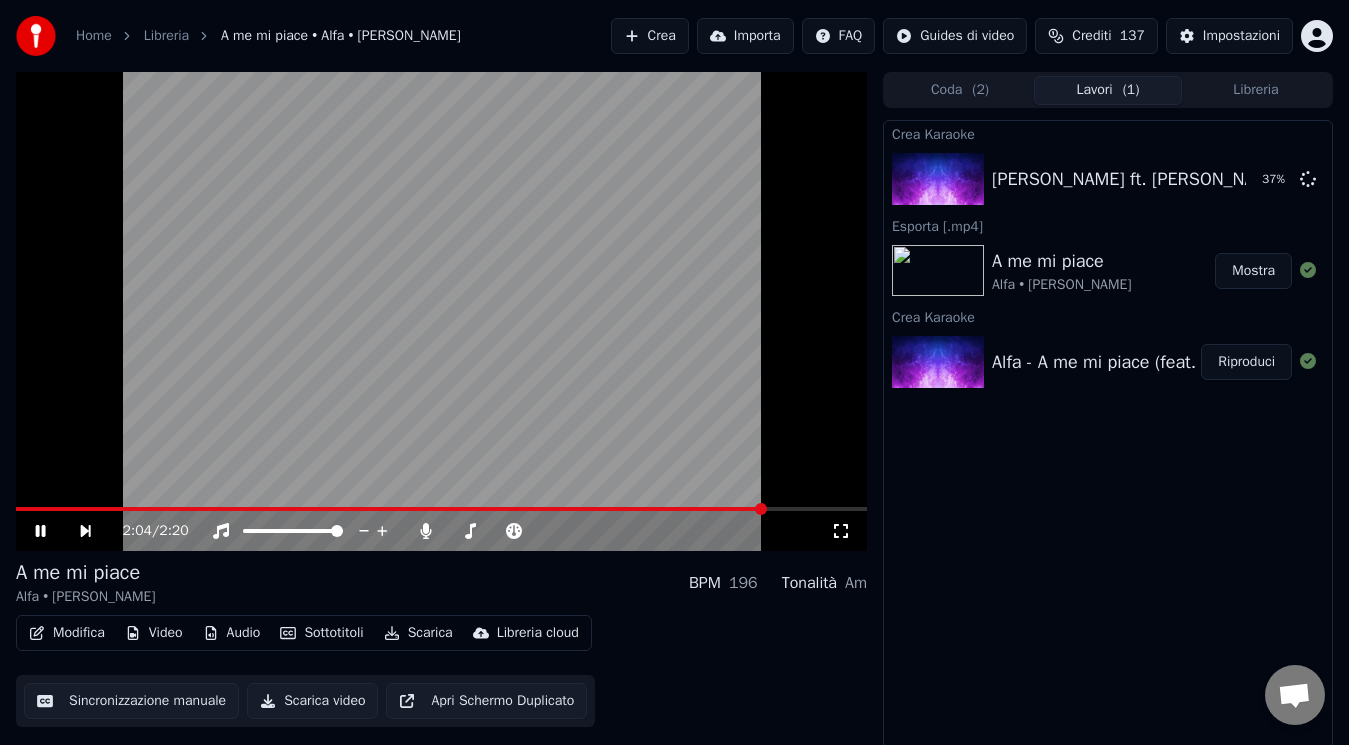 click on "2:04  /  2:20" at bounding box center [441, 531] 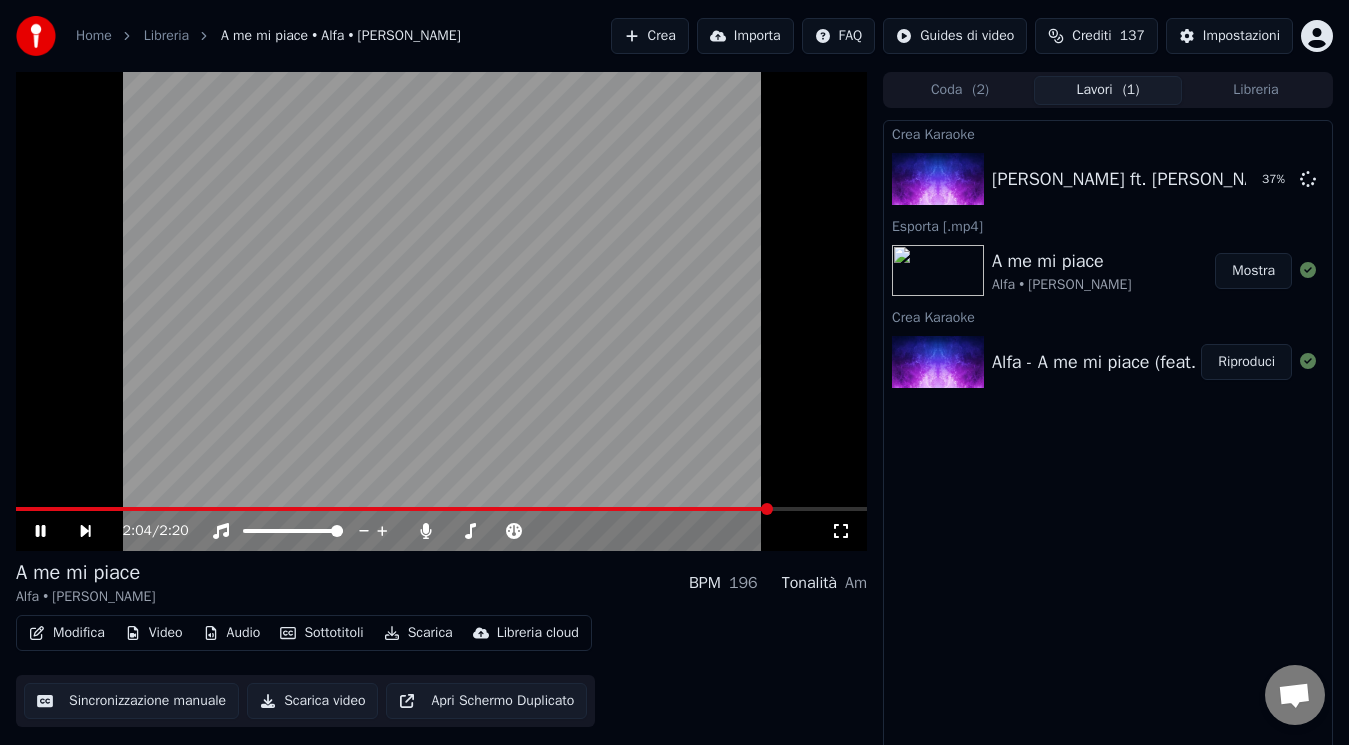 click at bounding box center [441, 311] 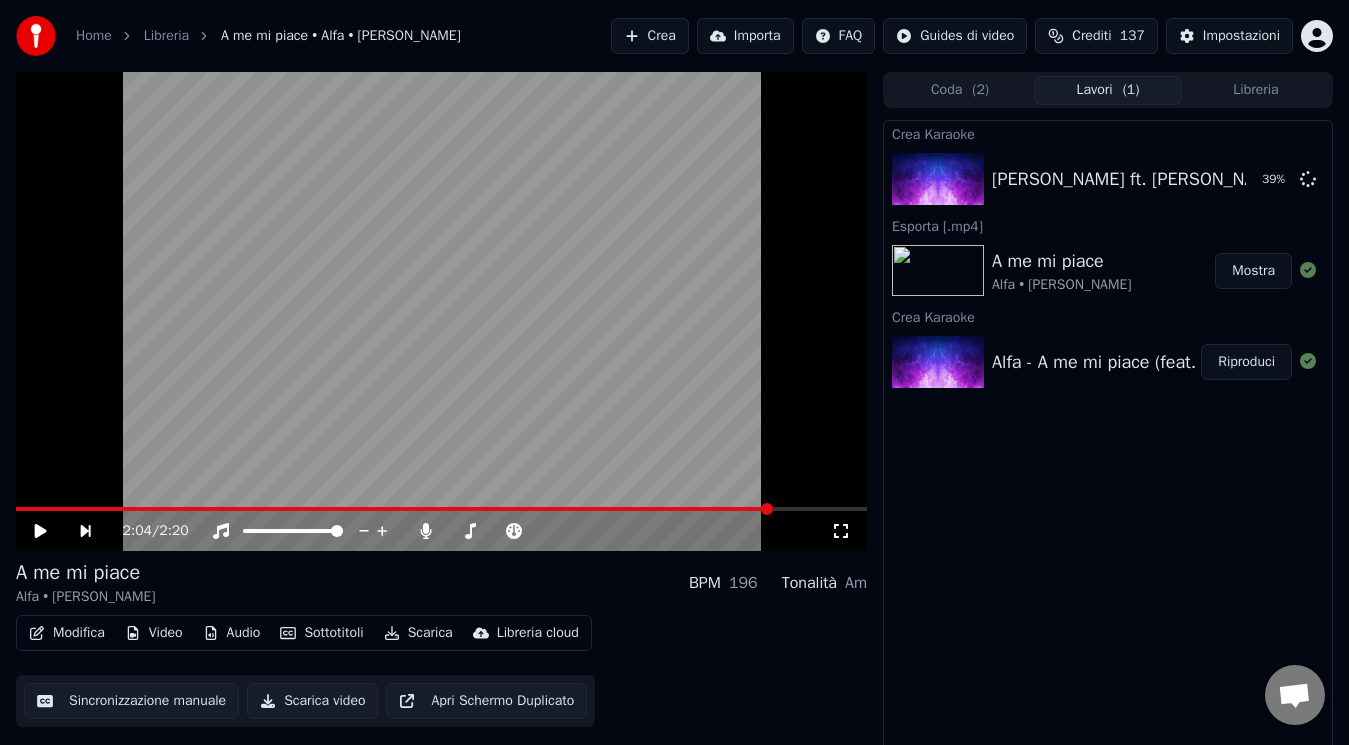 click at bounding box center (393, 509) 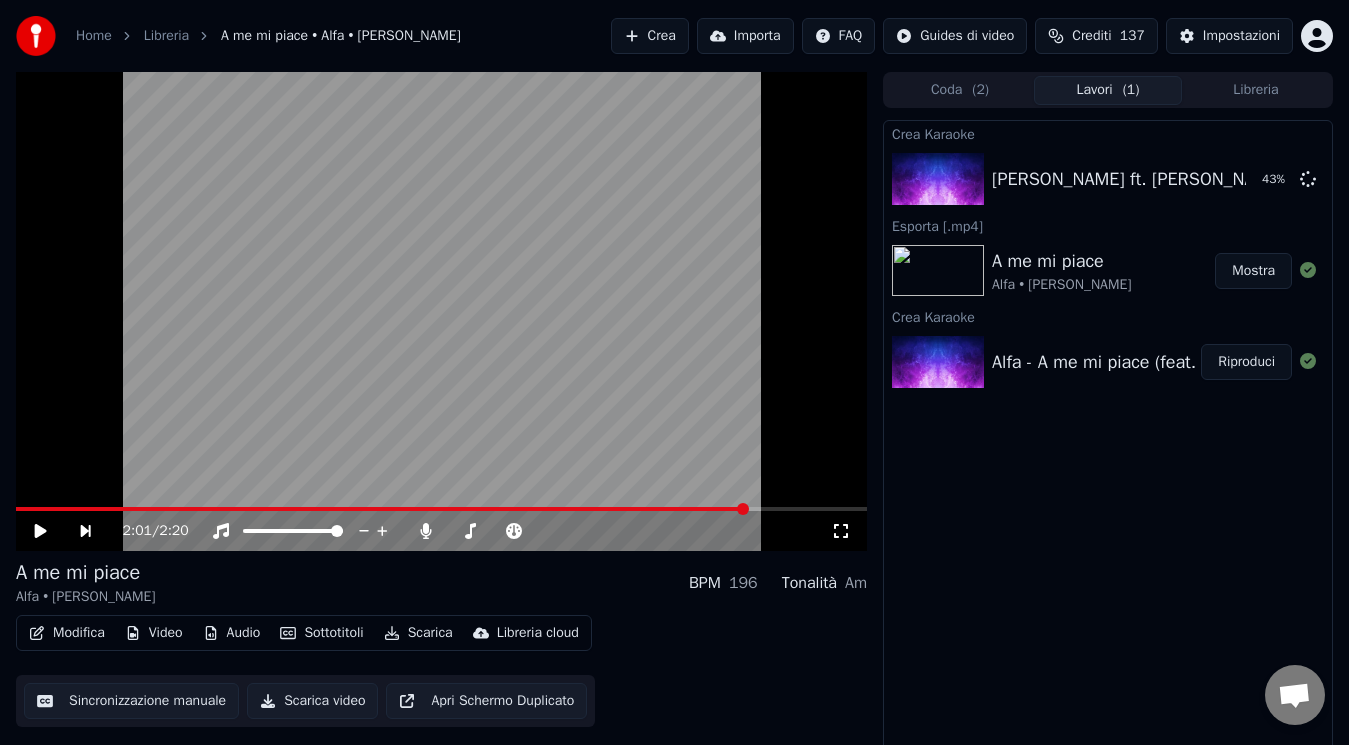 click 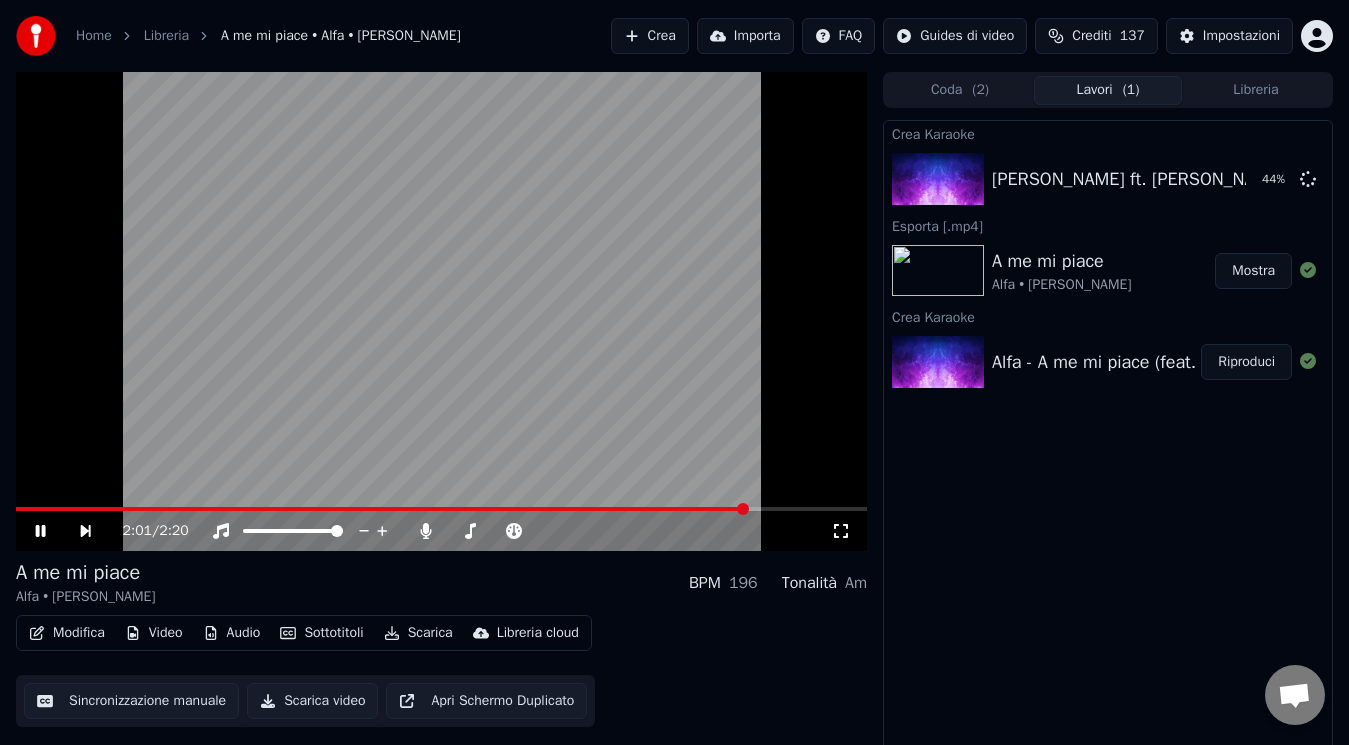 click 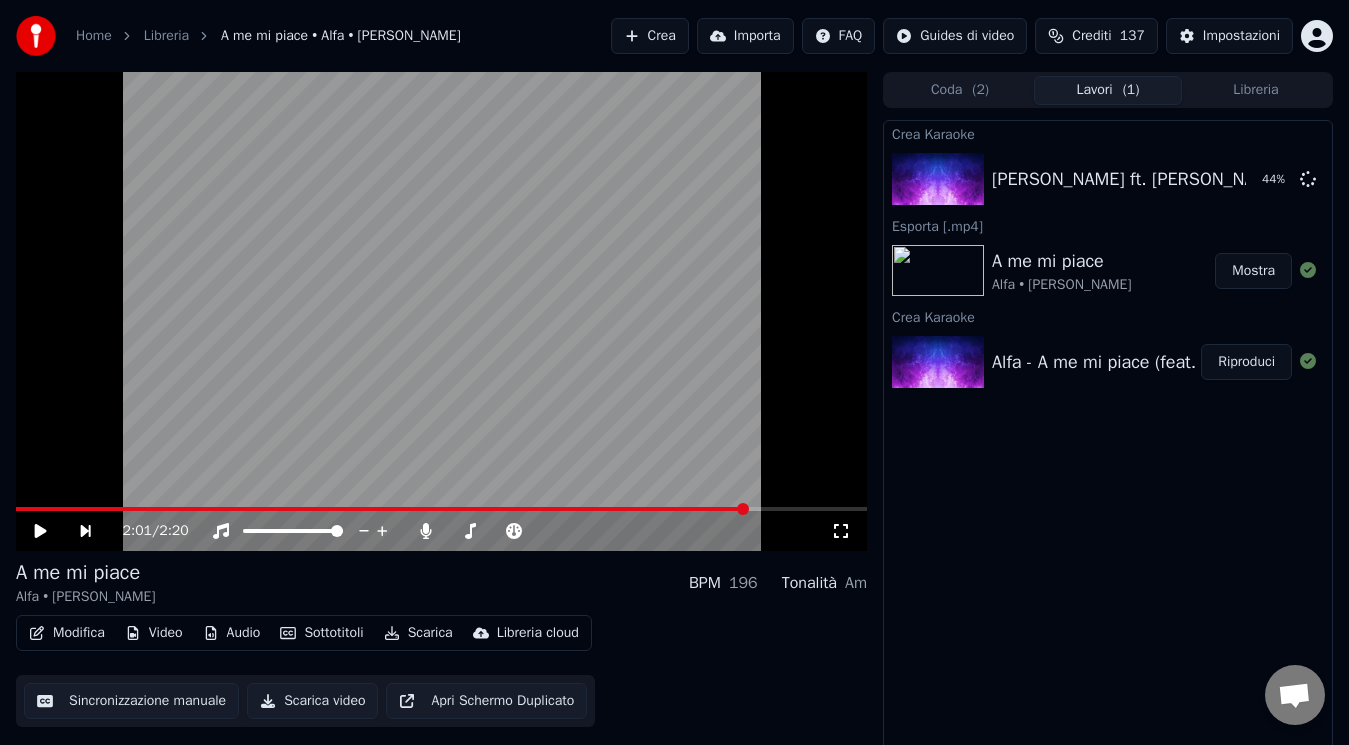 click 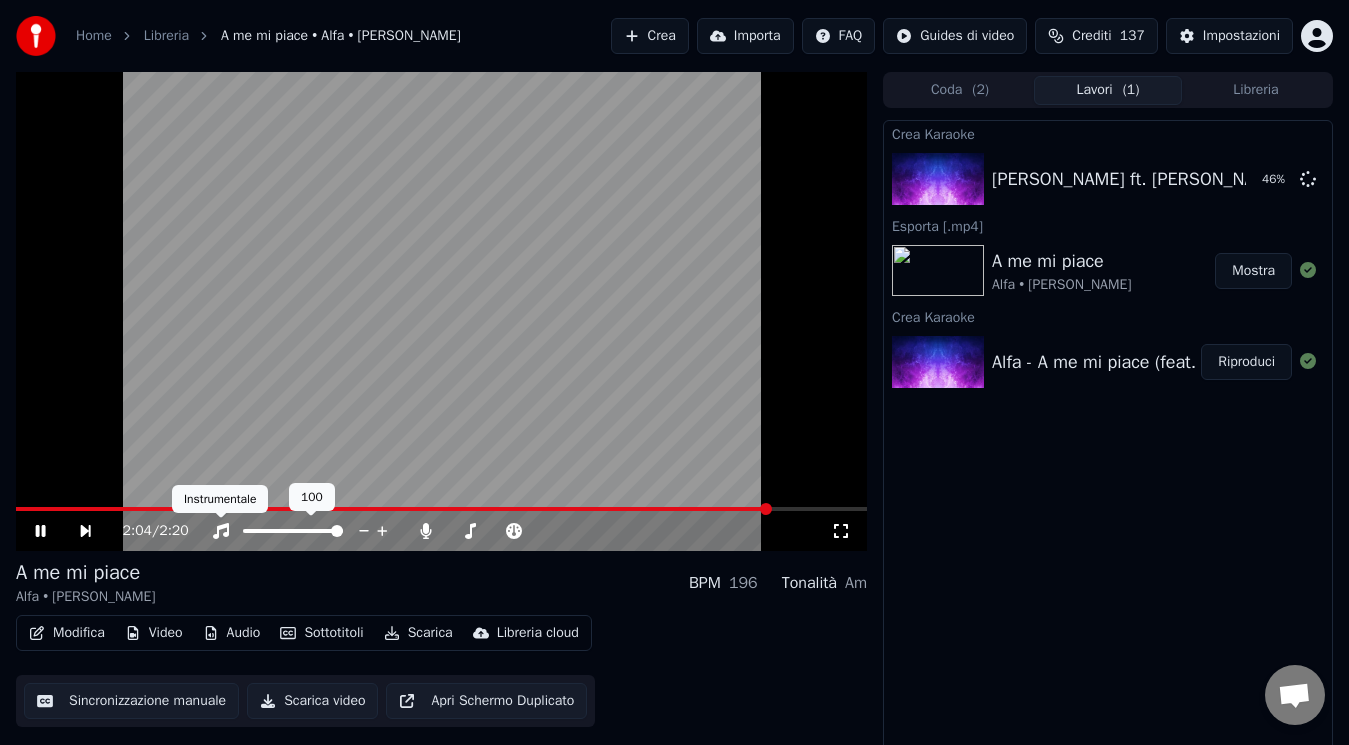 click 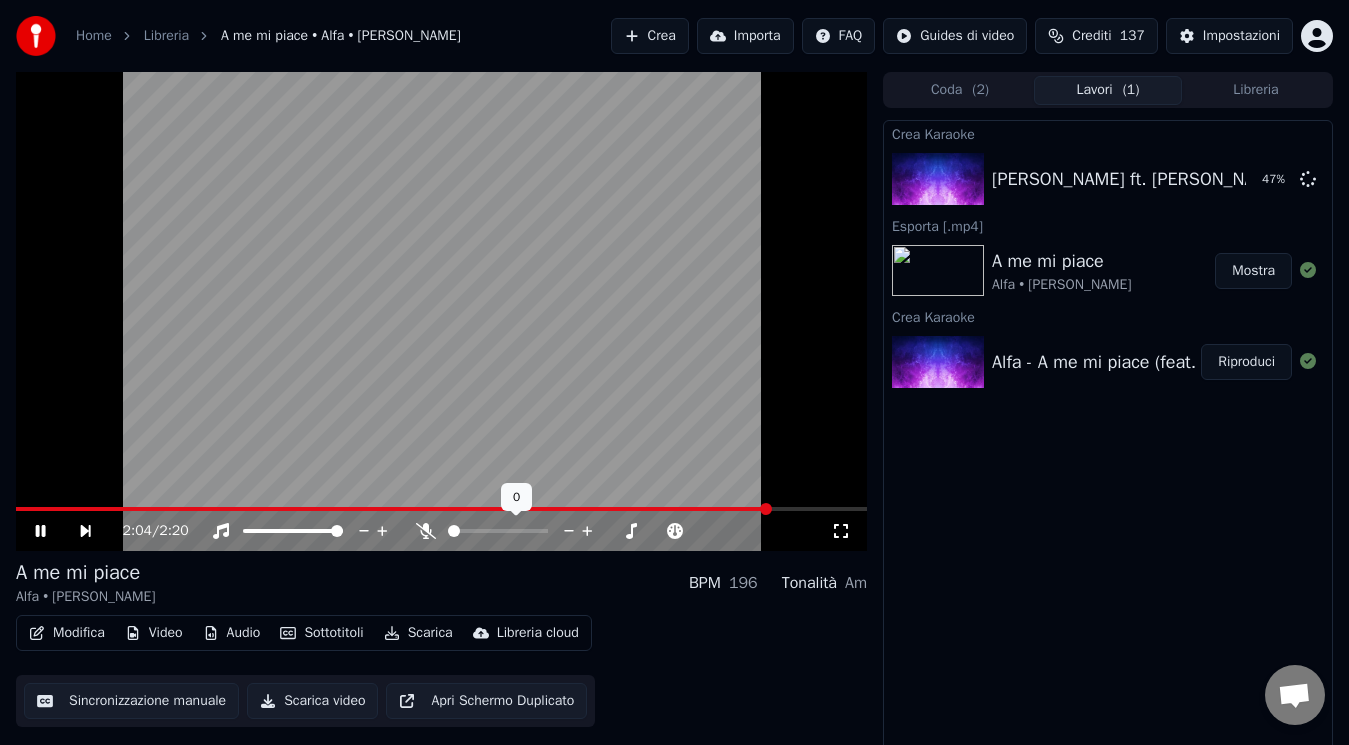 click 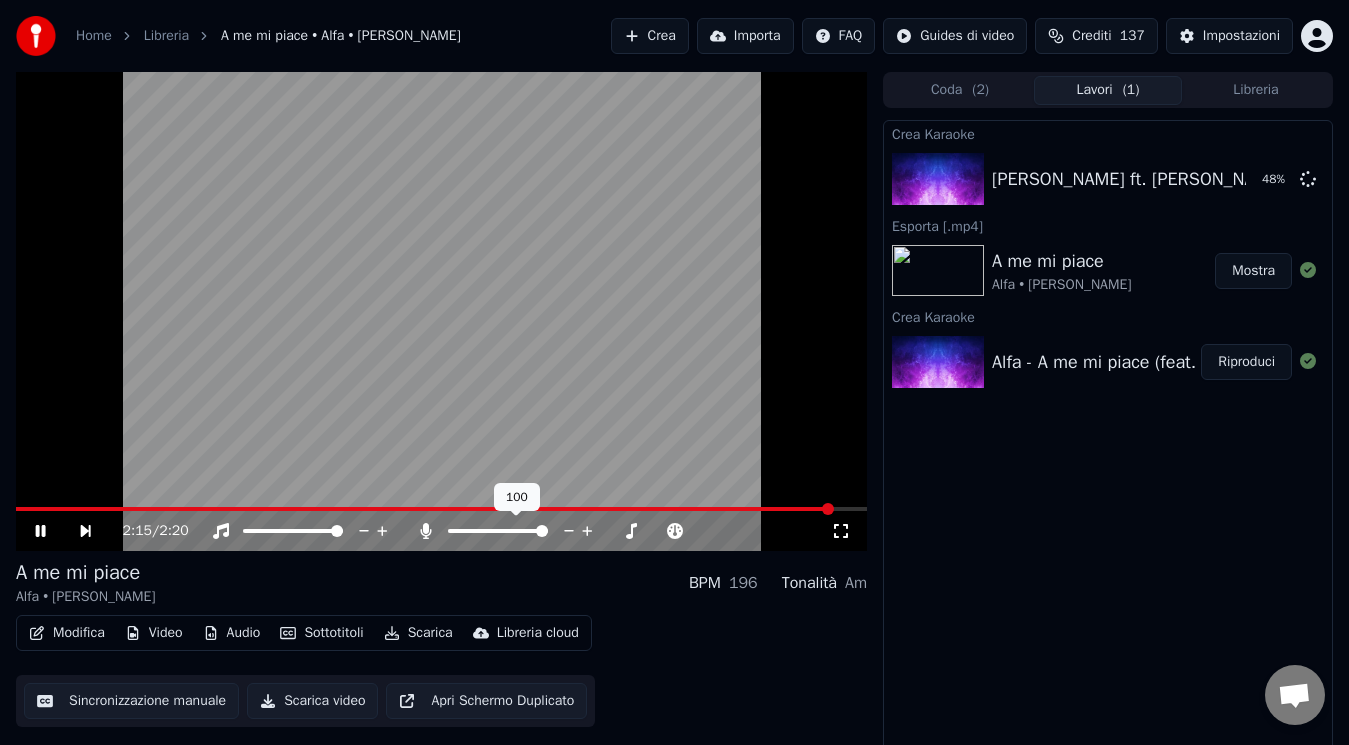 click 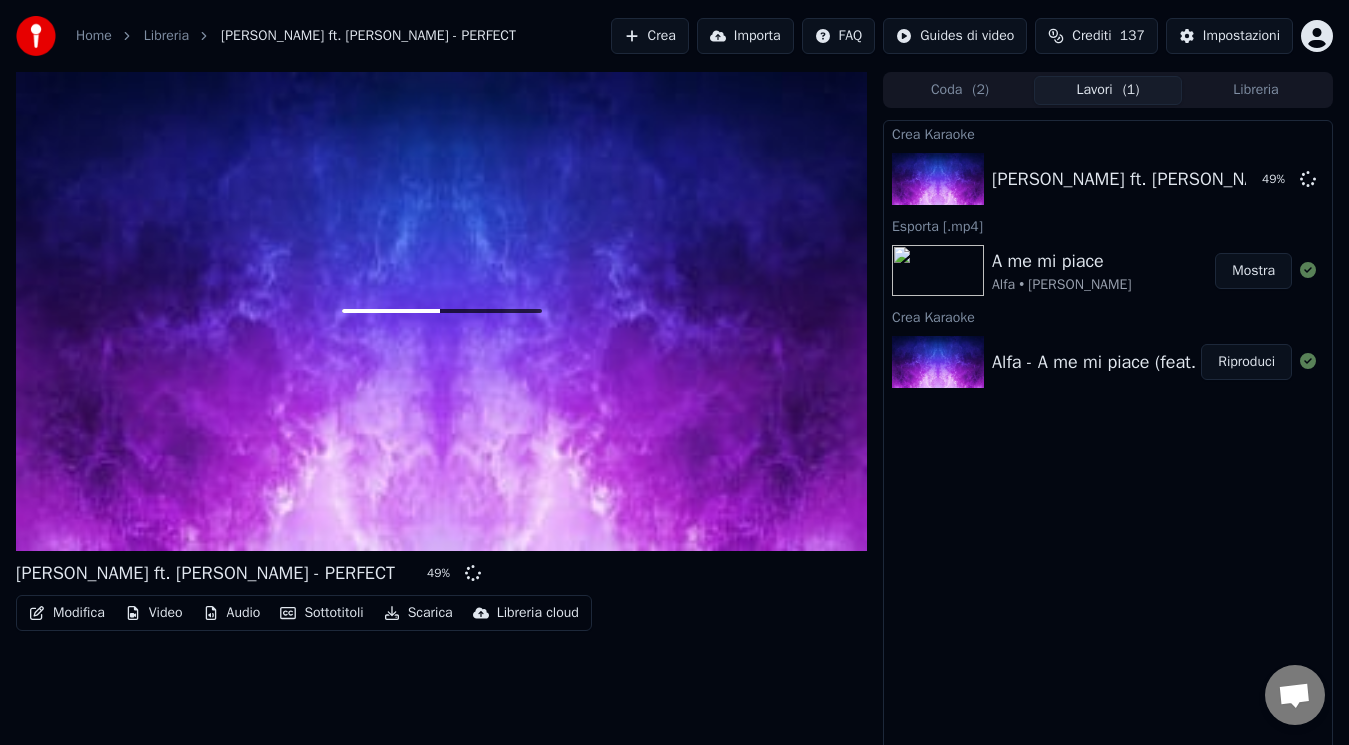 click at bounding box center [441, 311] 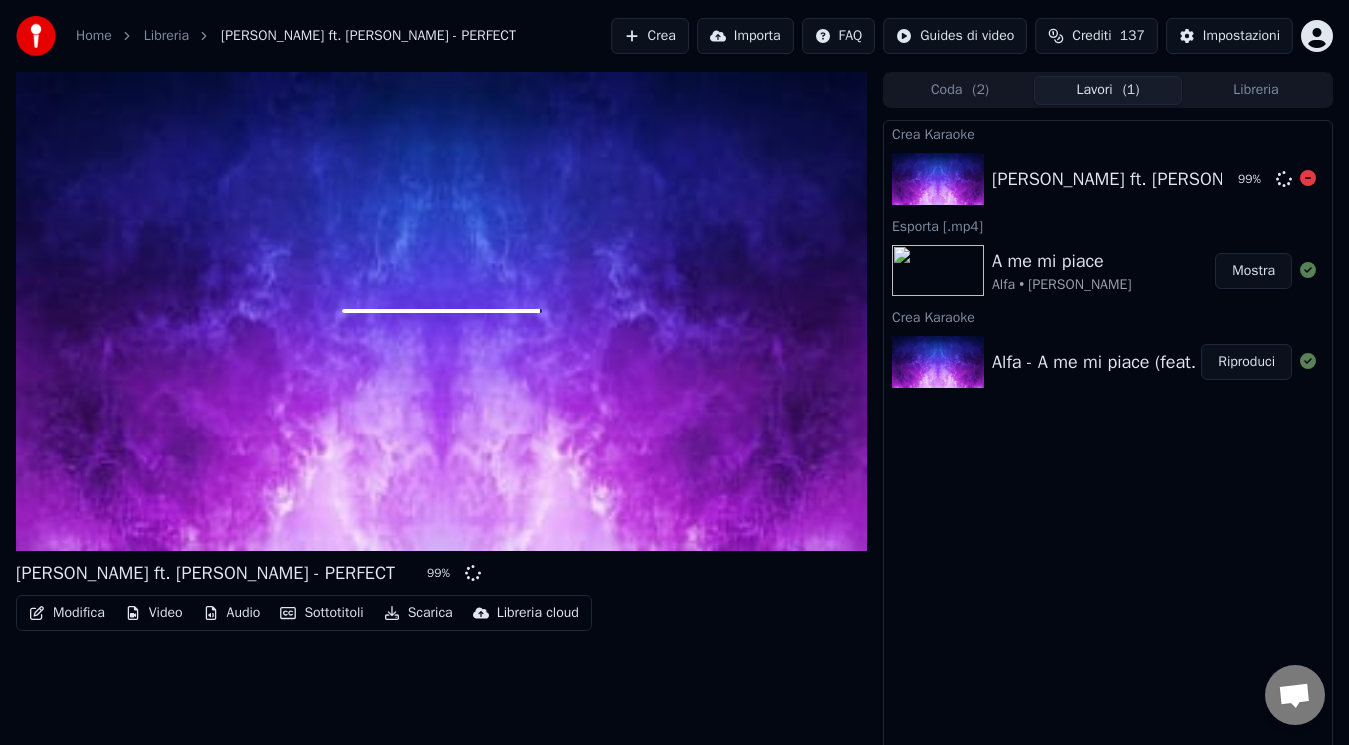click on "Mostra" at bounding box center (1253, 271) 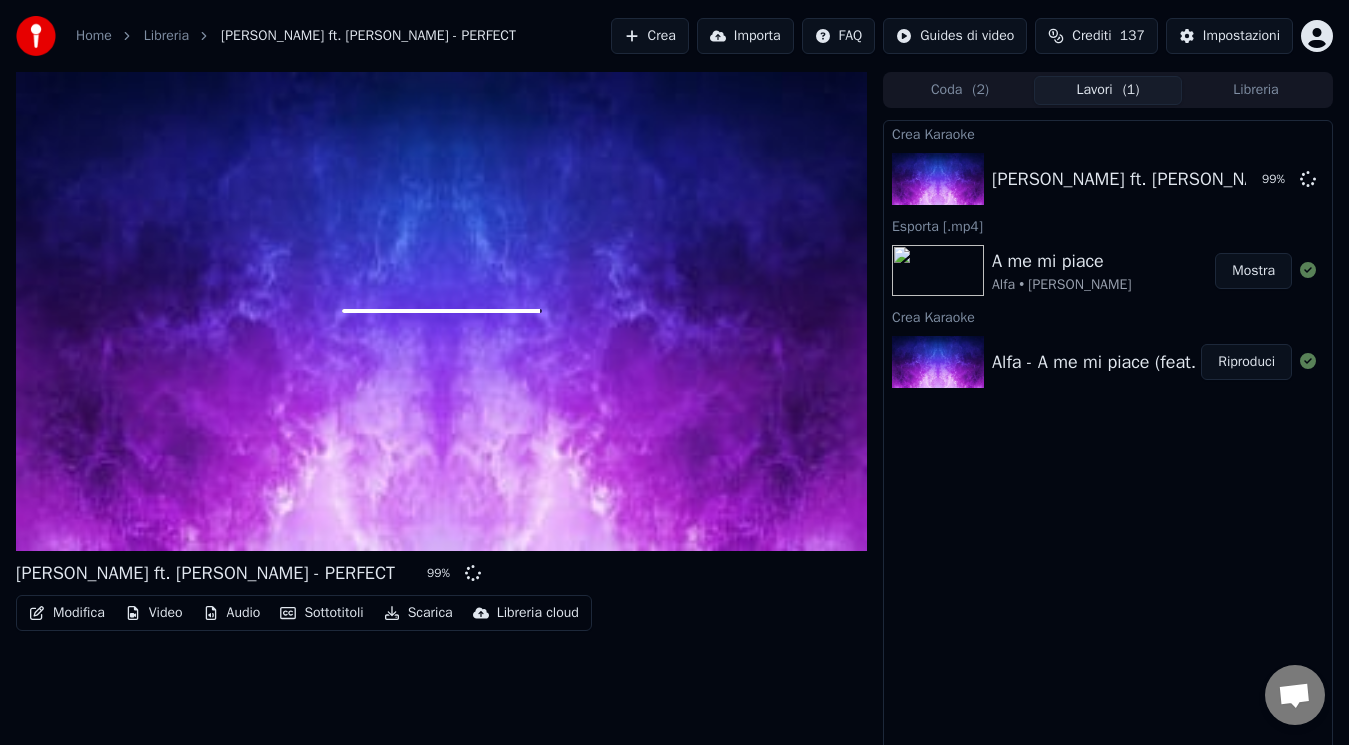 click on "Mostra" at bounding box center (1253, 271) 